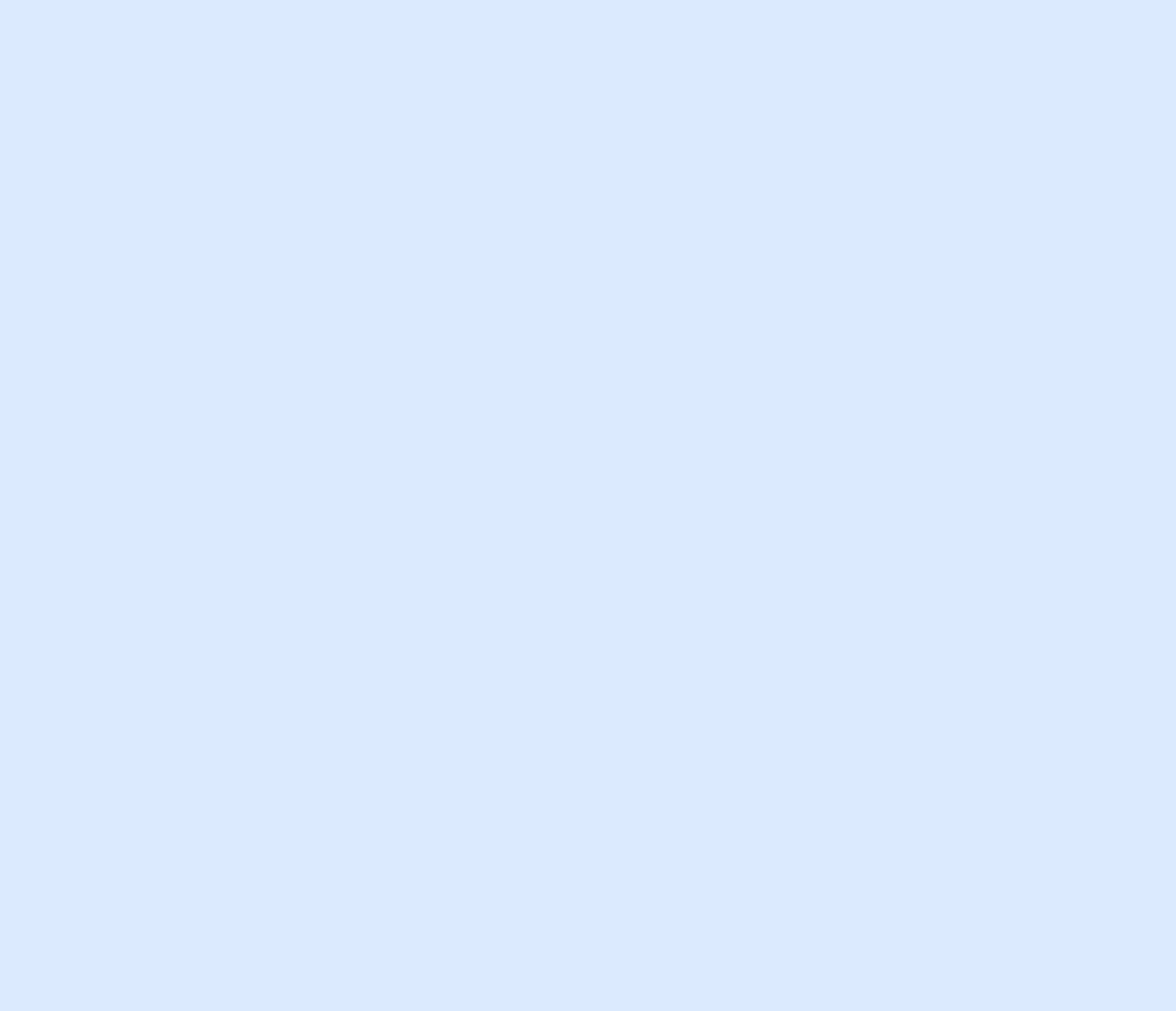 scroll, scrollTop: 0, scrollLeft: 0, axis: both 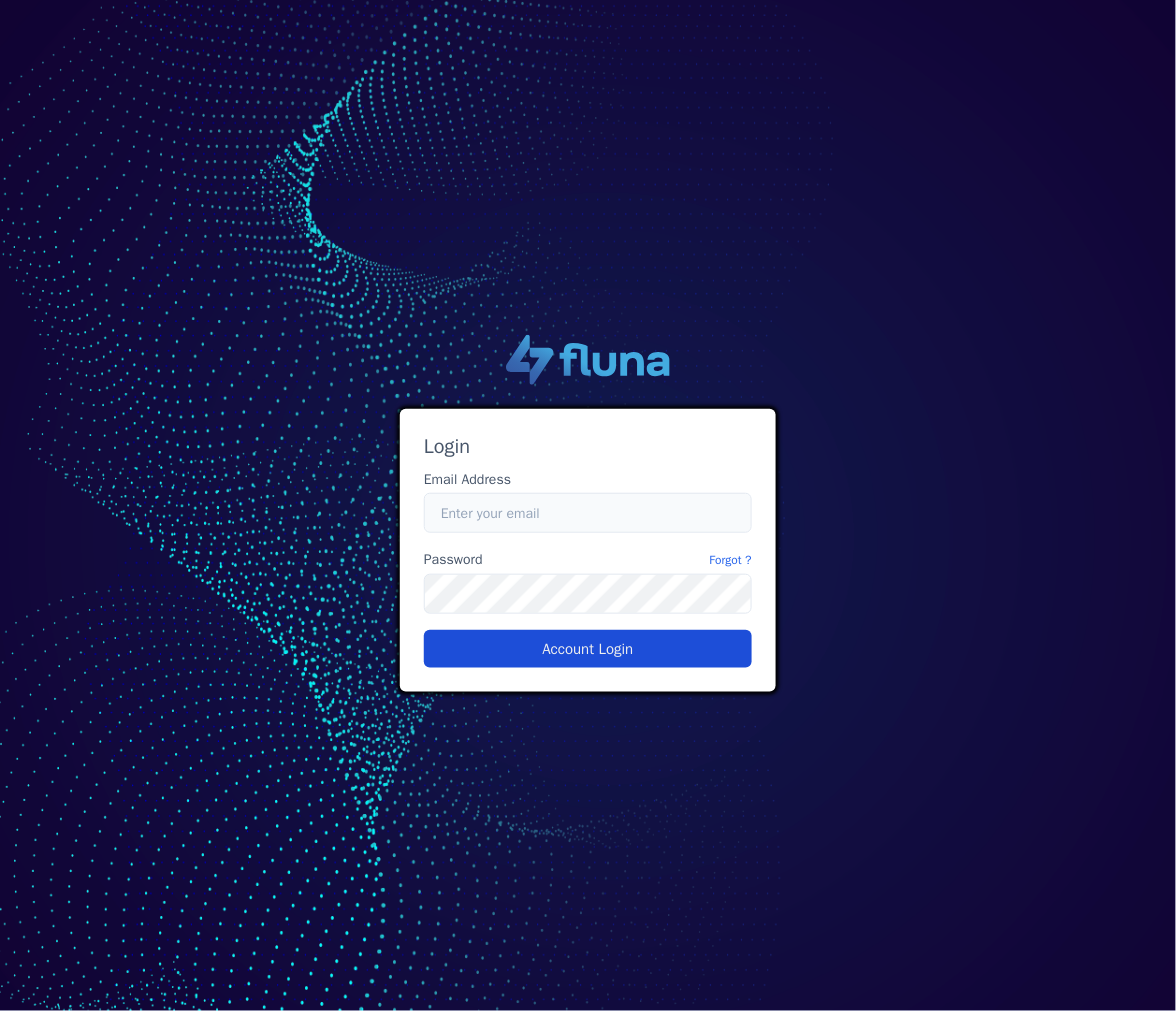 type on "[PERSON_NAME][EMAIL_ADDRESS][PERSON_NAME][DOMAIN_NAME]" 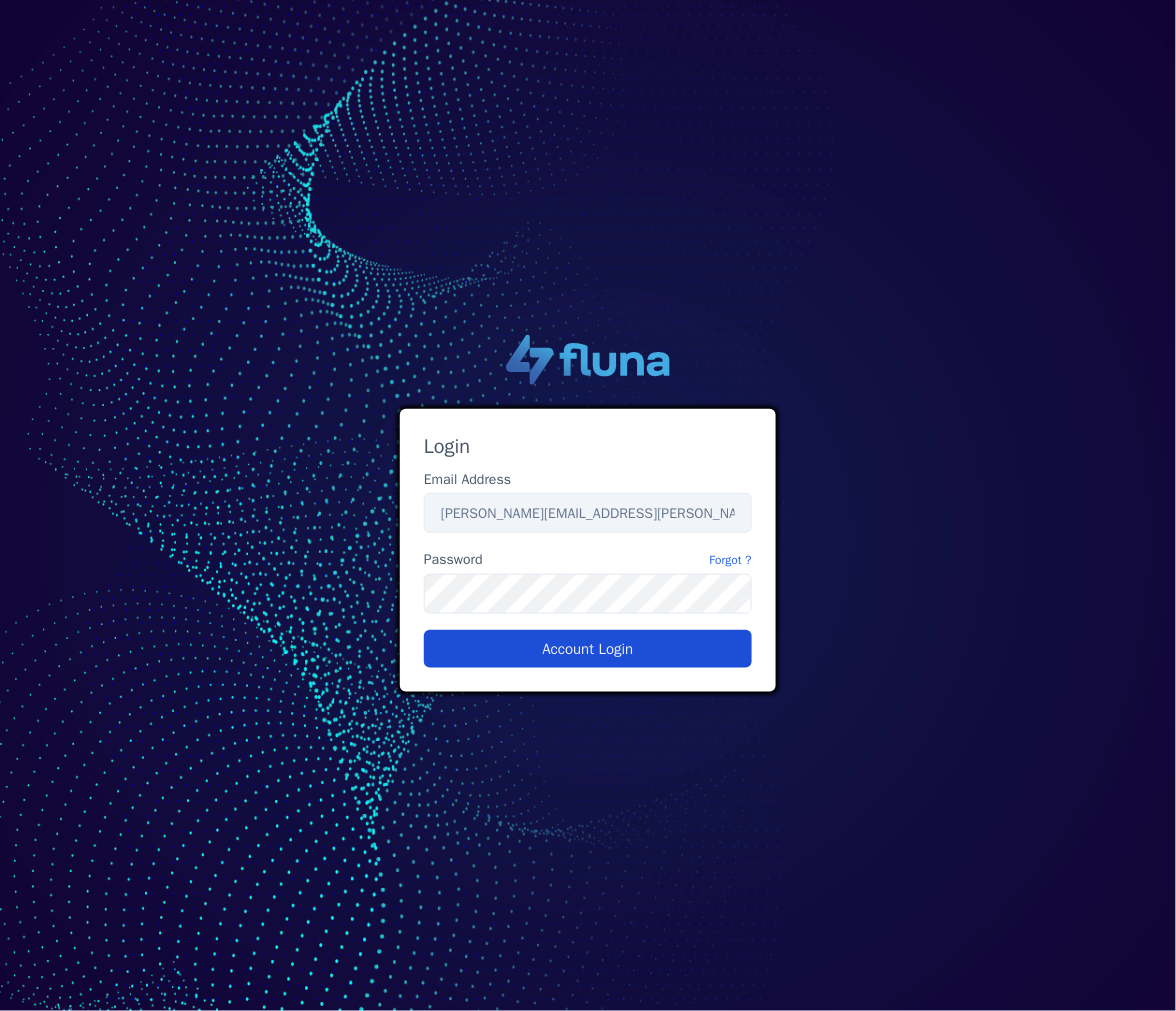 click on "Account Login" at bounding box center [588, 649] 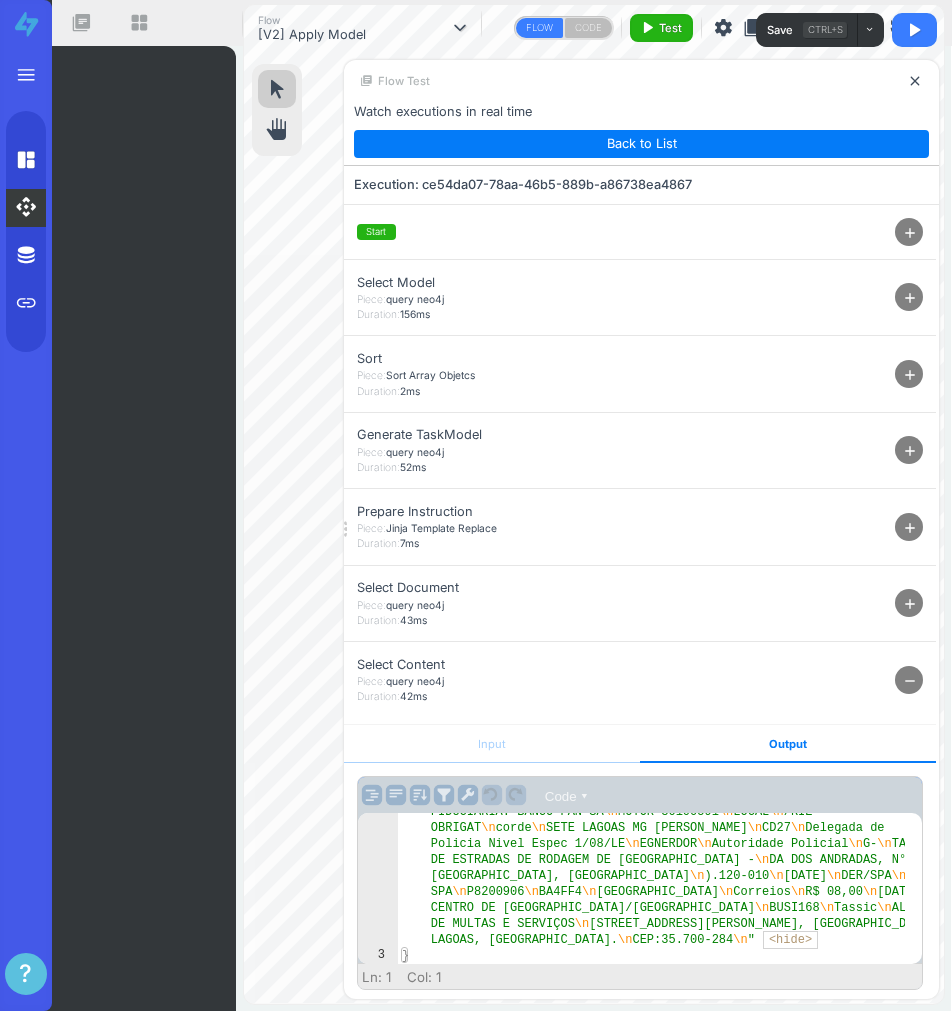 scroll, scrollTop: 0, scrollLeft: 0, axis: both 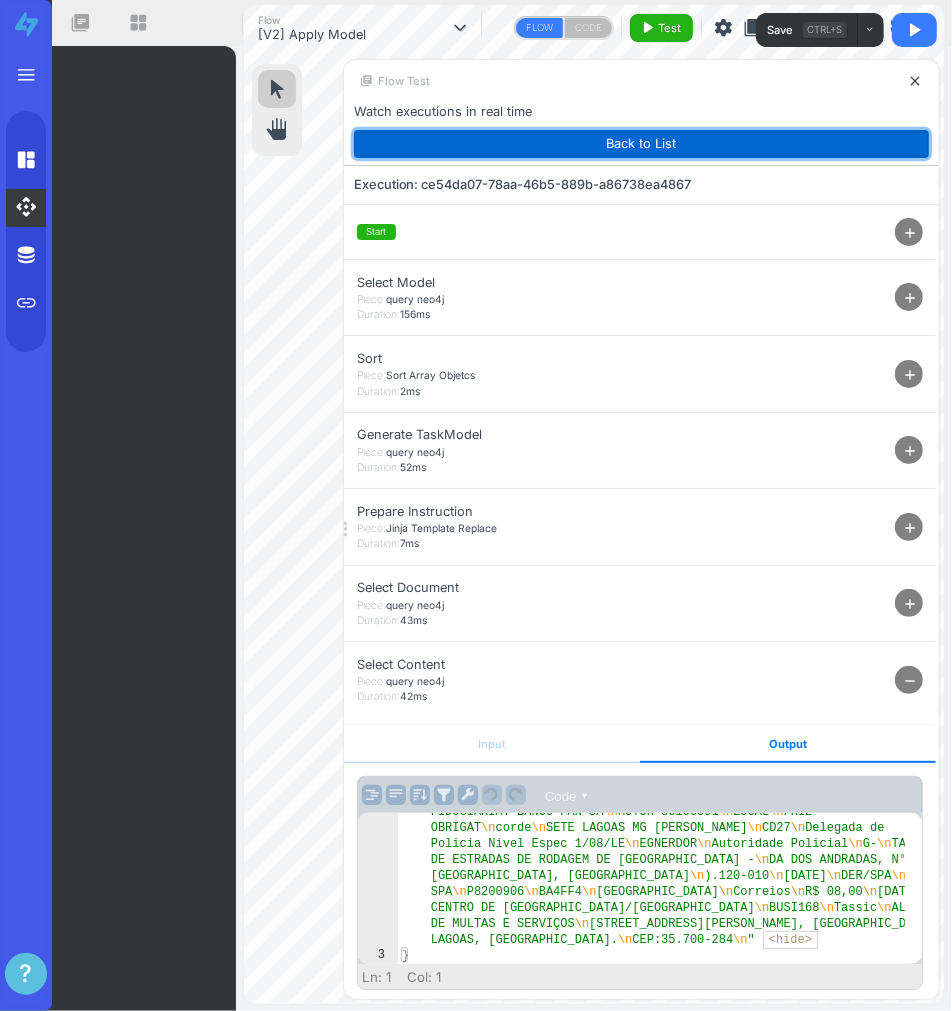 click on "Back to List" at bounding box center [641, 144] 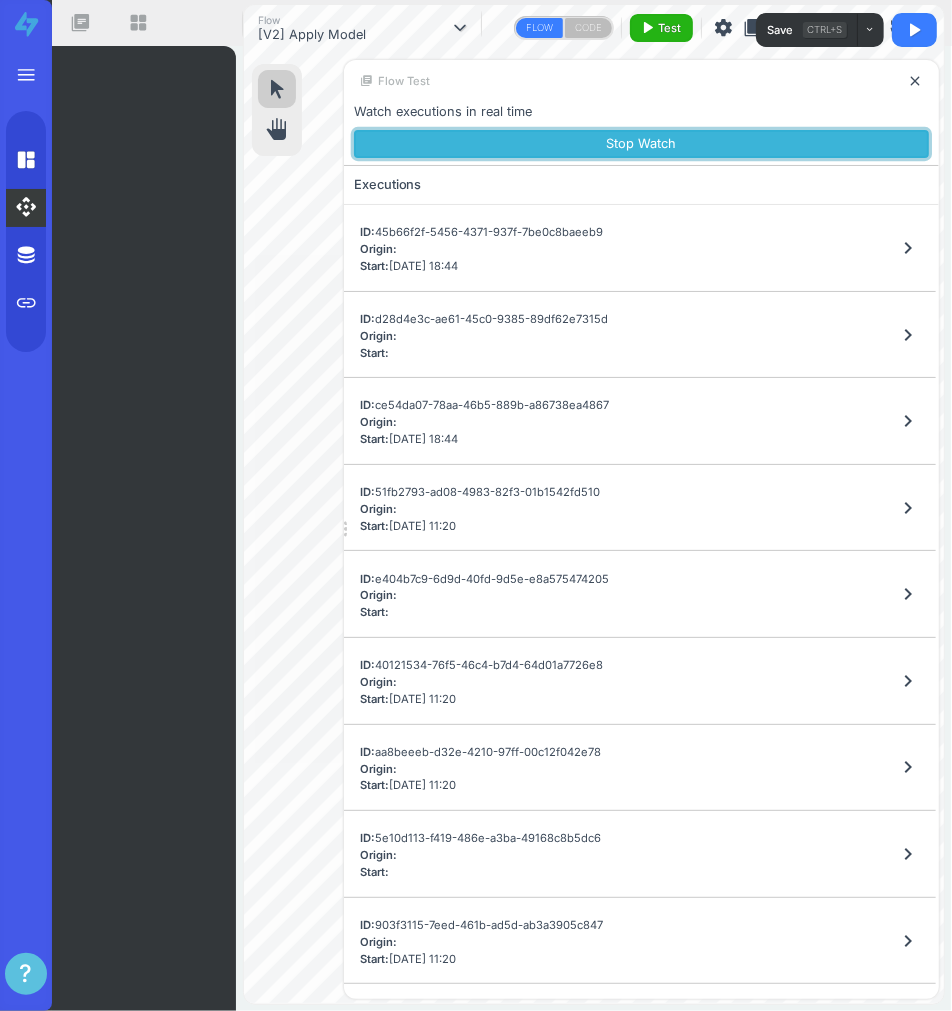 click on "Stop Watch" at bounding box center (641, 144) 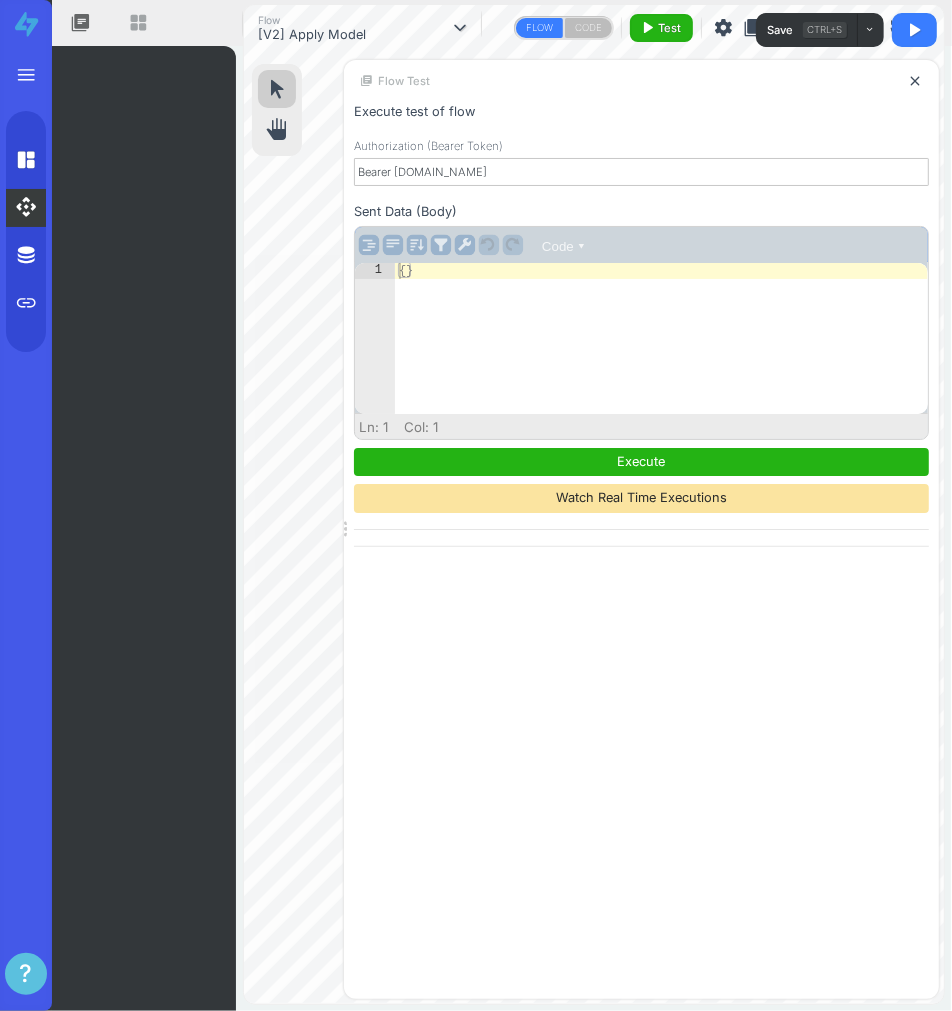 click on "library_books" at bounding box center (81, 23) 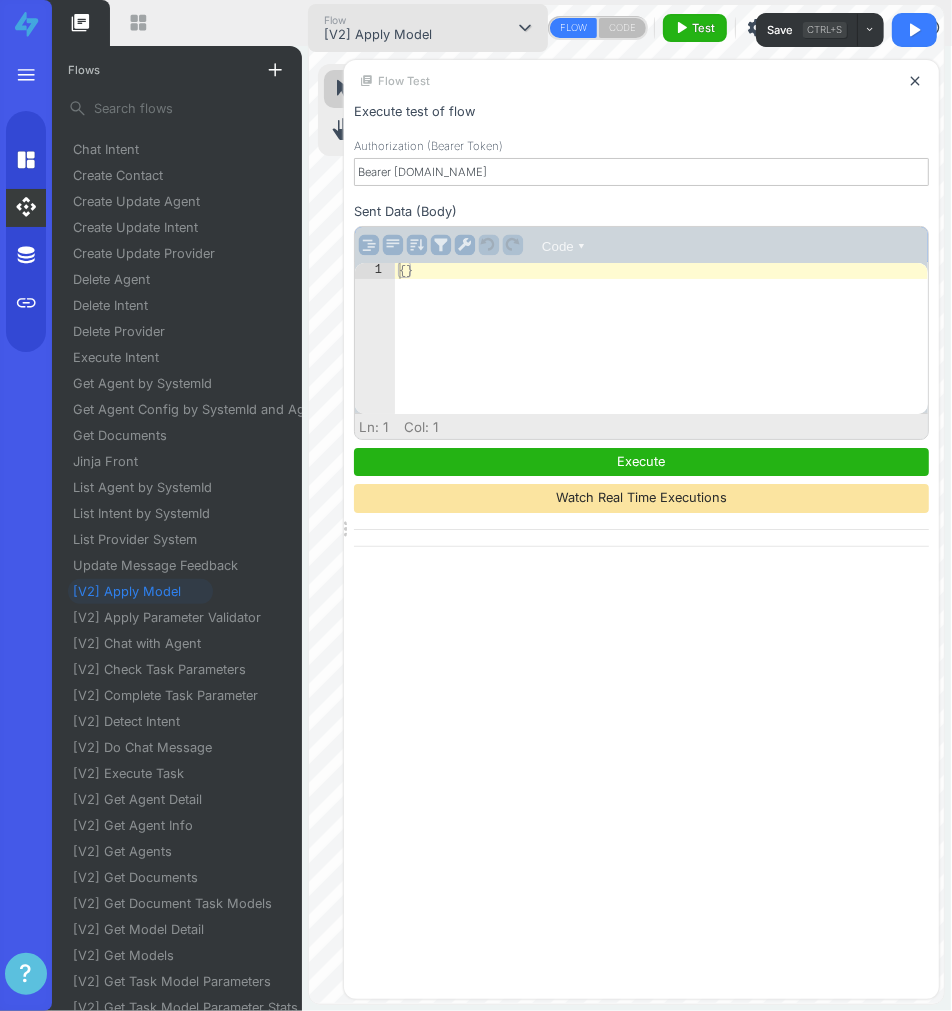 click on "Flow [V2] Apply Model" at bounding box center [370, 28] 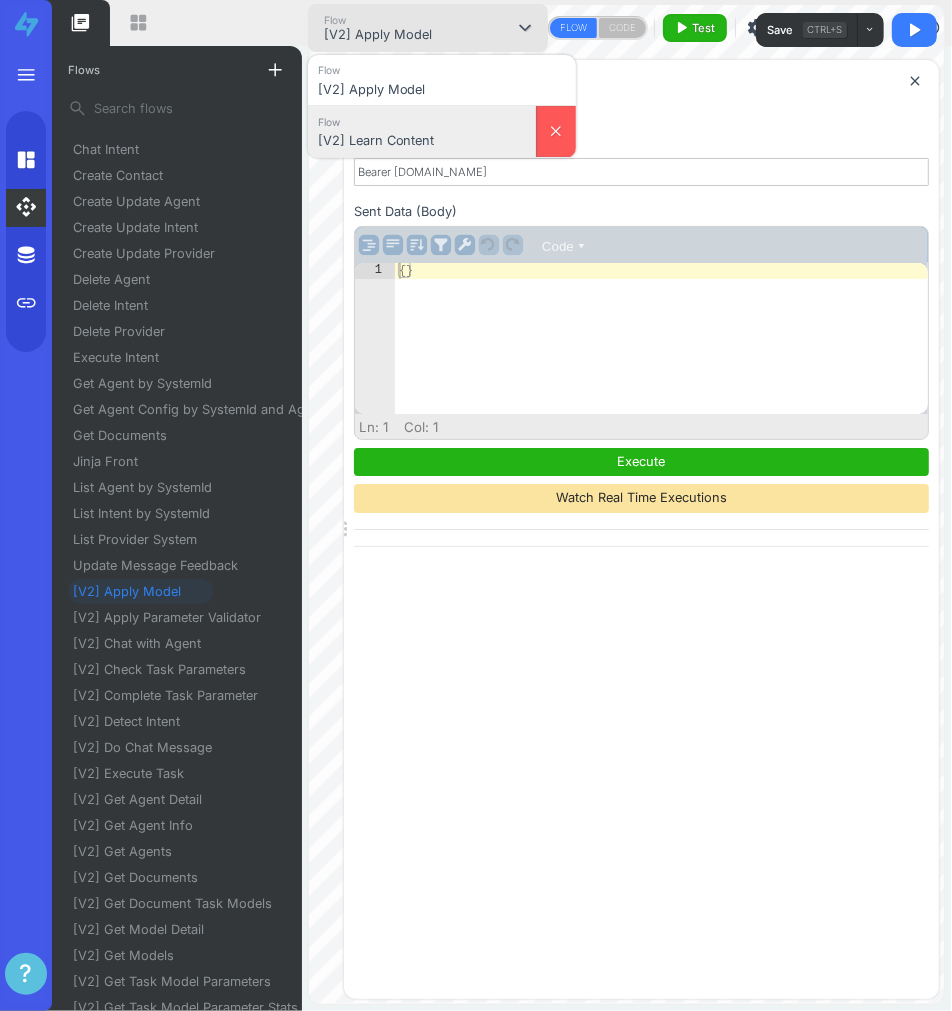 click on "Flow" at bounding box center (422, 121) 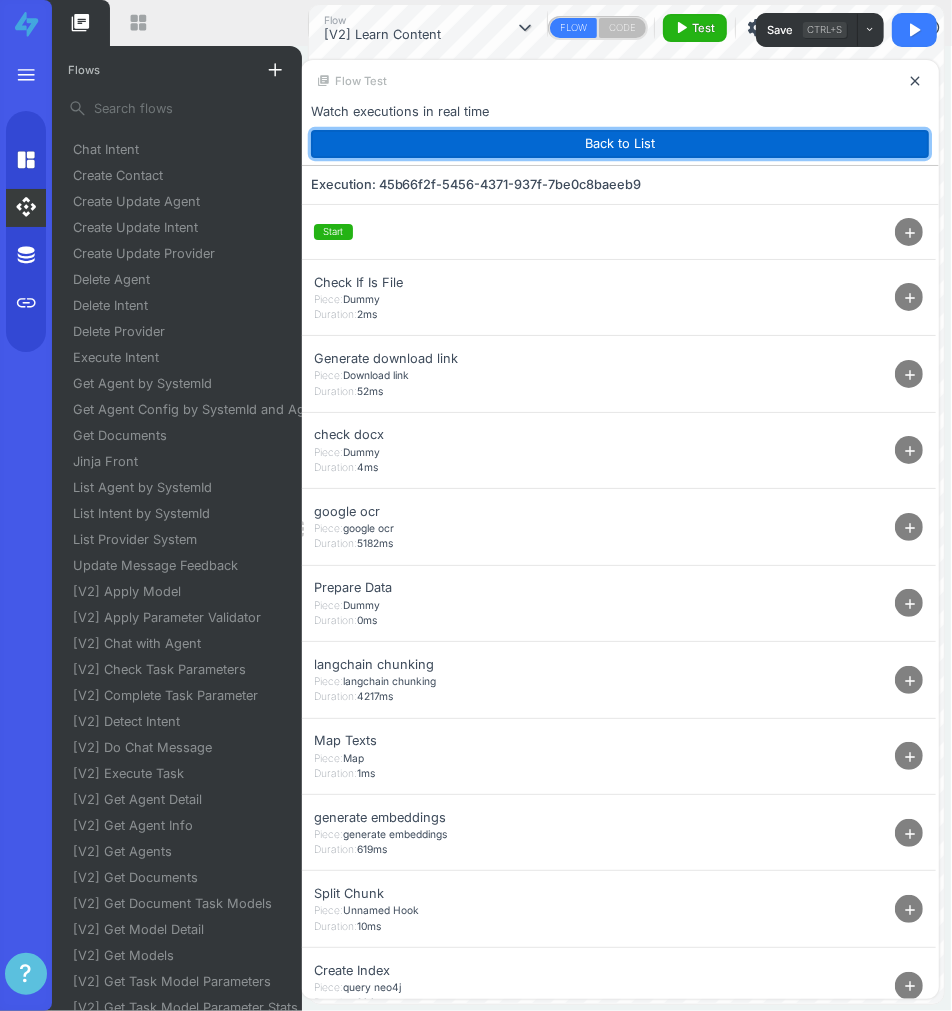 click on "Back to List" at bounding box center (620, 144) 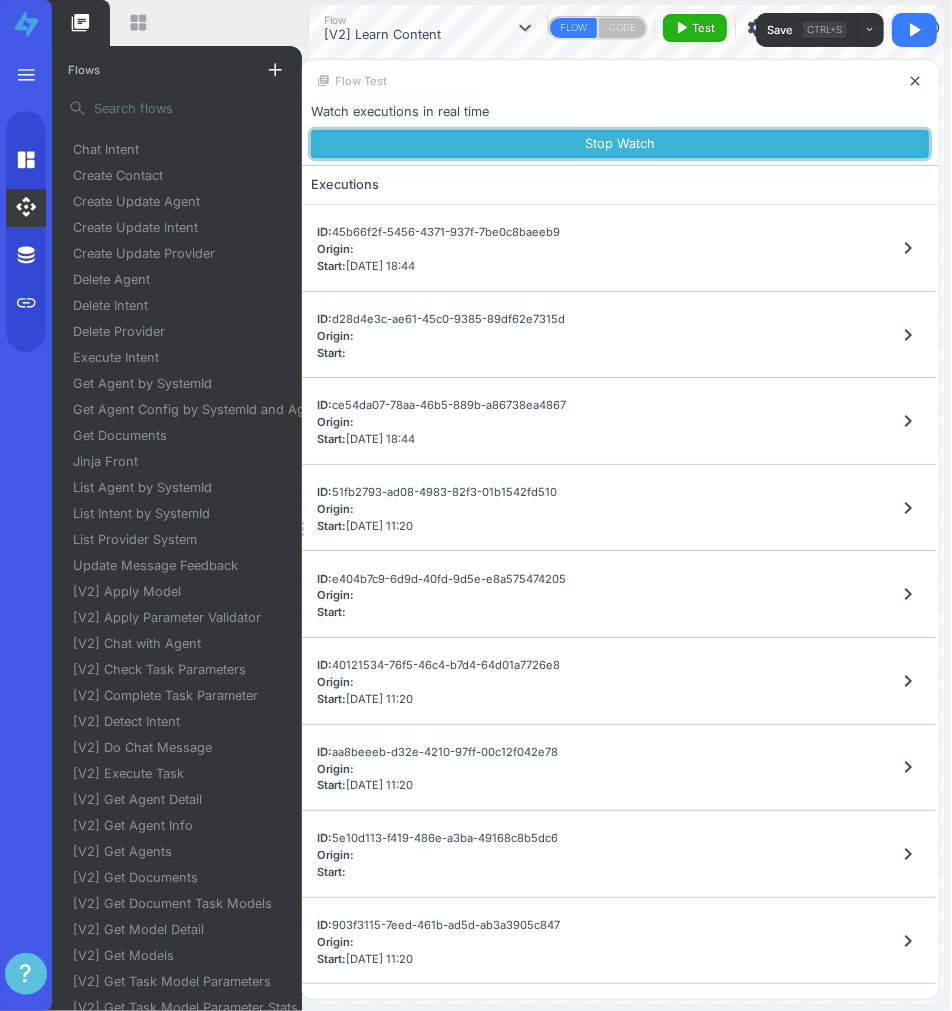 click on "Stop Watch" at bounding box center [620, 144] 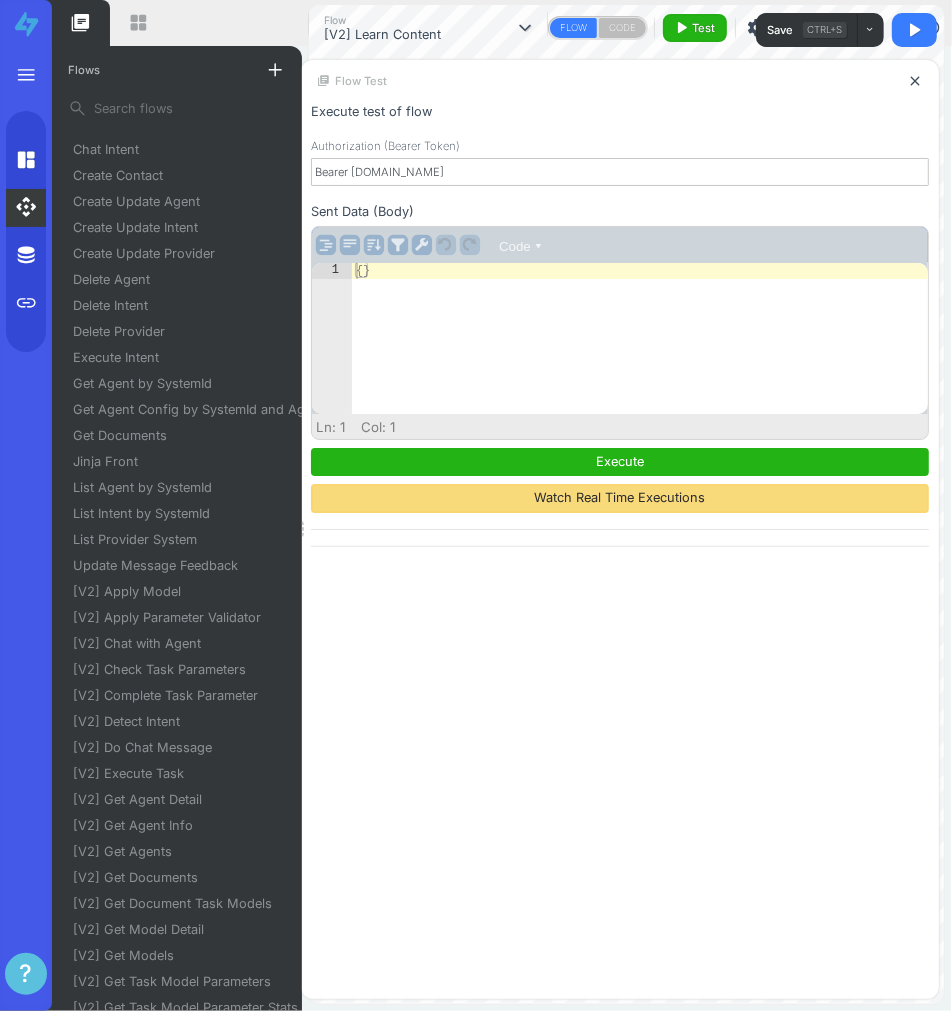 drag, startPoint x: 591, startPoint y: 481, endPoint x: 597, endPoint y: 503, distance: 22.803509 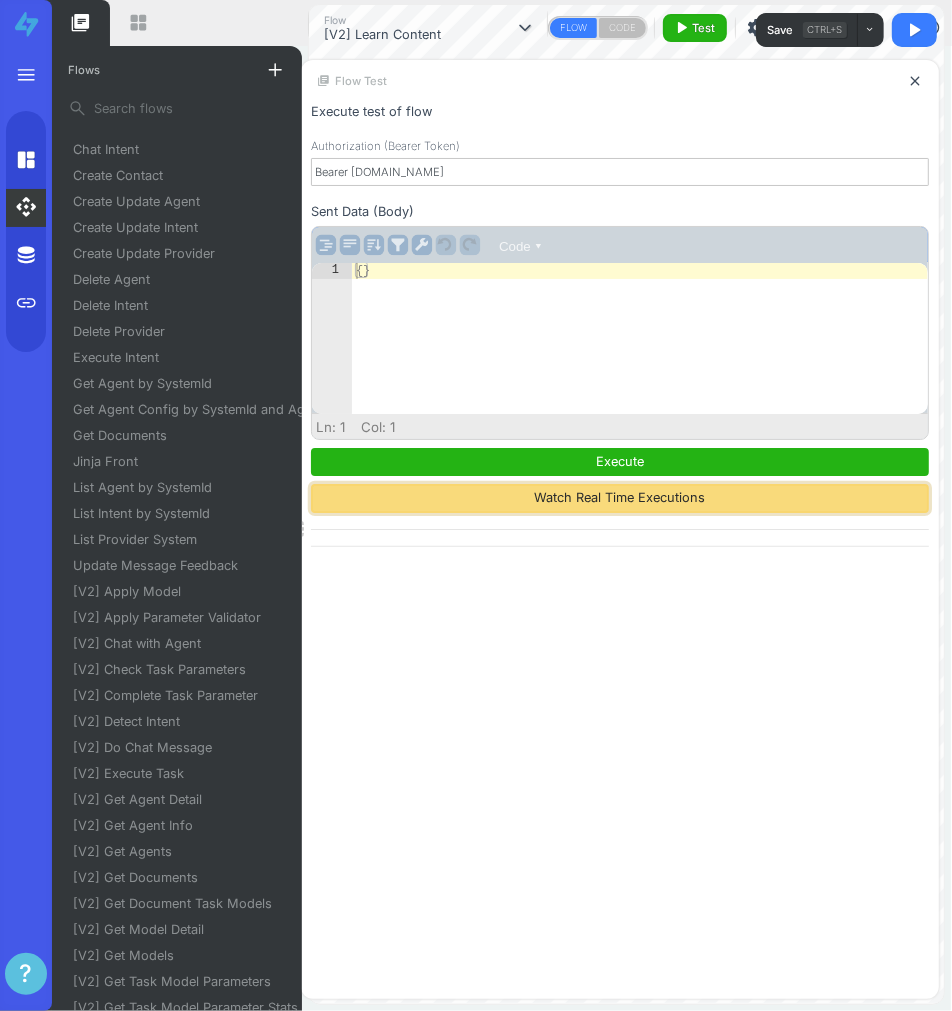 click on "Watch Real Time Executions" at bounding box center [620, 498] 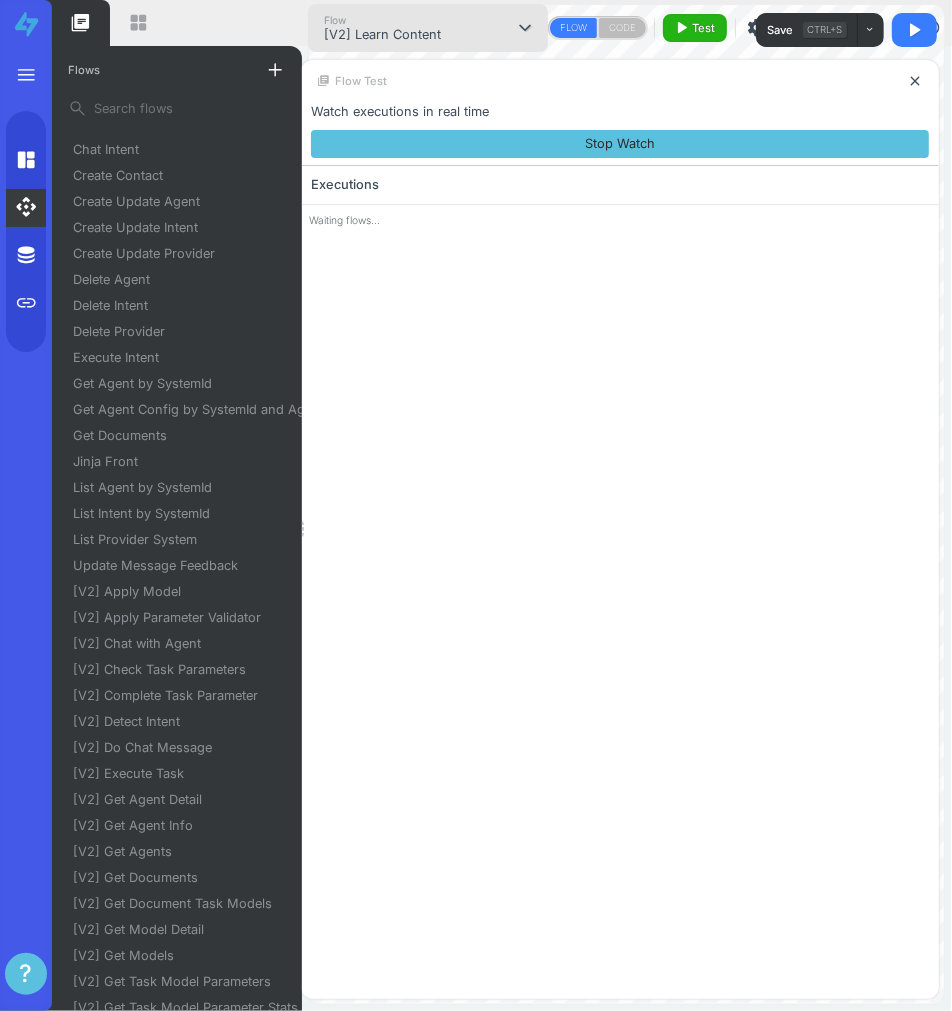 click on "Flow [V2] Learn Content" at bounding box center (374, 28) 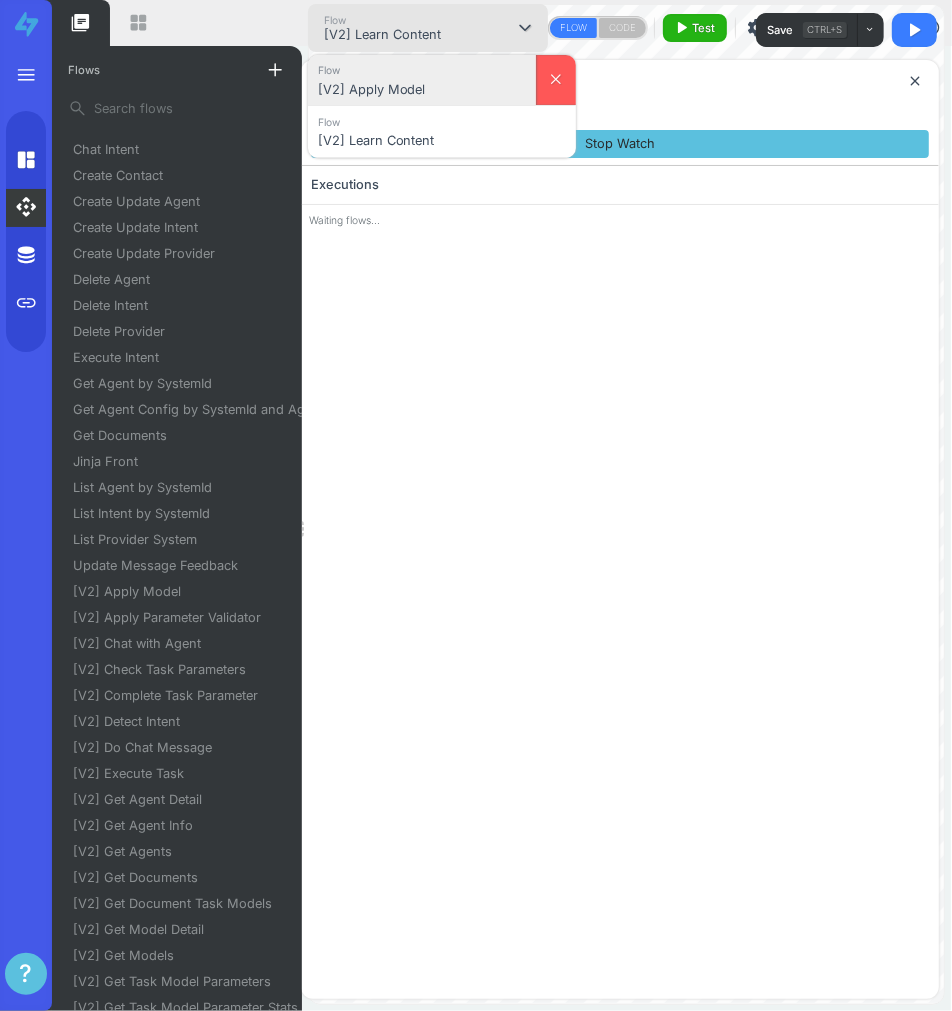click on "Flow [V2] Apply Model" at bounding box center [422, 80] 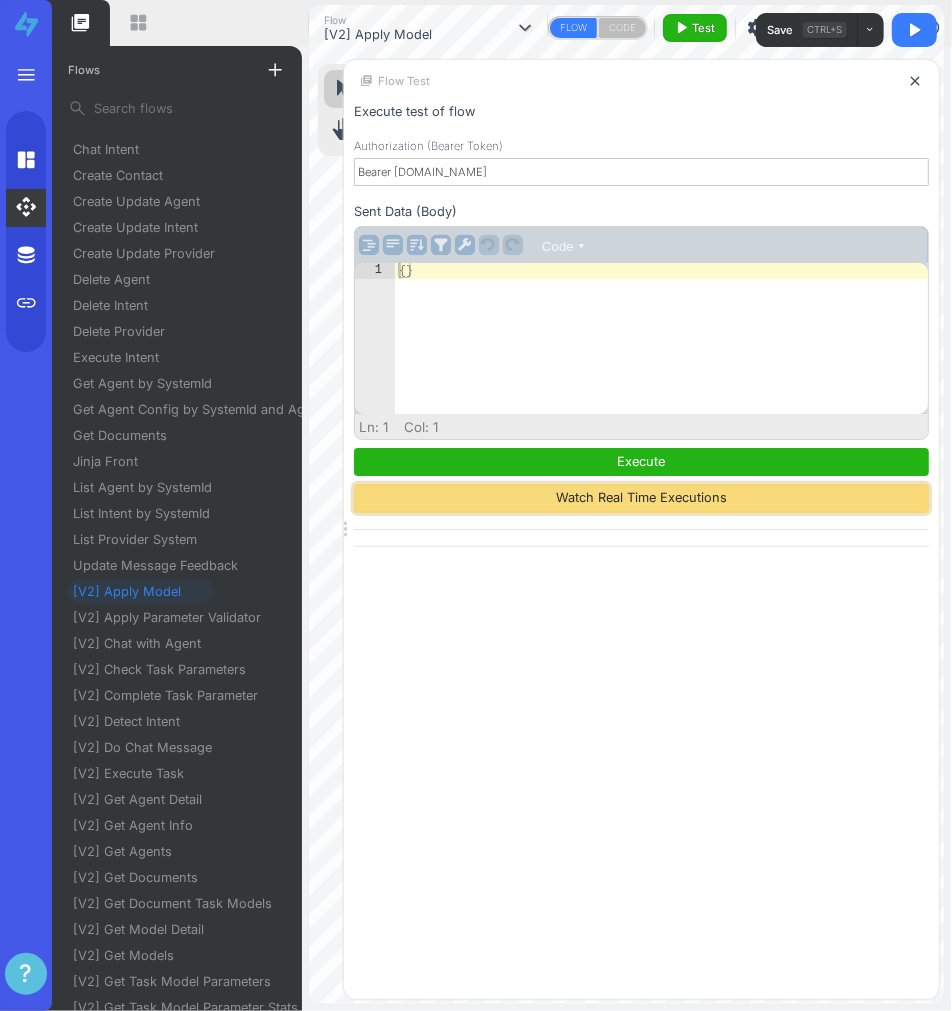 click on "Watch Real Time Executions" at bounding box center (641, 498) 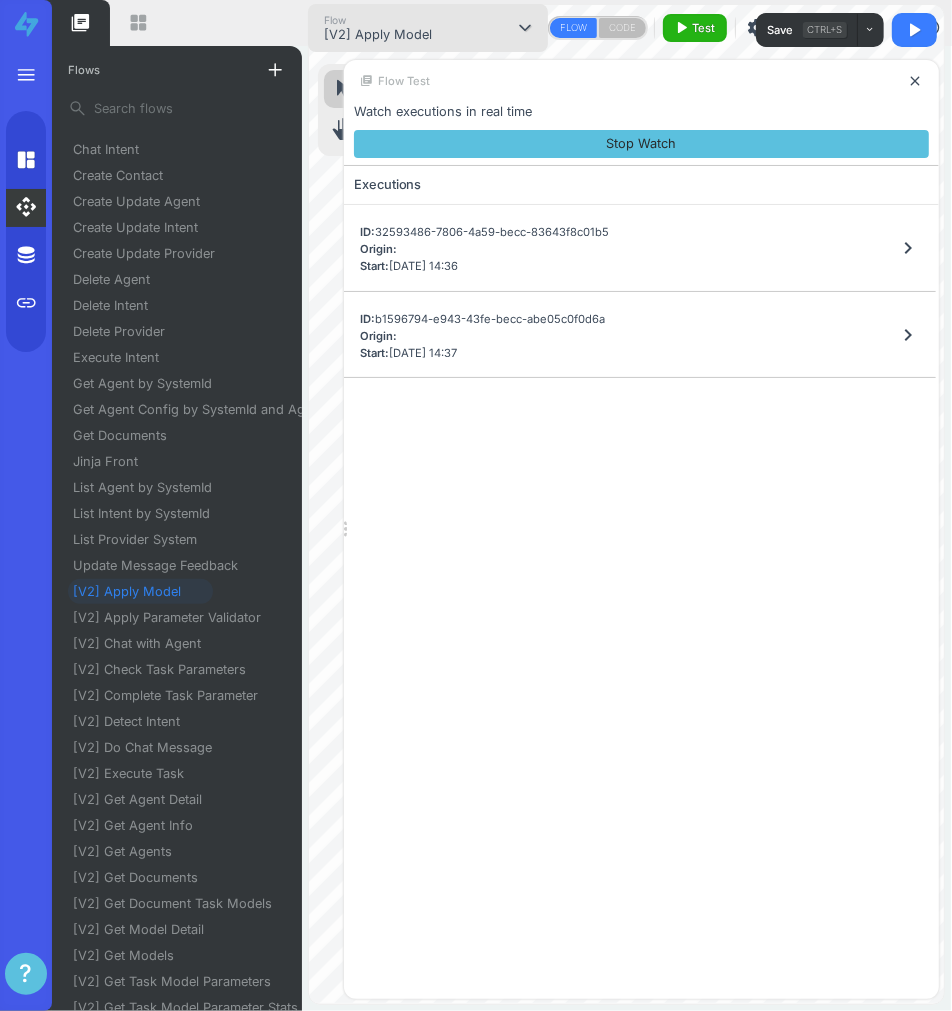 click on "Flow [V2] Apply Model expand_more Flow [V2] Apply Model close Flow [V2] Learn Content close" at bounding box center (428, 28) 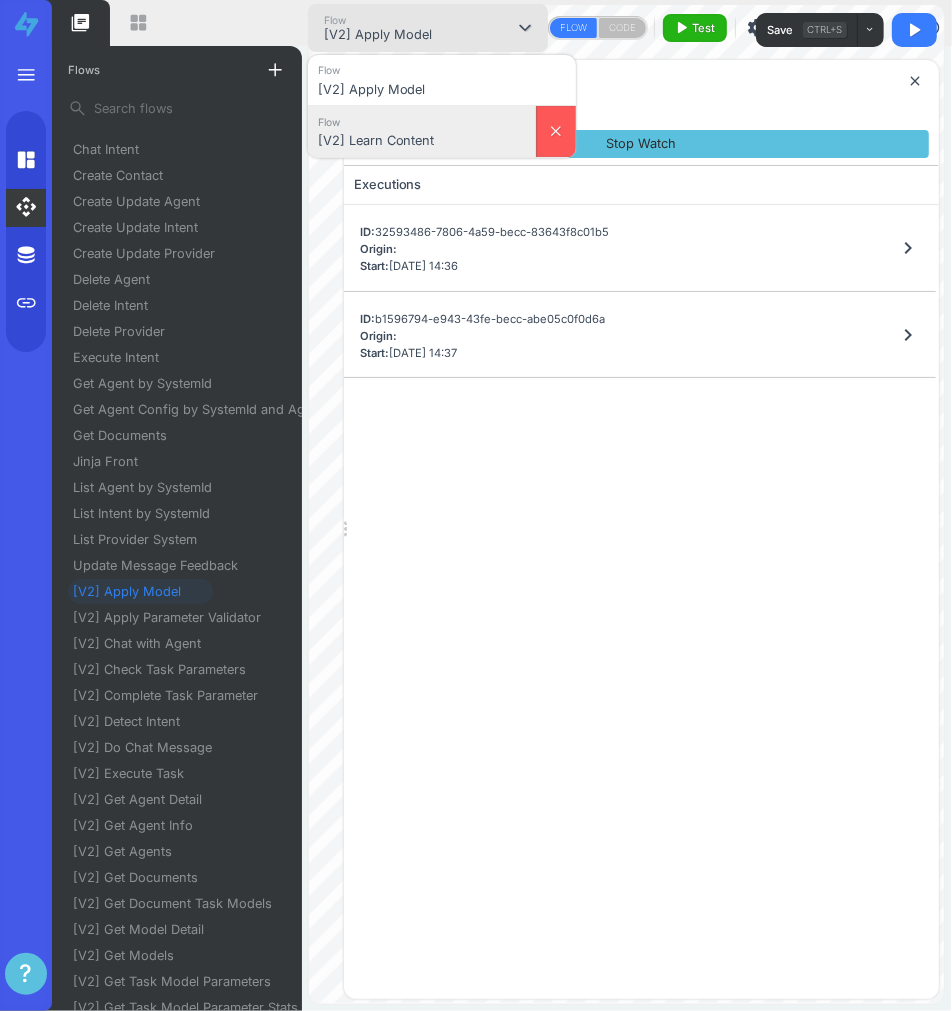 click on "Flow" at bounding box center [422, 121] 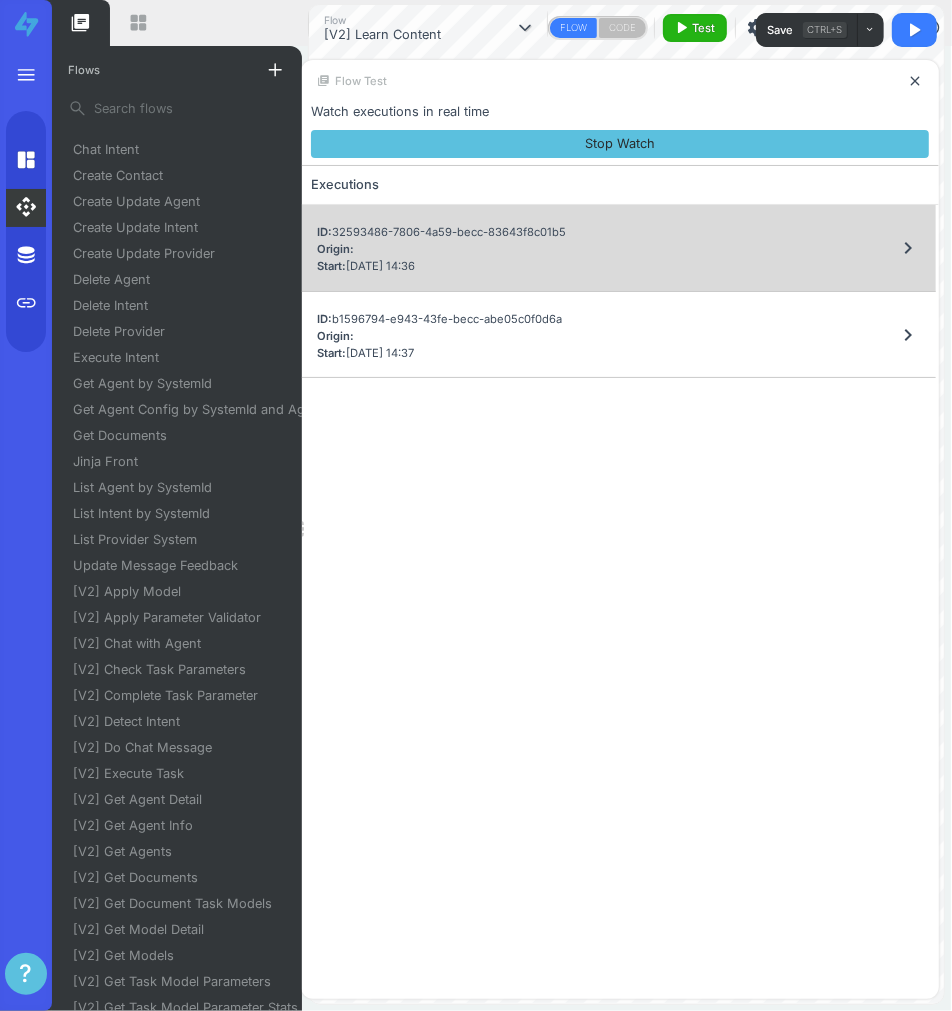 click on "ID:  32593486-7806-4a59-becc-83643f8c01b5 Origin:    Start:   [DATE] 14:36 chevron_right" at bounding box center [618, 248] 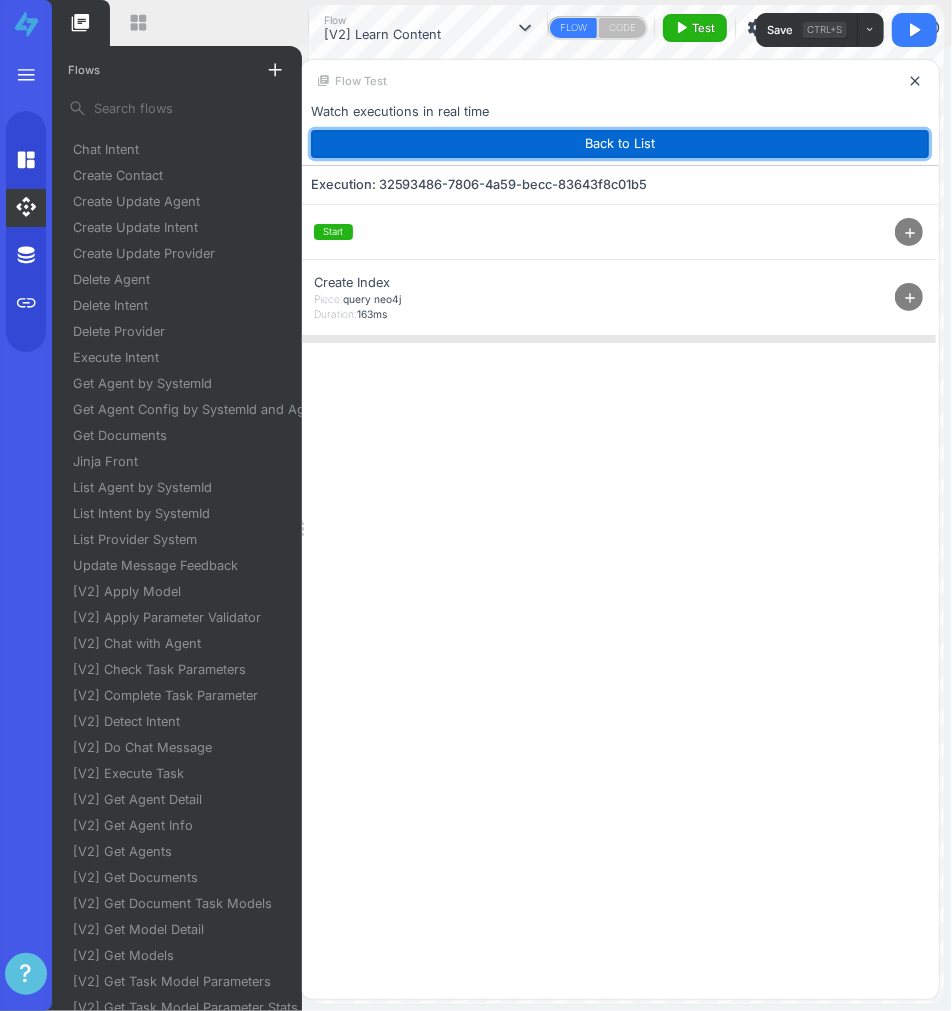 click on "Back to List" at bounding box center (620, 144) 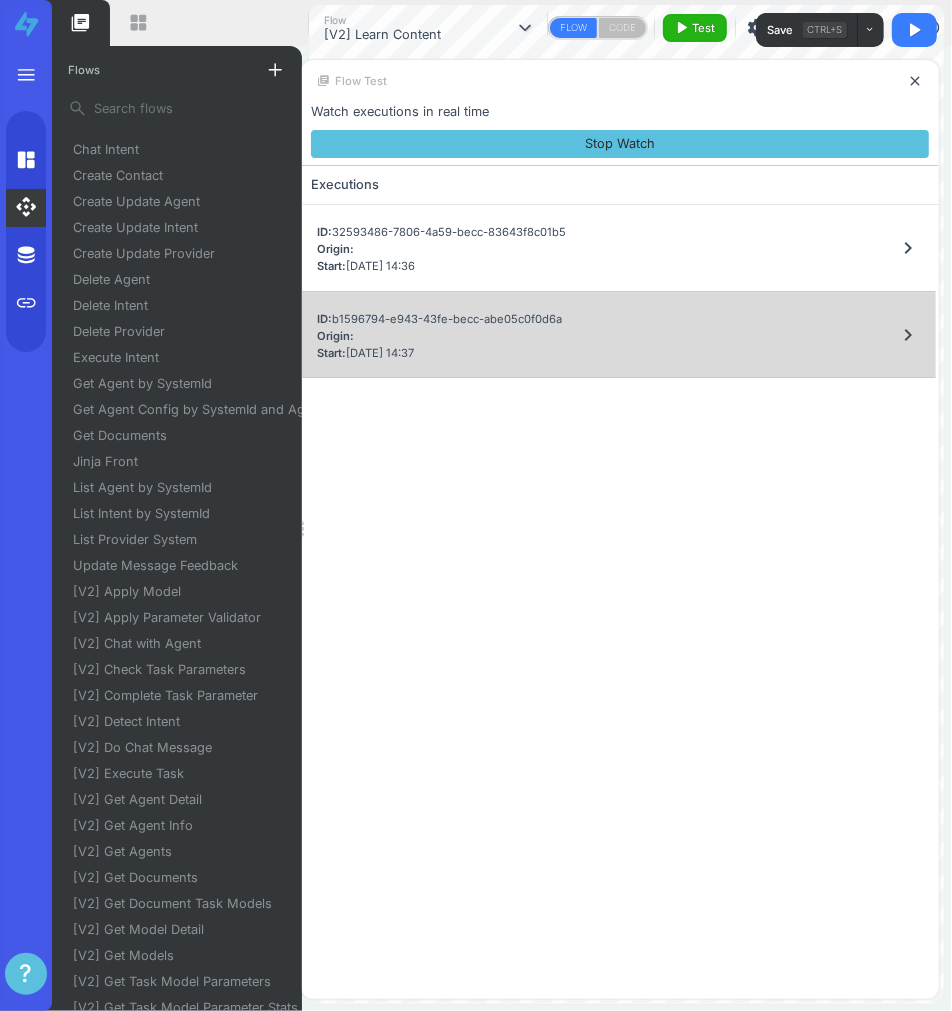 click on "Origin:" at bounding box center [439, 336] 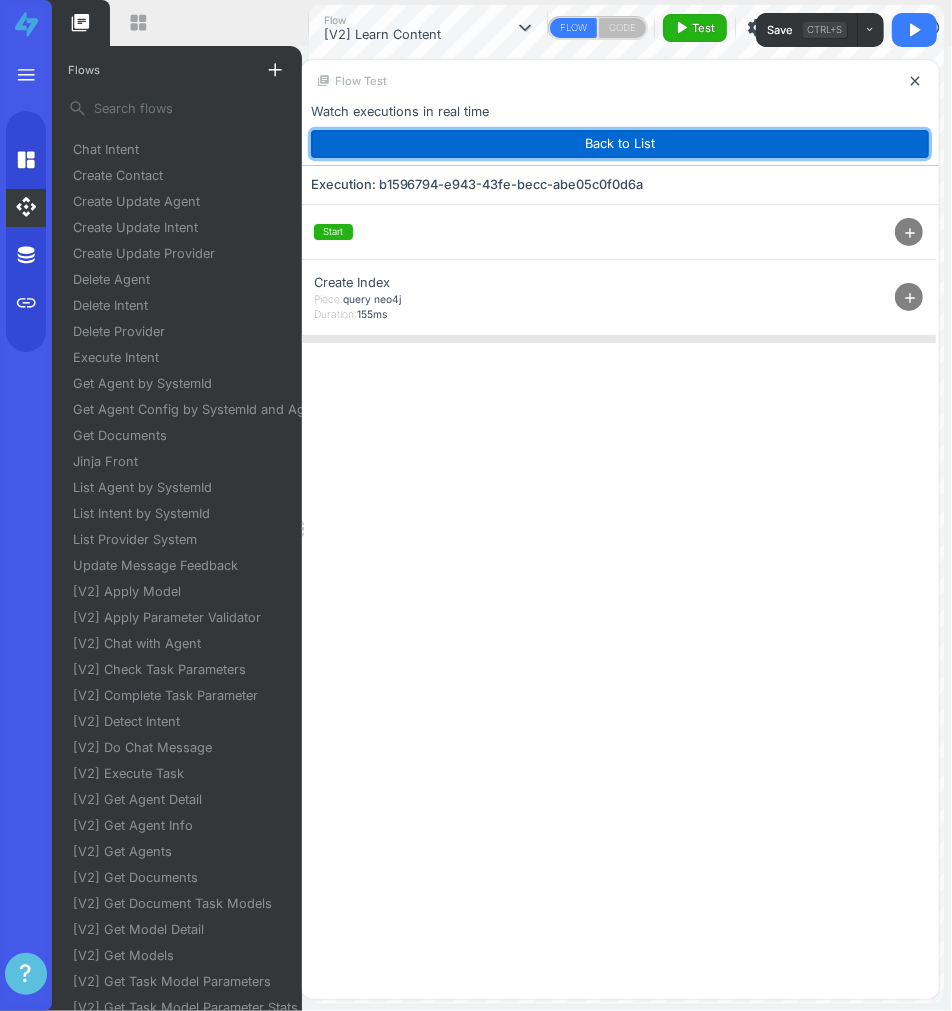click on "Back to List" at bounding box center [620, 144] 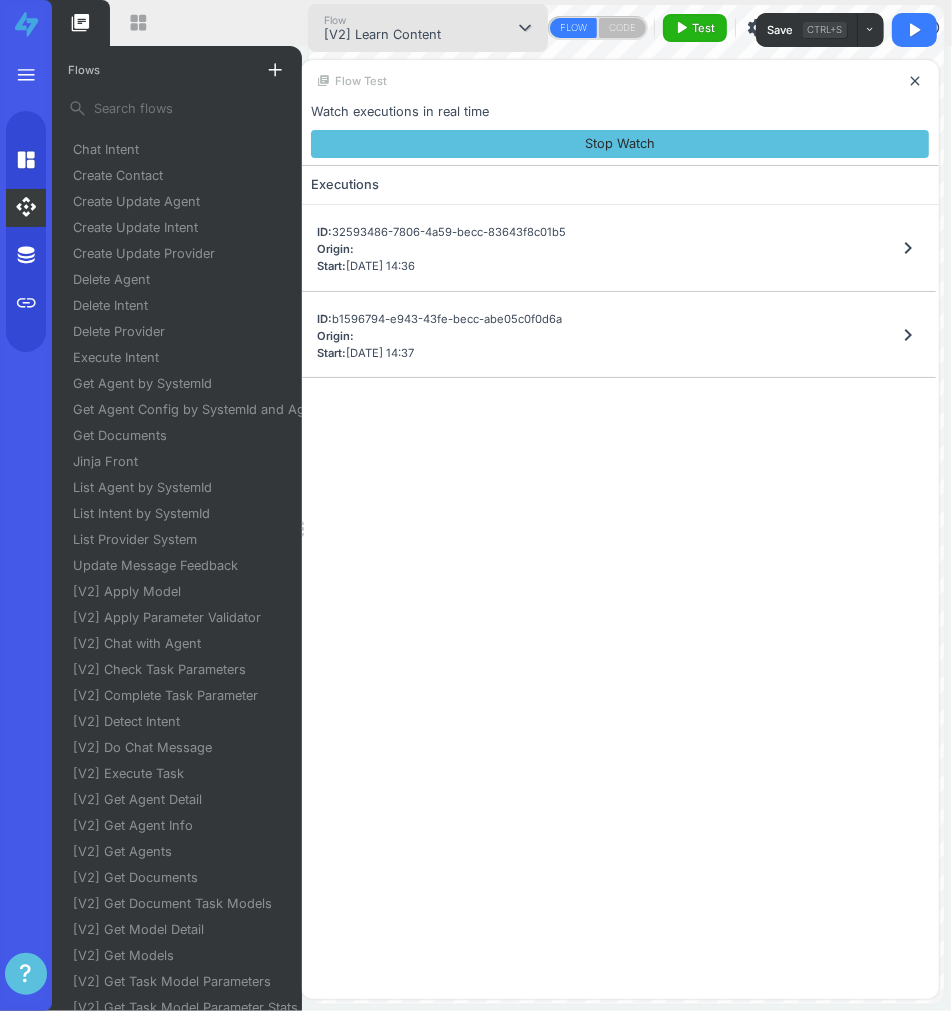 click on "Flow [V2] Learn Content expand_more Flow [V2] Apply Model close Flow [V2] Learn Content close" at bounding box center [428, 28] 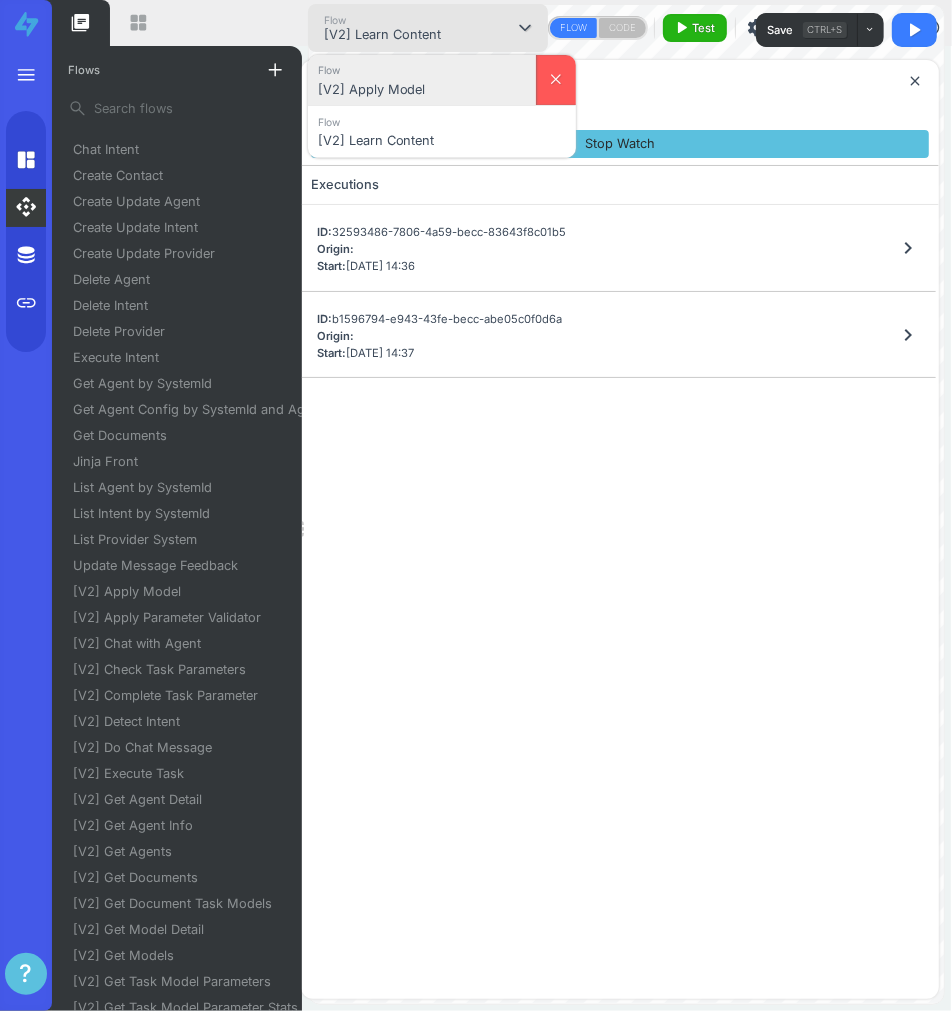 click on "Flow" at bounding box center (422, 69) 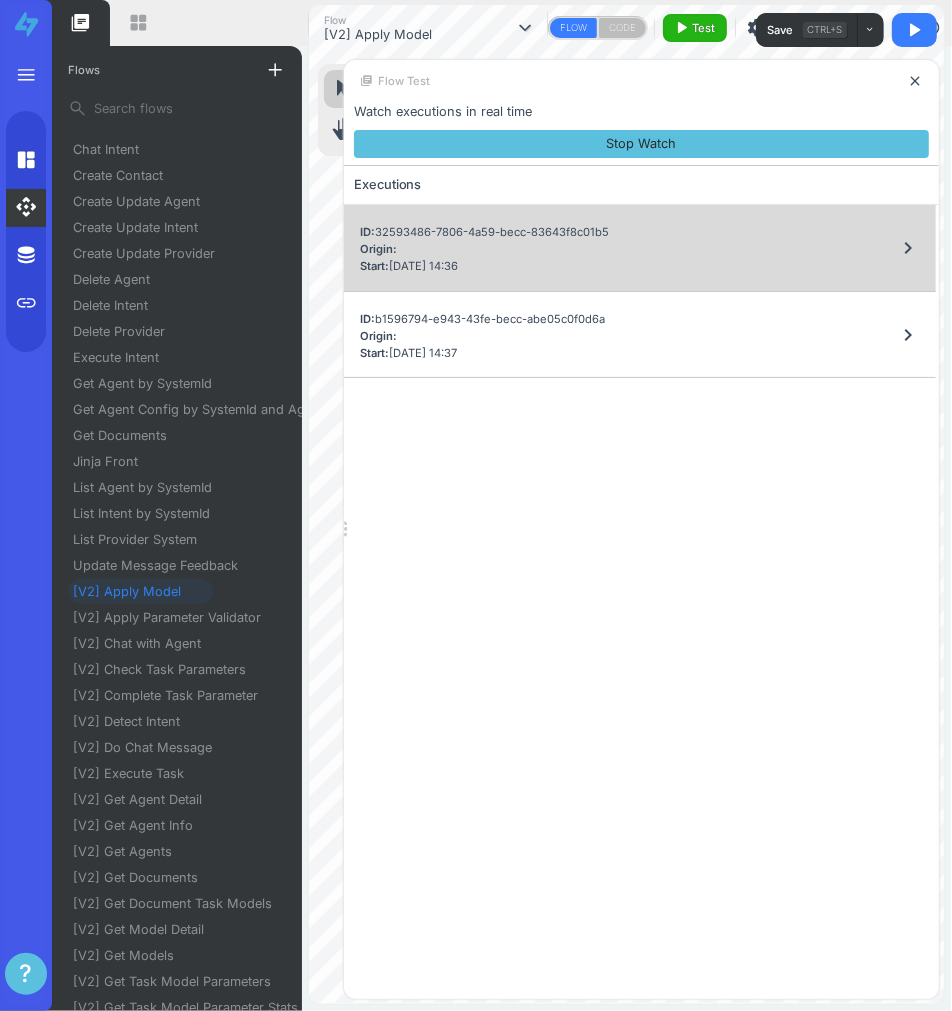 click on "Start:   [DATE] 14:36" at bounding box center (484, 266) 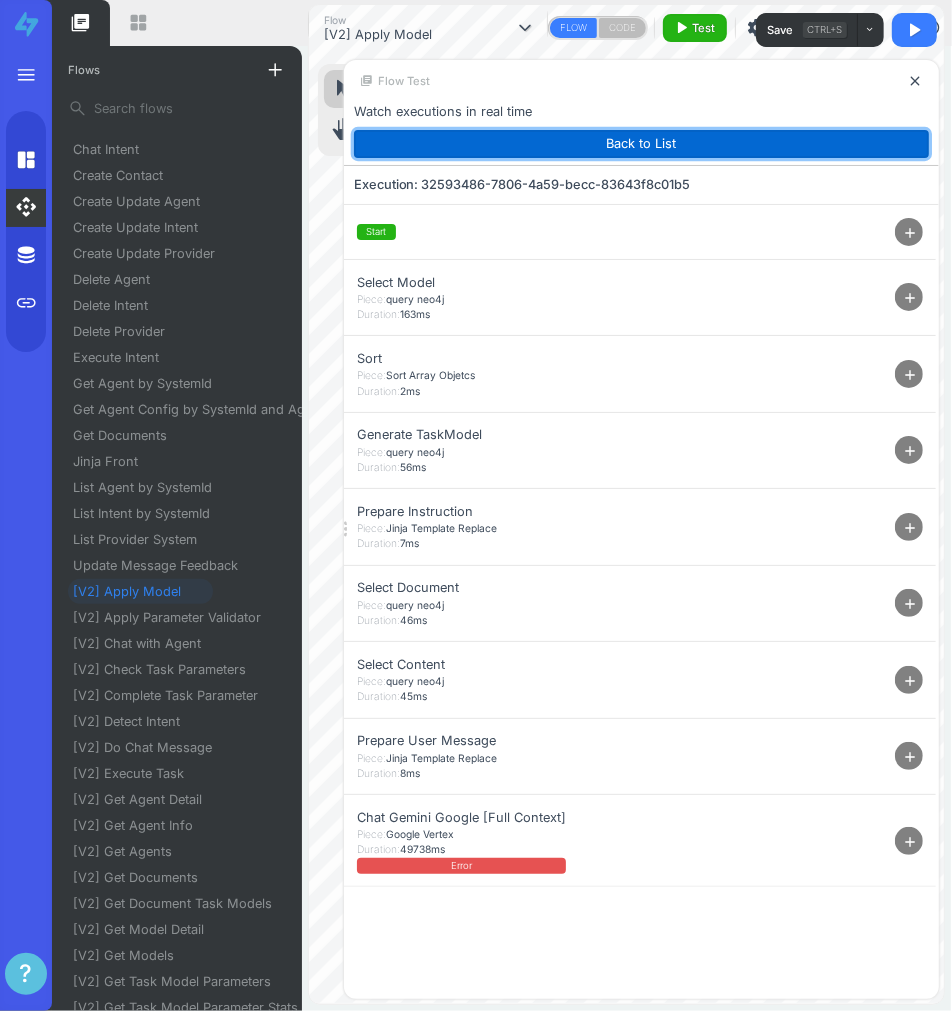click on "Back to List" at bounding box center [641, 144] 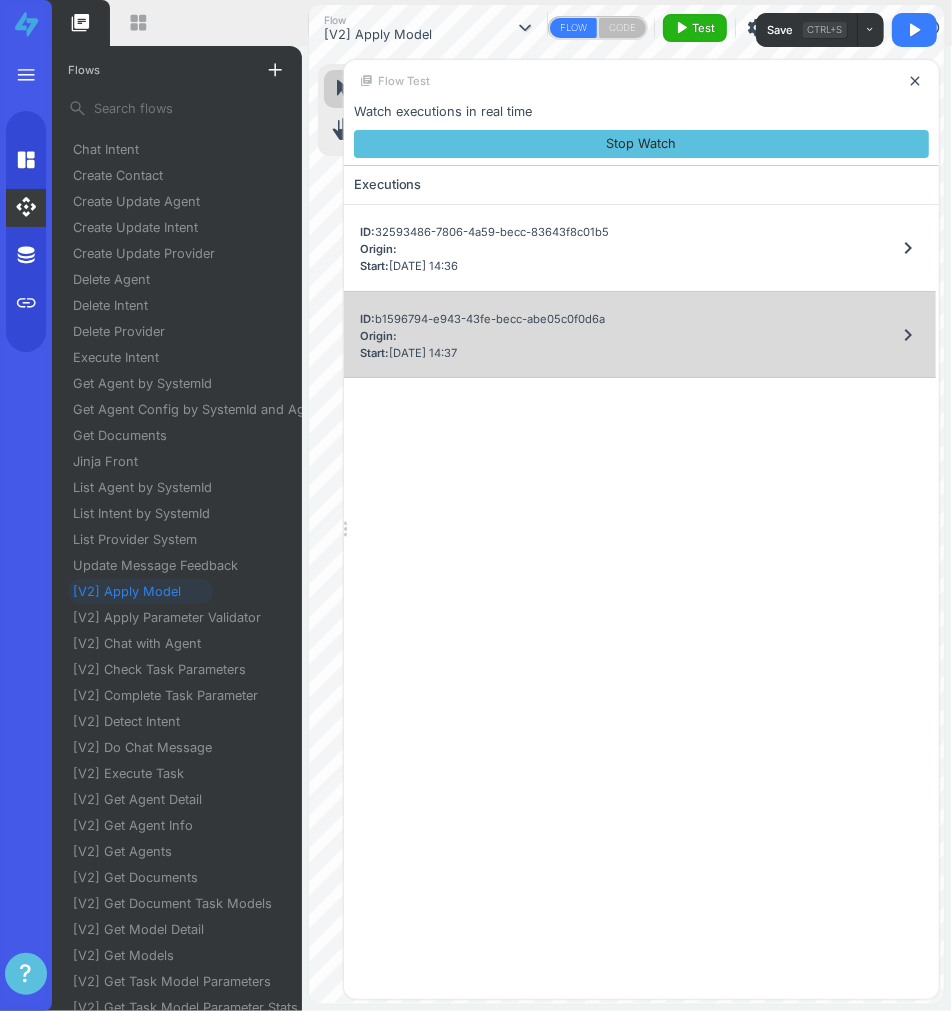 click on "ID:  b1596794-e943-43fe-becc-abe05c0f0d6a Origin:    Start:   [DATE] 14:37 chevron_right" at bounding box center [640, 335] 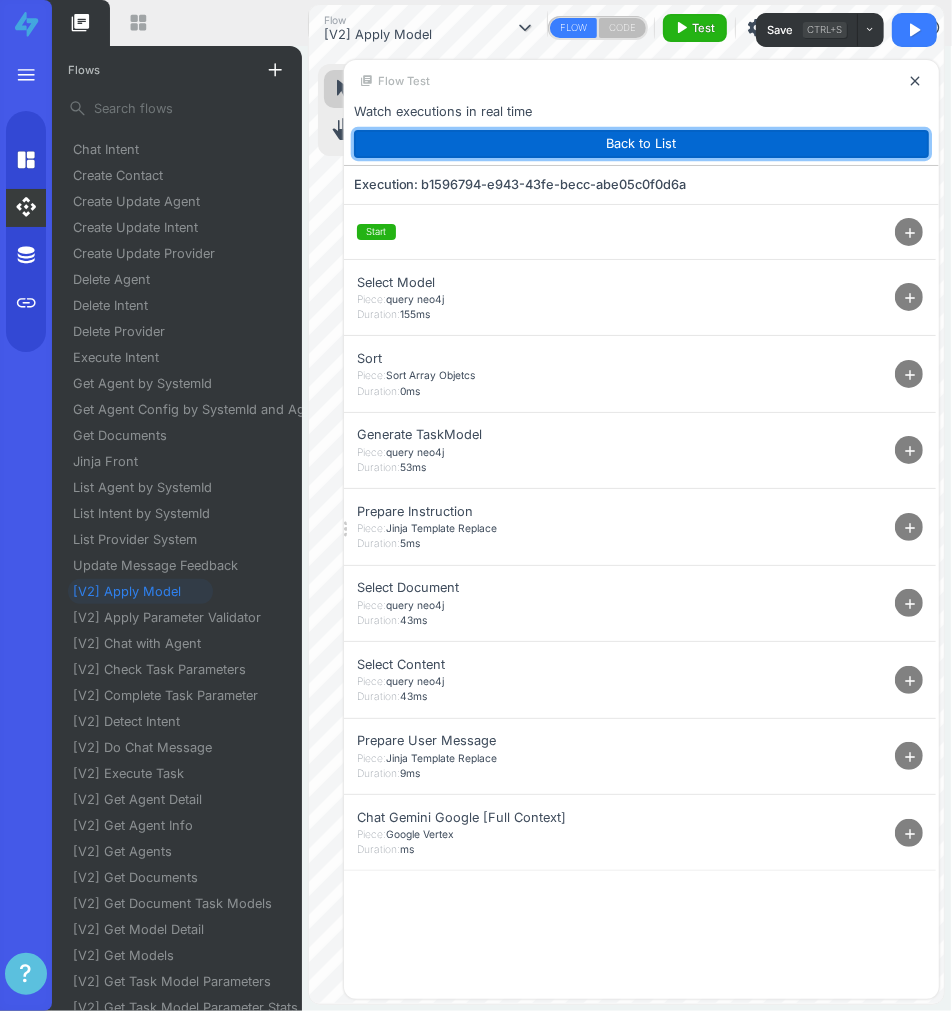 click on "Back to List" at bounding box center (641, 144) 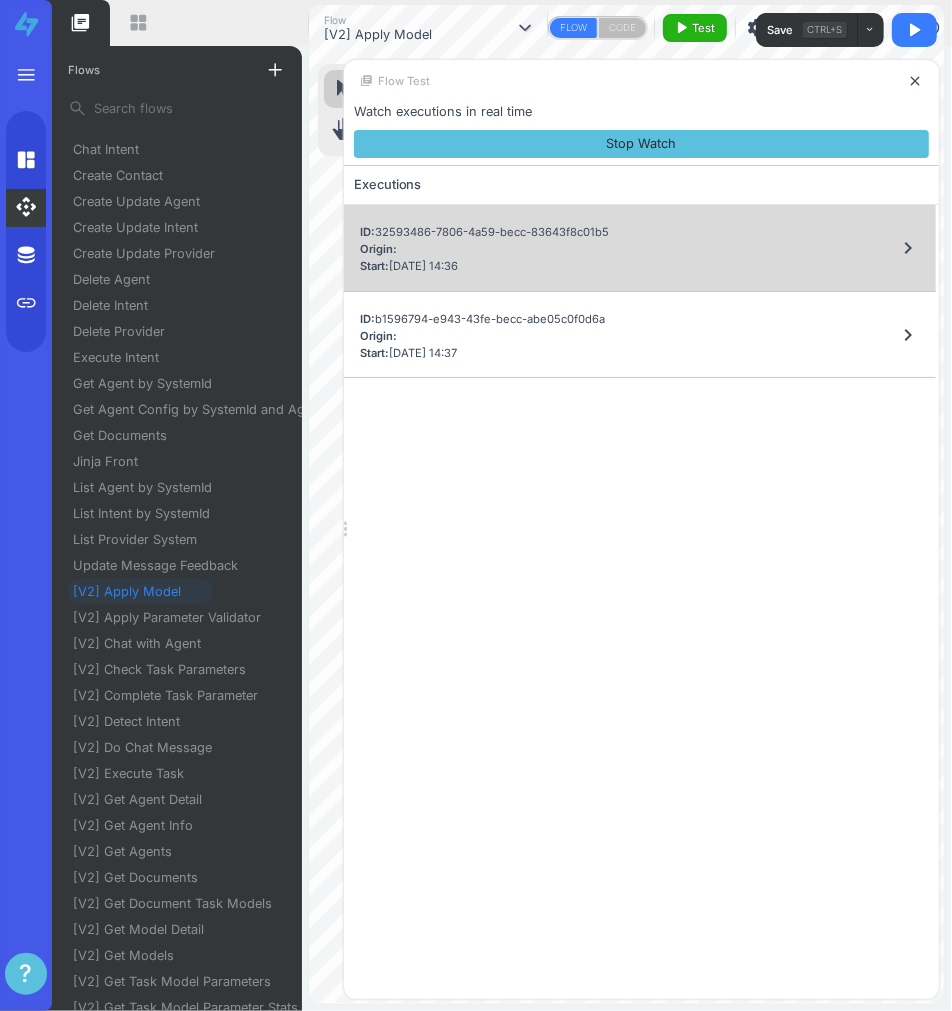 click on "ID:  32593486-7806-4a59-becc-83643f8c01b5 Origin:    Start:   [DATE] 14:36 chevron_right" at bounding box center (640, 248) 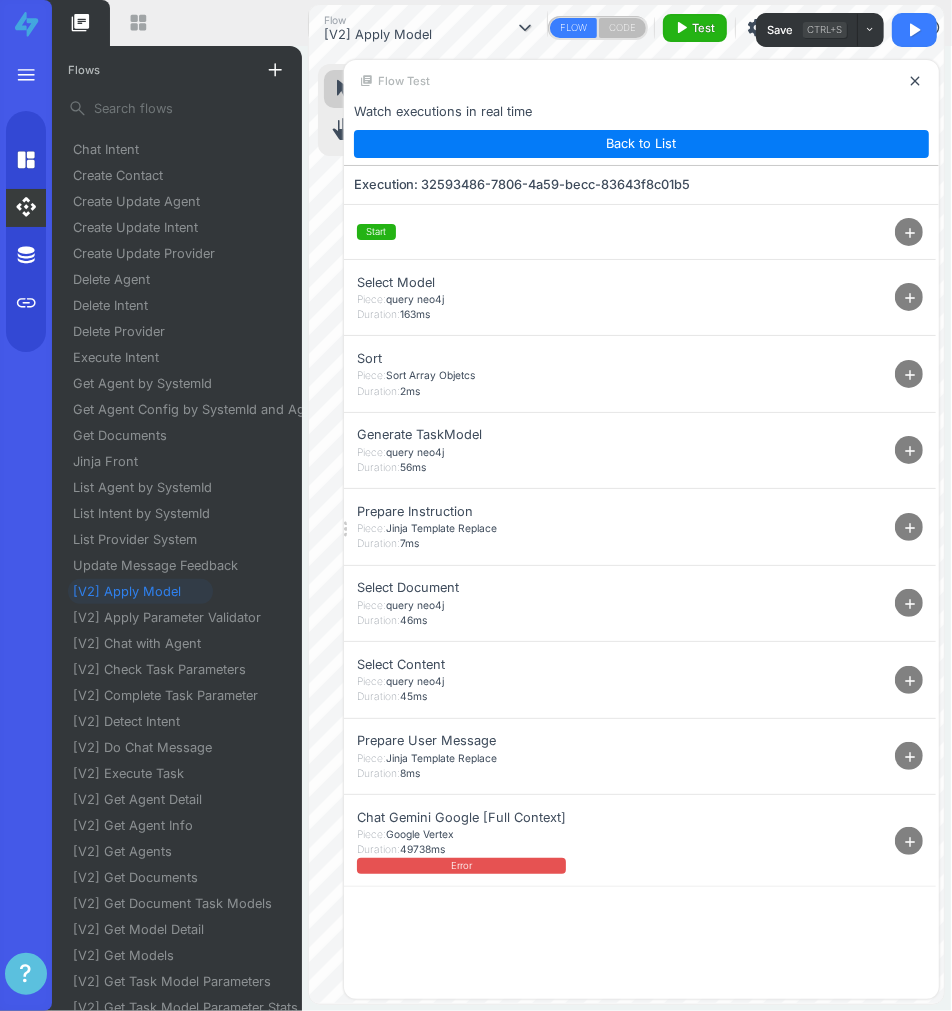 click on "add" at bounding box center (910, 842) 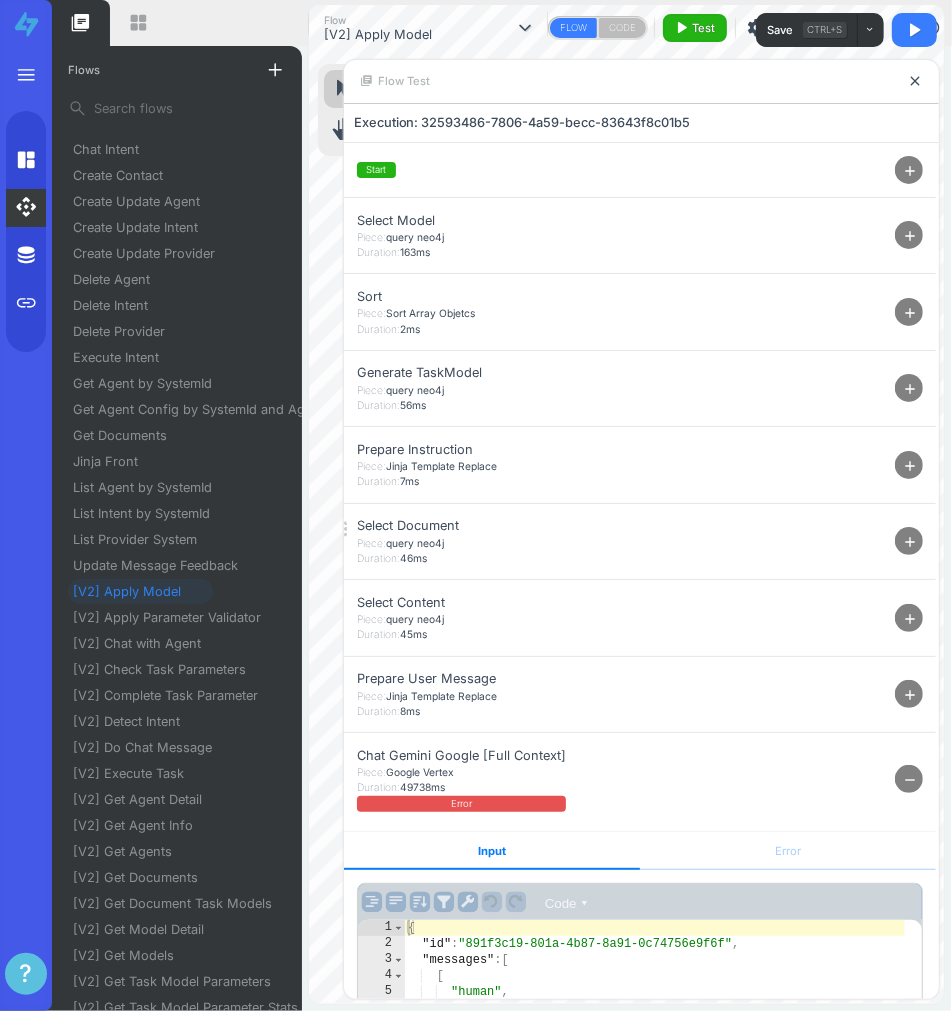 scroll, scrollTop: 173, scrollLeft: 0, axis: vertical 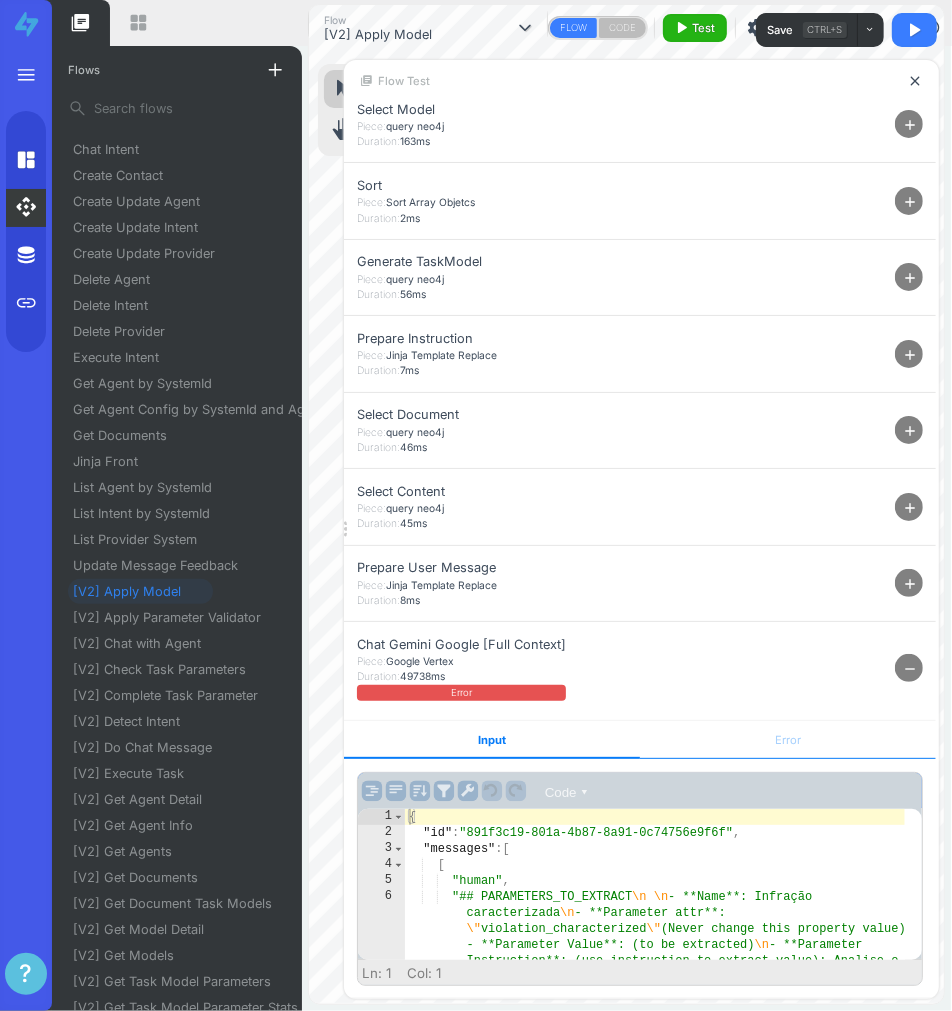 click on "Error" at bounding box center [788, 740] 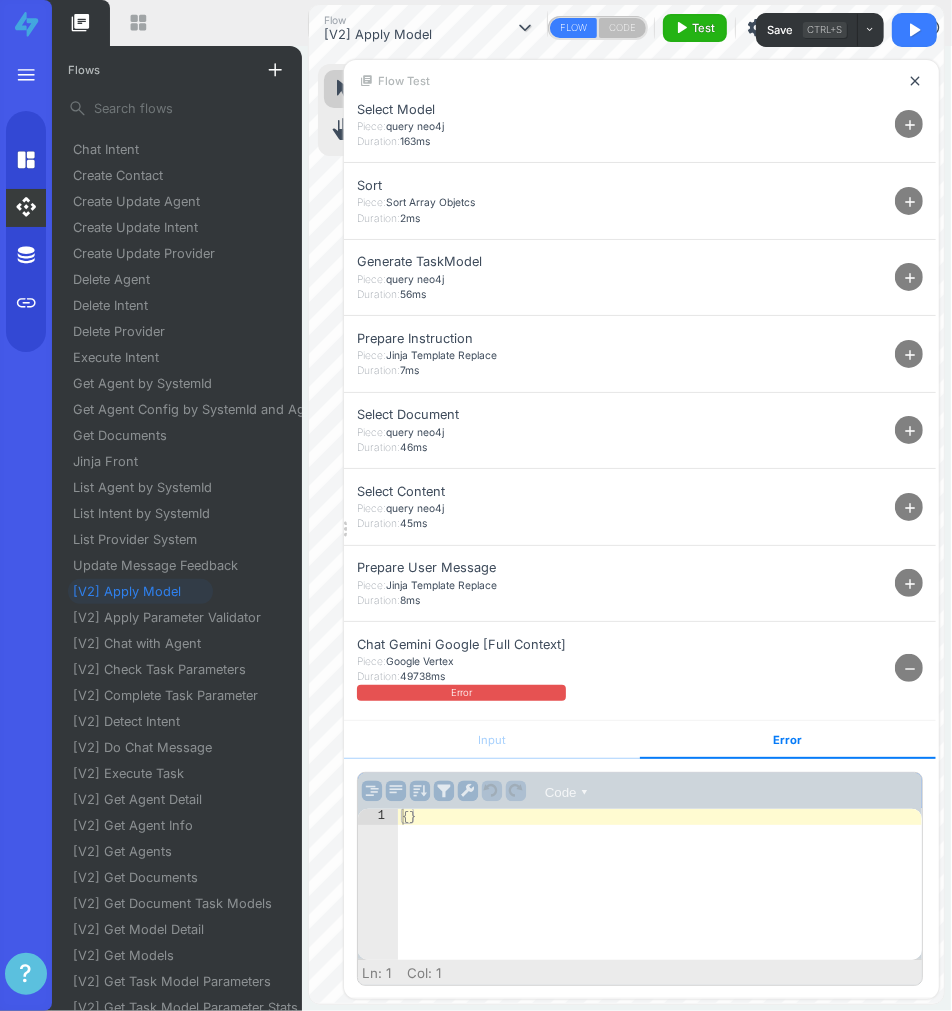 type on "{}" 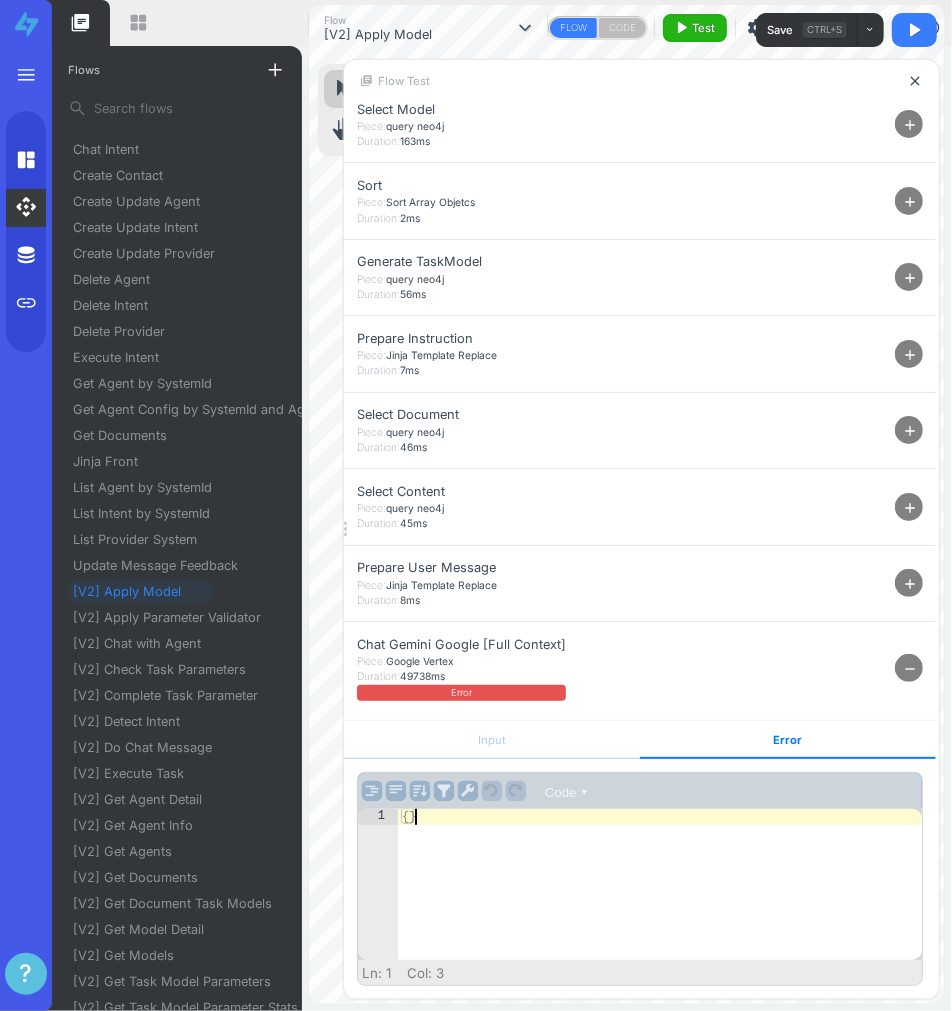 click on "{ }" at bounding box center (660, 900) 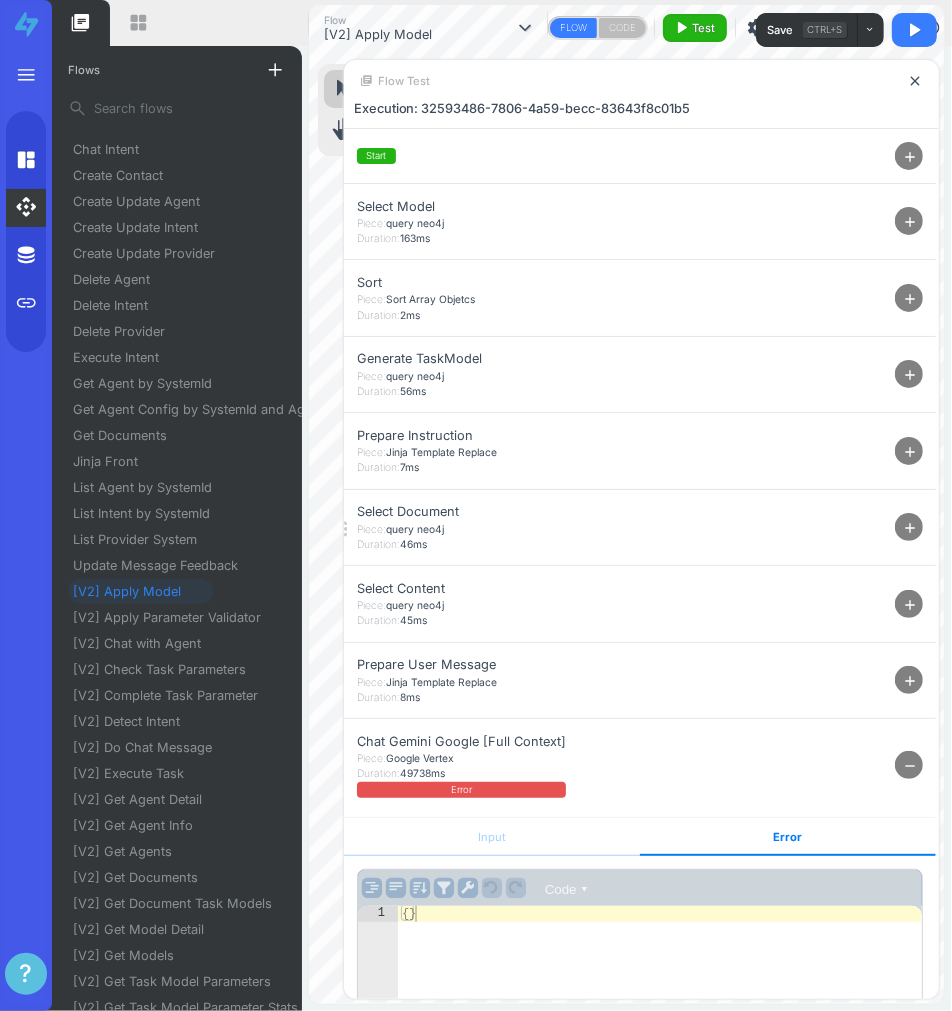 scroll, scrollTop: 0, scrollLeft: 0, axis: both 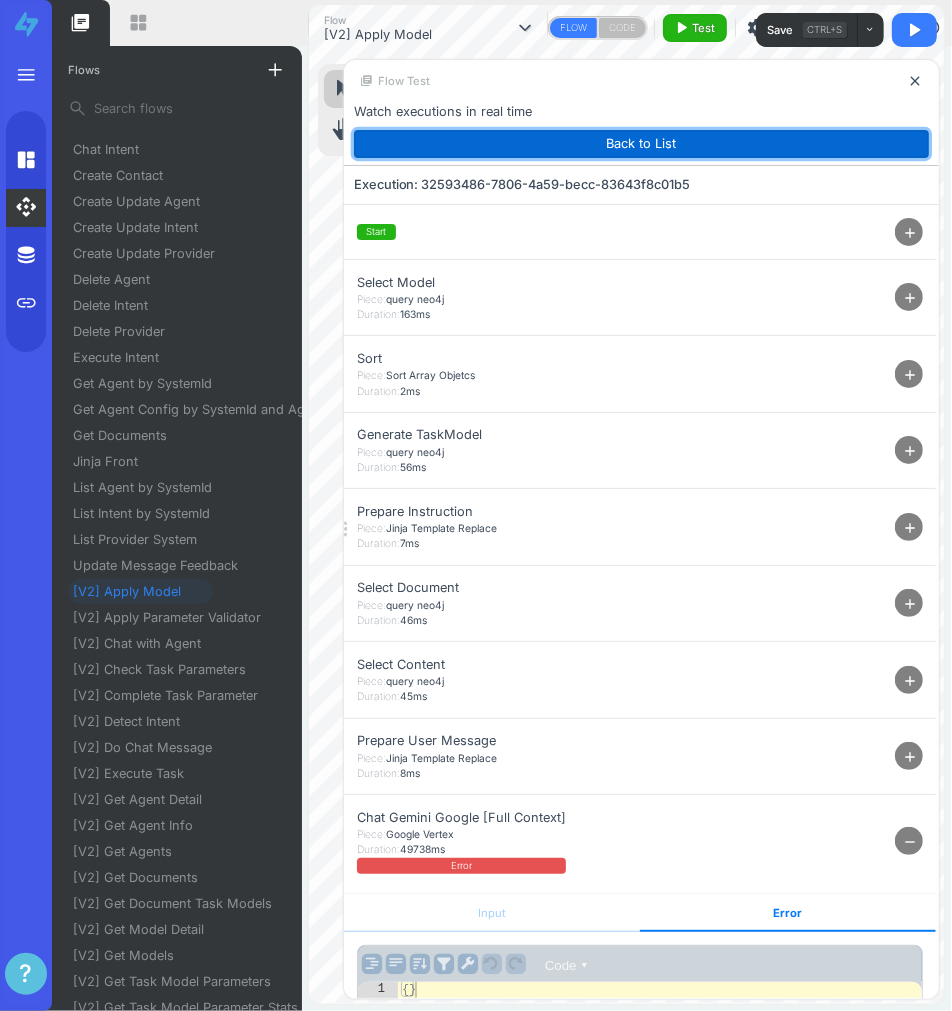 click on "Back to List" at bounding box center [641, 144] 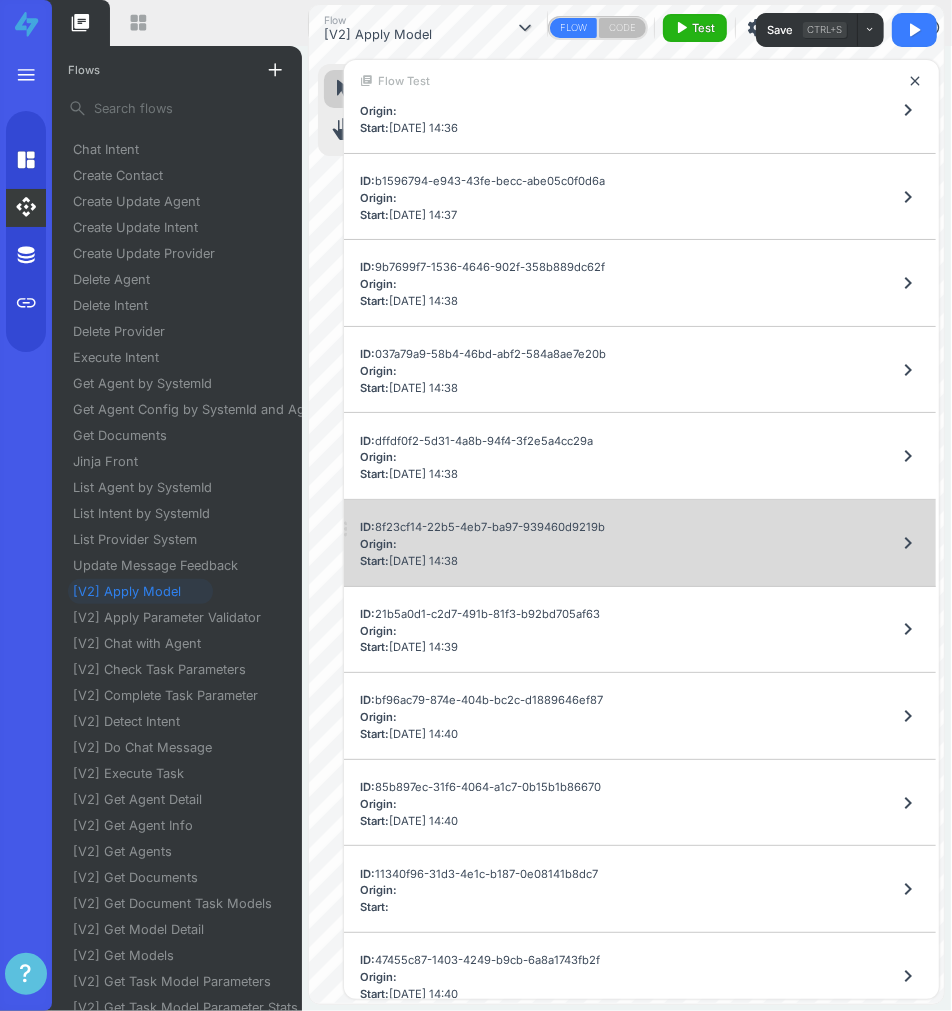 scroll, scrollTop: 591, scrollLeft: 0, axis: vertical 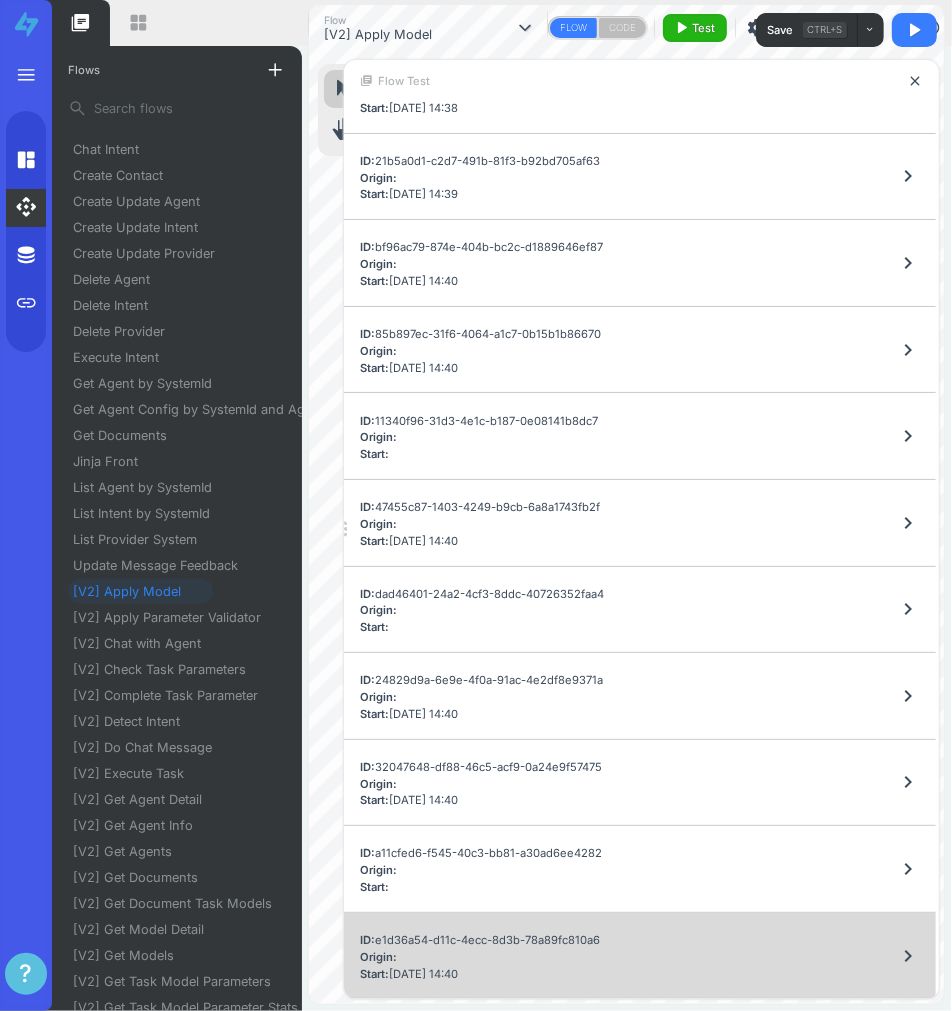 click on "ID:  e1d36a54-d11c-4ecc-8d3b-78a89fc810a6 Origin:    Start:   [DATE] 14:40 chevron_right" at bounding box center (640, 956) 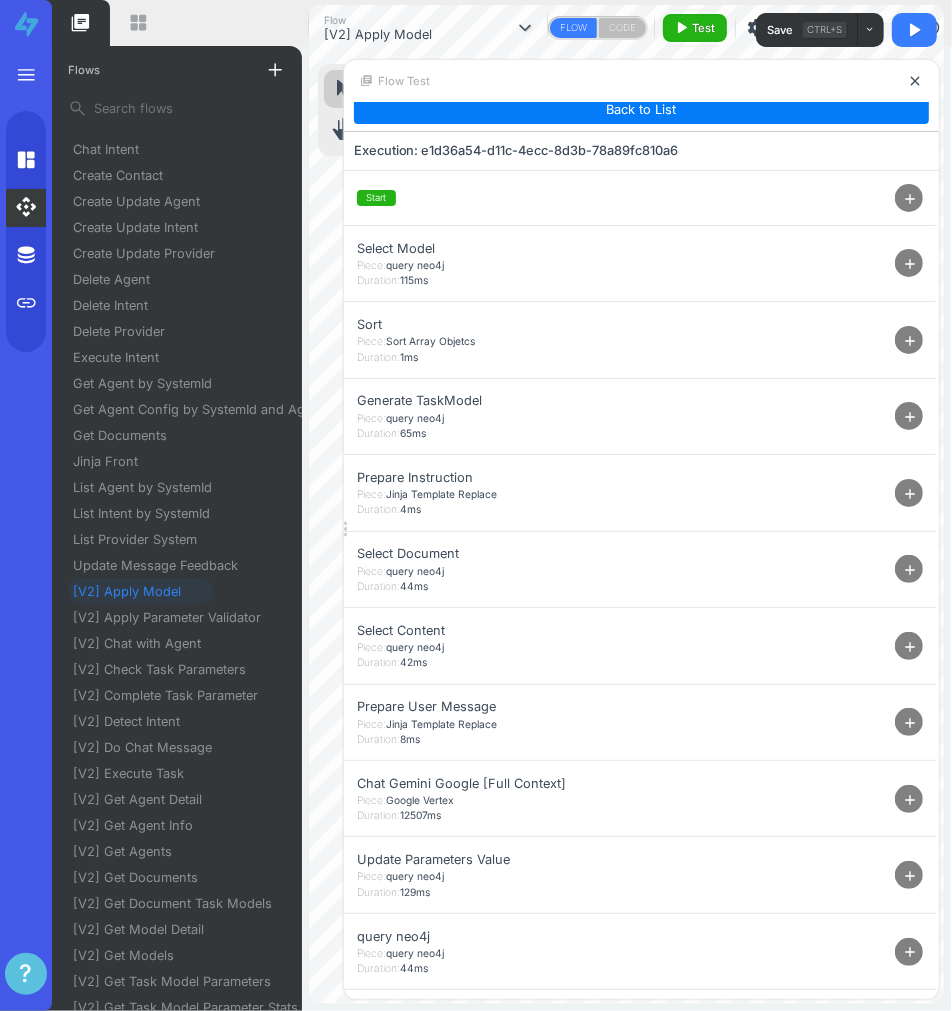 scroll, scrollTop: 0, scrollLeft: 0, axis: both 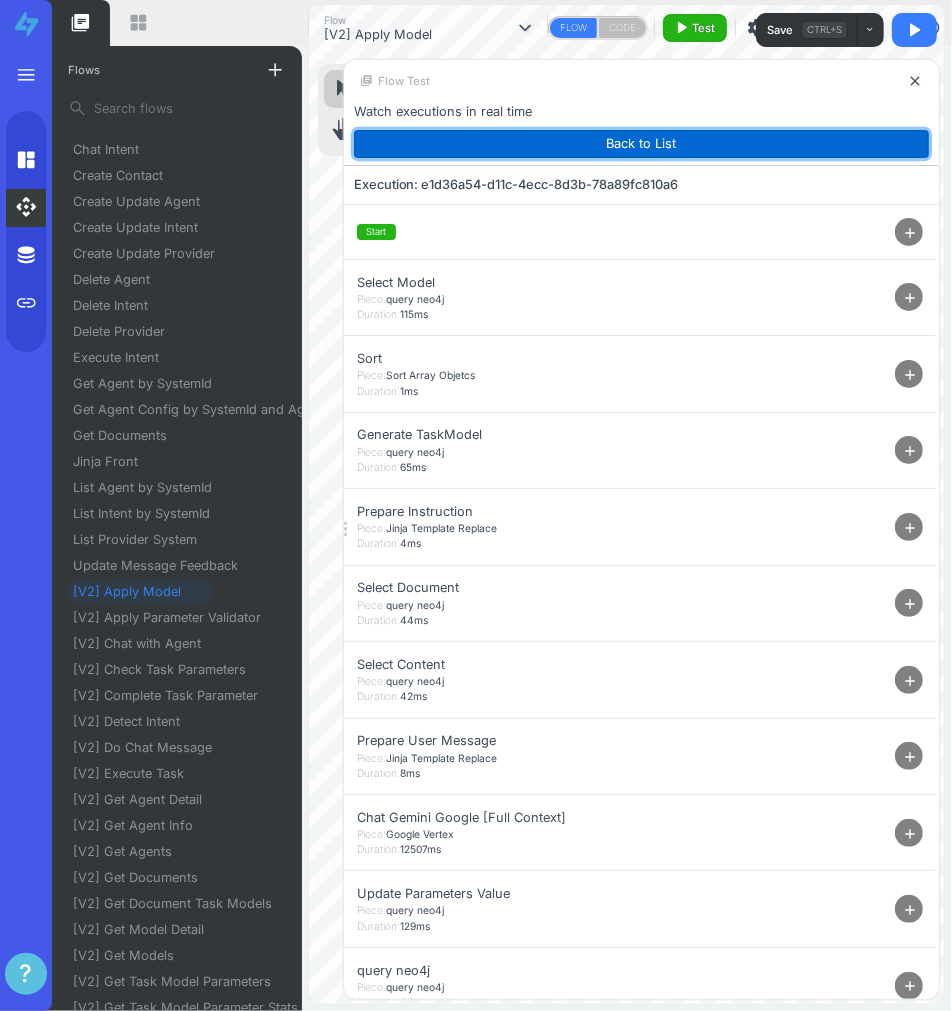 click on "Back to List" at bounding box center (641, 144) 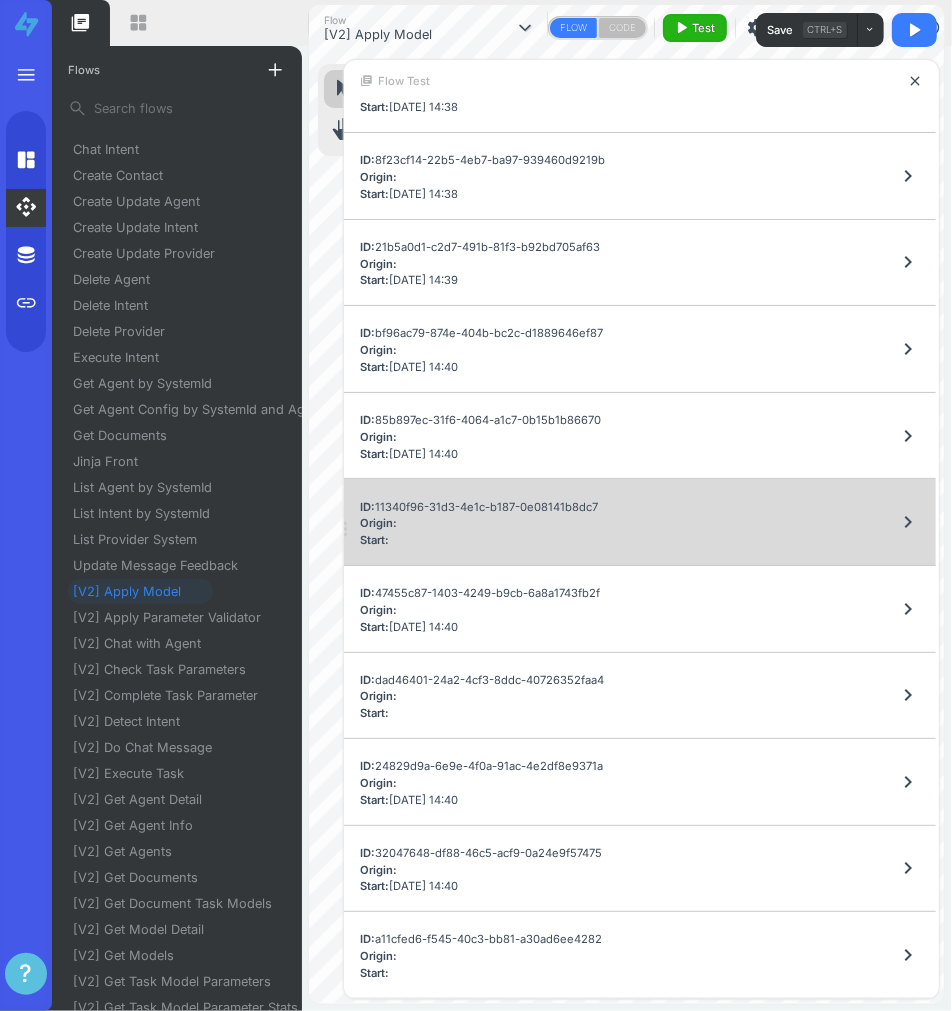 scroll, scrollTop: 591, scrollLeft: 0, axis: vertical 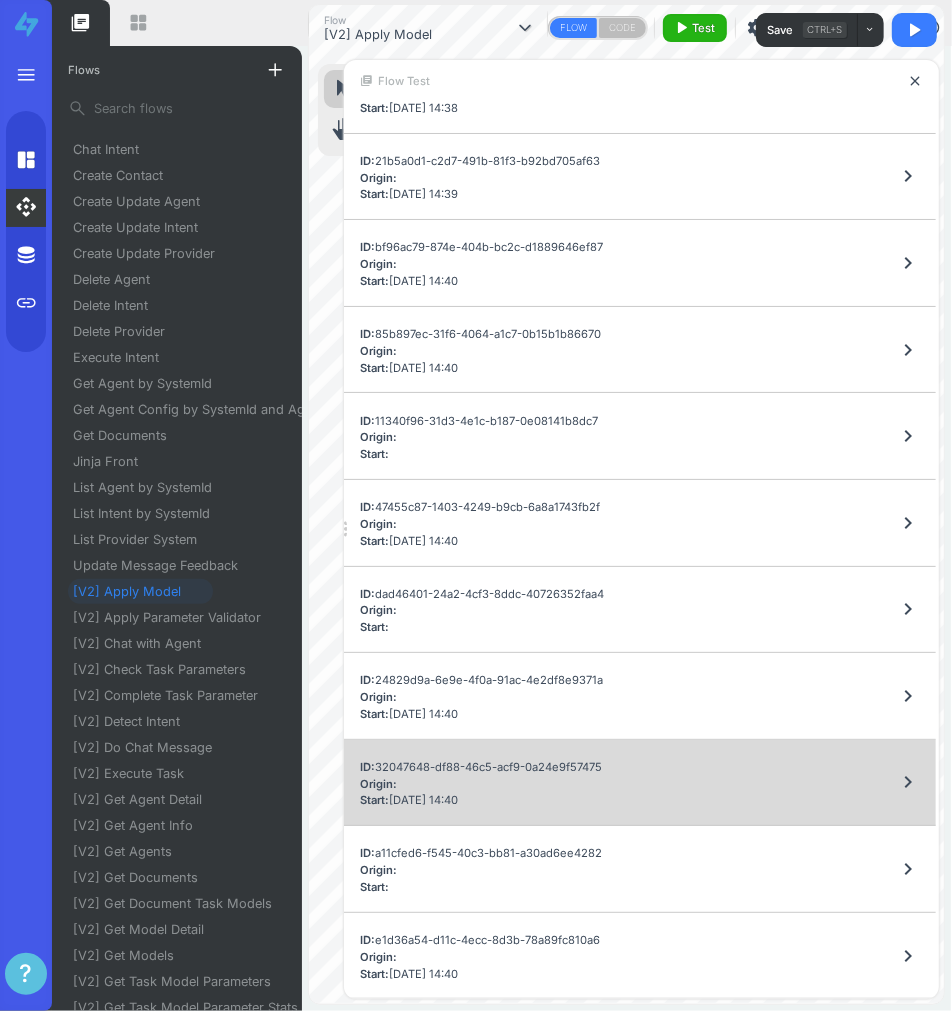 click on "ID:  32047648-df88-46c5-acf9-0a24e9f57475 Origin:    Start:   [DATE] 14:40 chevron_right" at bounding box center [640, 783] 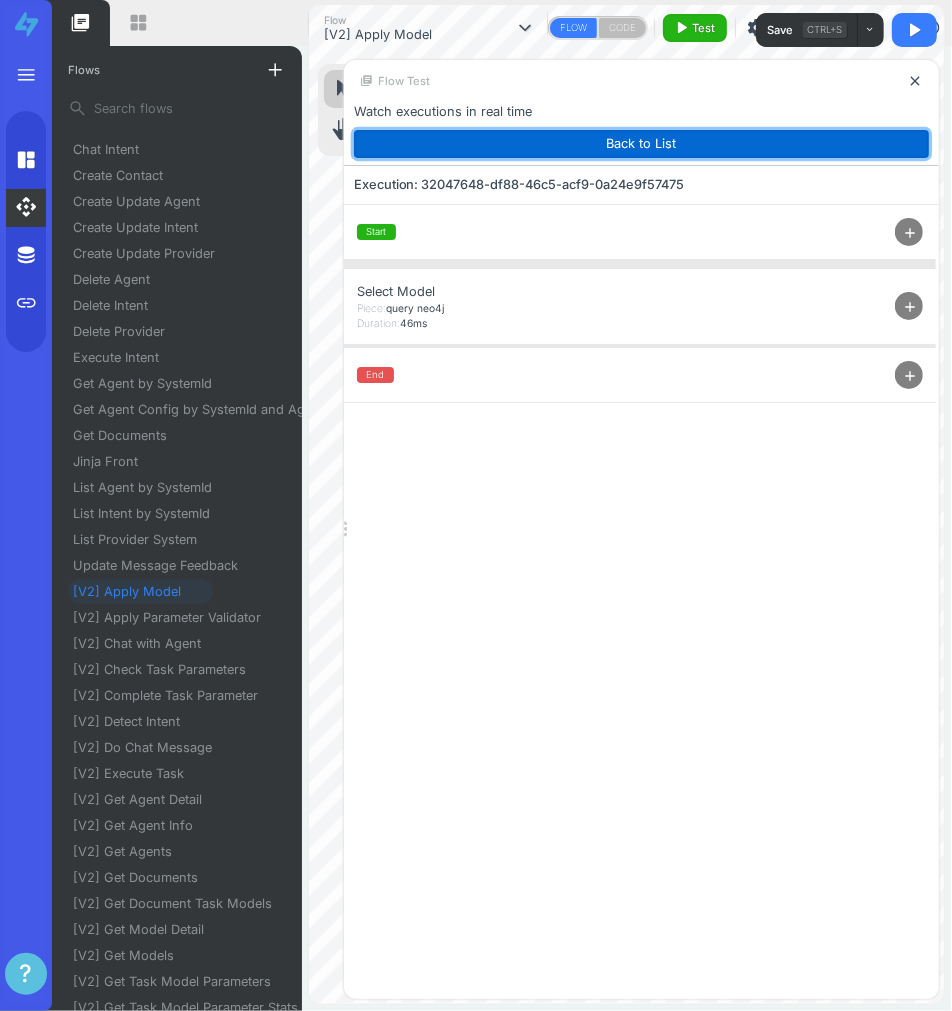 drag, startPoint x: 632, startPoint y: 141, endPoint x: 560, endPoint y: 356, distance: 226.73553 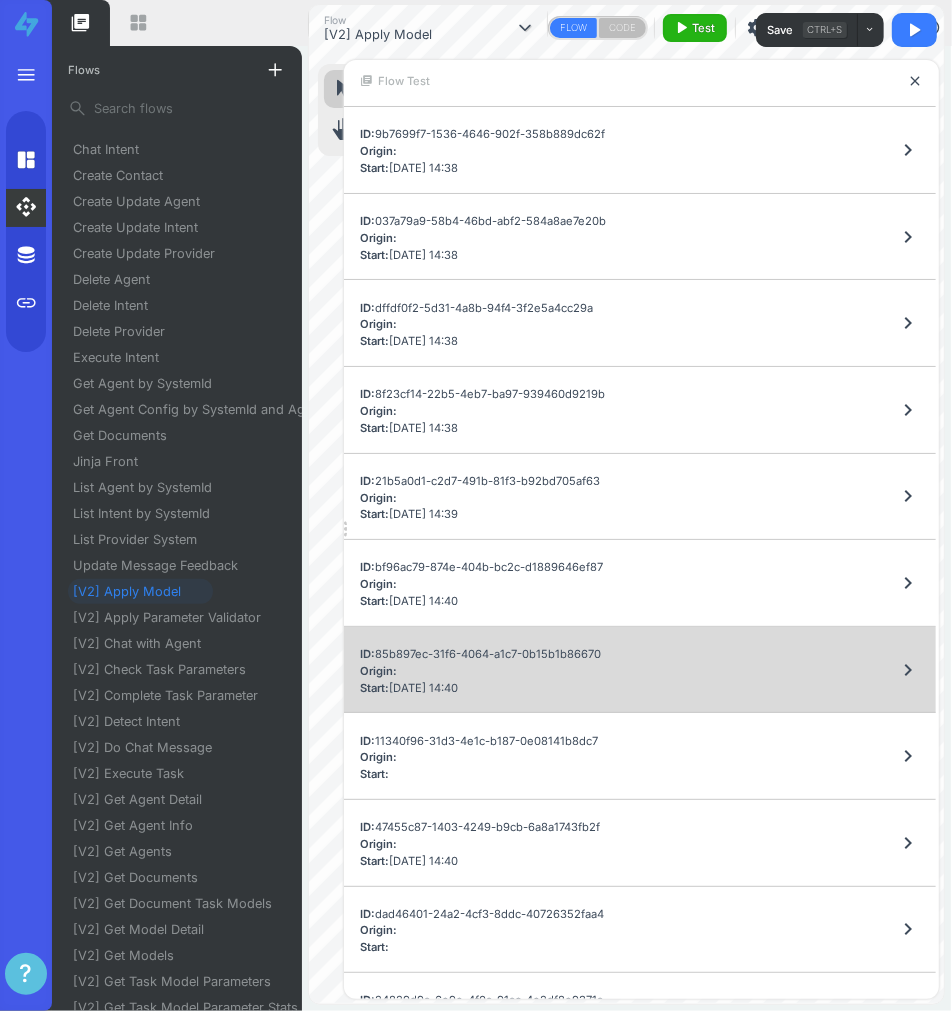 scroll, scrollTop: 591, scrollLeft: 0, axis: vertical 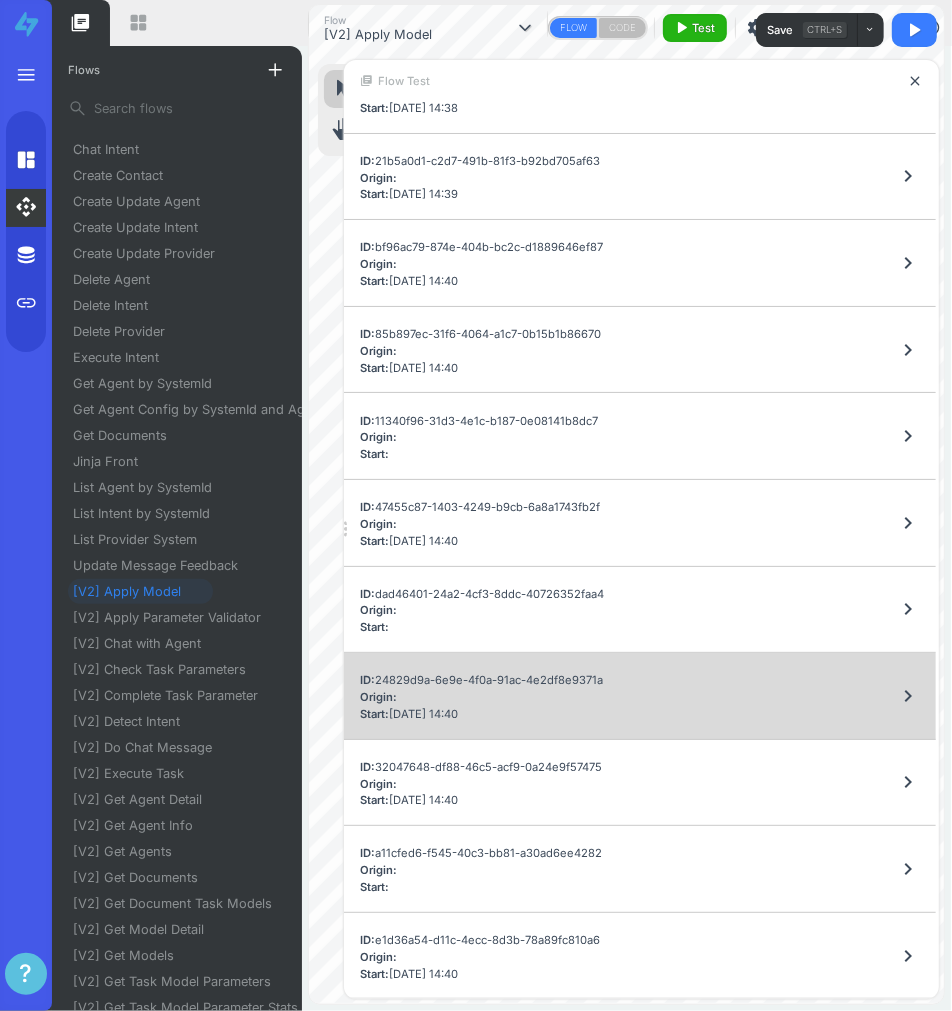 click on "Origin:" at bounding box center (481, 697) 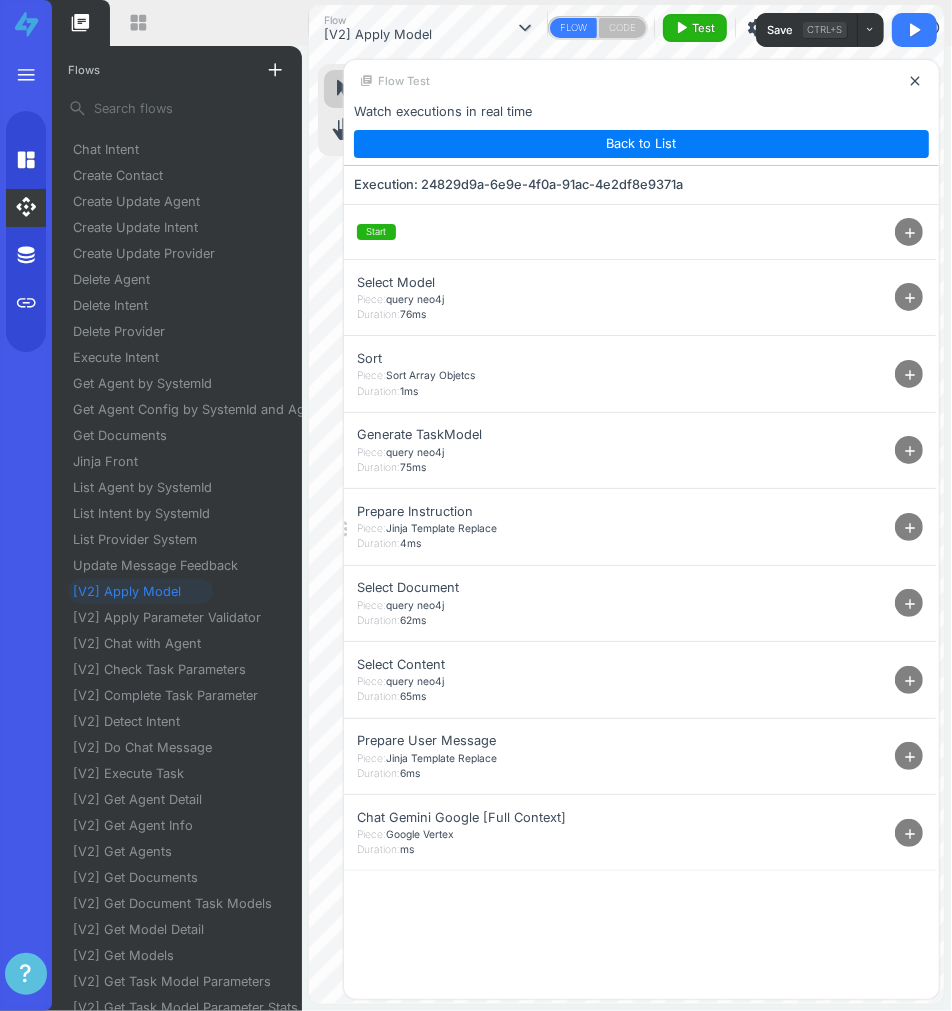 scroll, scrollTop: 0, scrollLeft: 0, axis: both 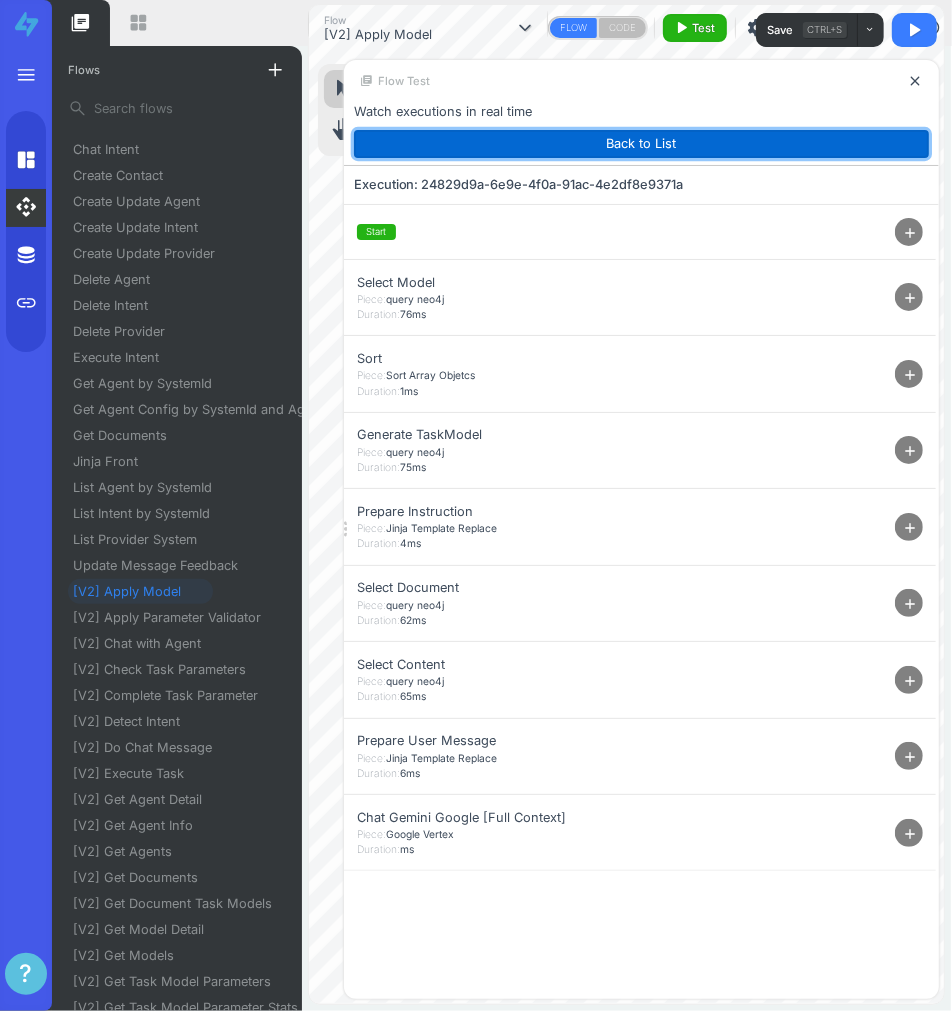 click on "Back to List" at bounding box center [641, 144] 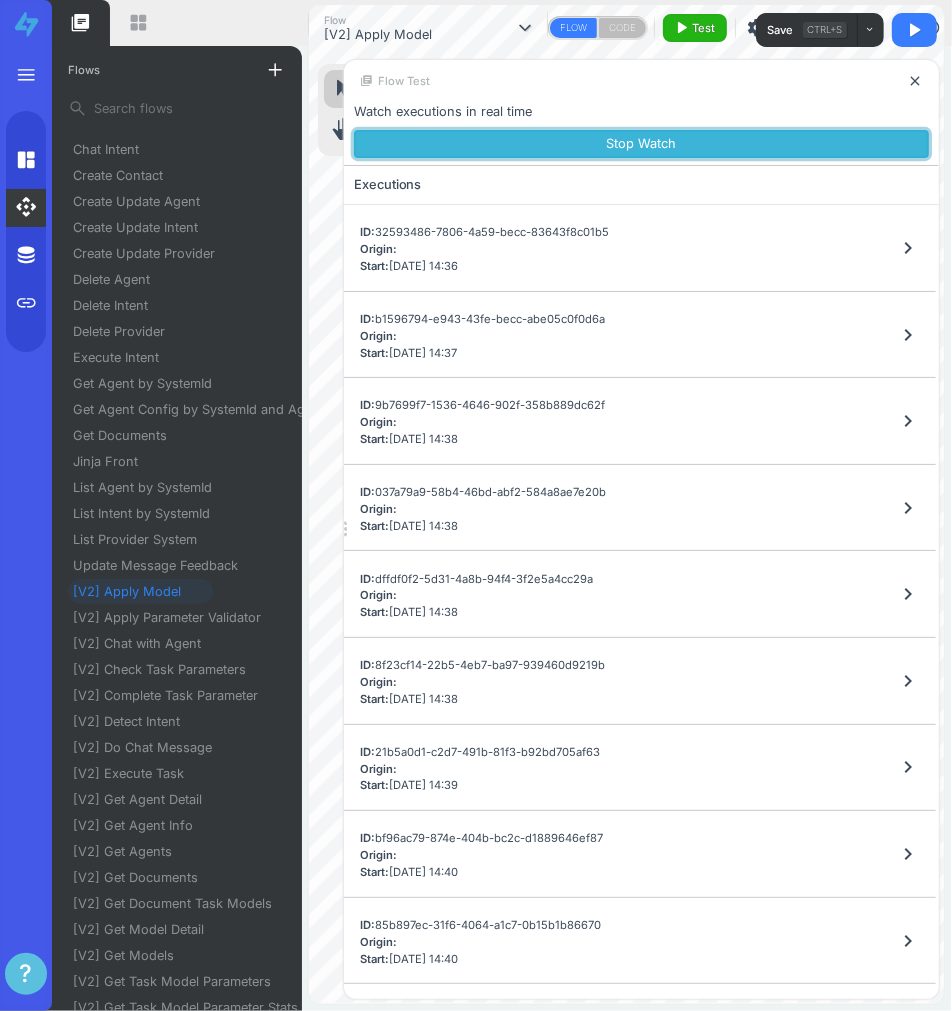 click on "Stop Watch" at bounding box center [641, 144] 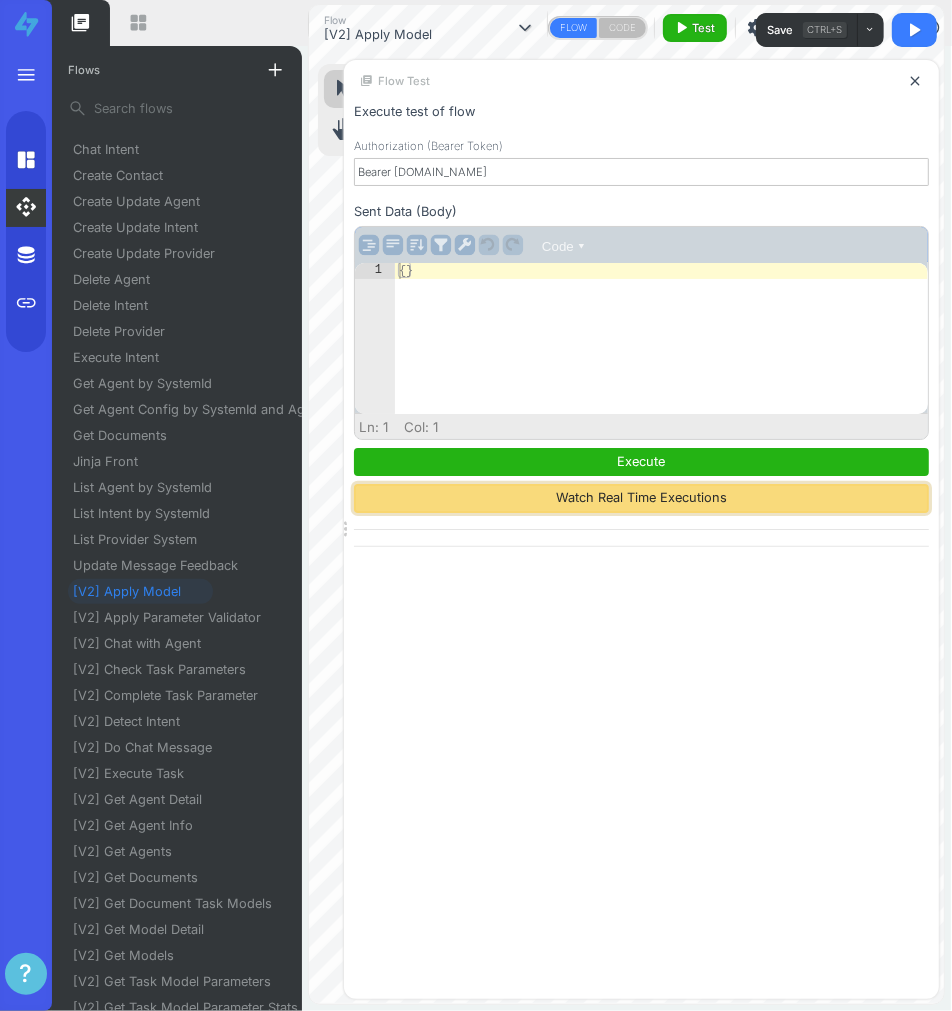 click on "Watch Real Time Executions" at bounding box center [641, 498] 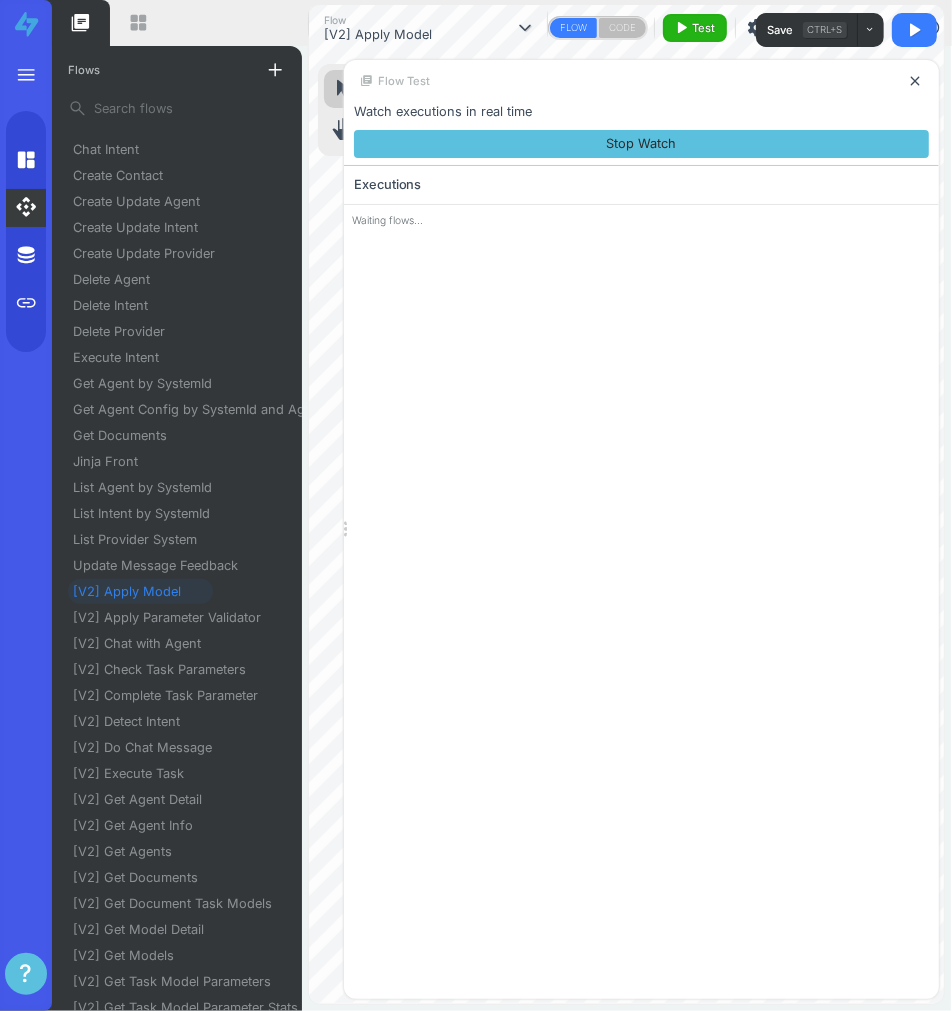 drag, startPoint x: 925, startPoint y: 467, endPoint x: 512, endPoint y: 300, distance: 445.48624 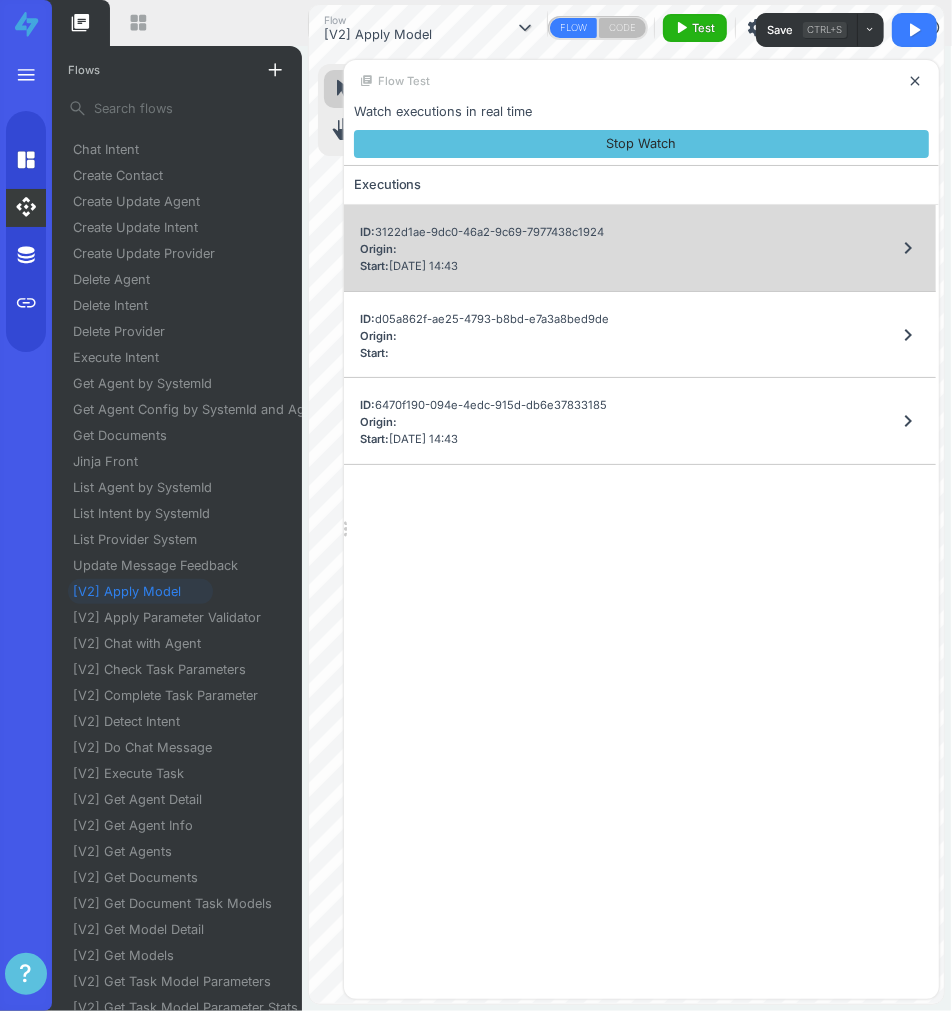 click on "ID:  3122d1ae-9dc0-46a2-9c69-7977438c1924 Origin:    Start:   [DATE] 14:43 chevron_right" at bounding box center (640, 248) 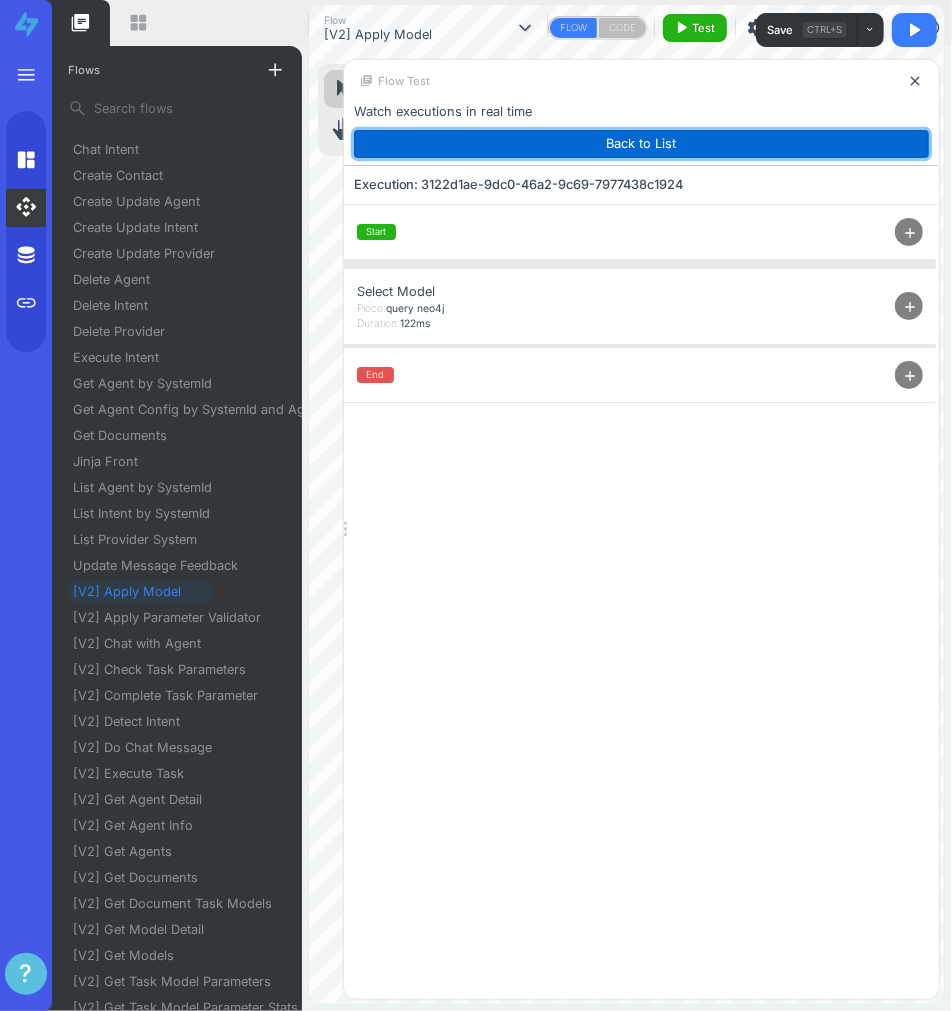 click on "Back to List" at bounding box center [641, 144] 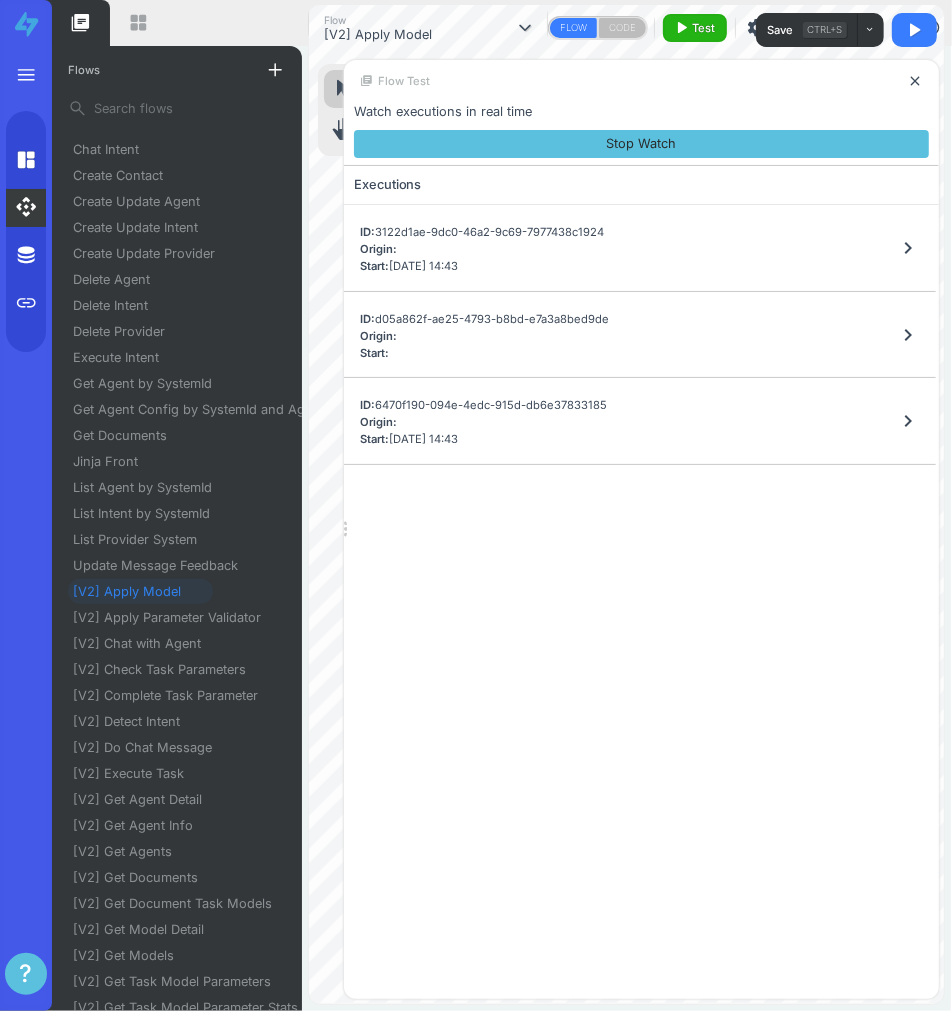 click on "ID:  d05a862f-ae25-4793-b8bd-e7a3a8bed9de Origin:    Start:    chevron_right" at bounding box center [640, 335] 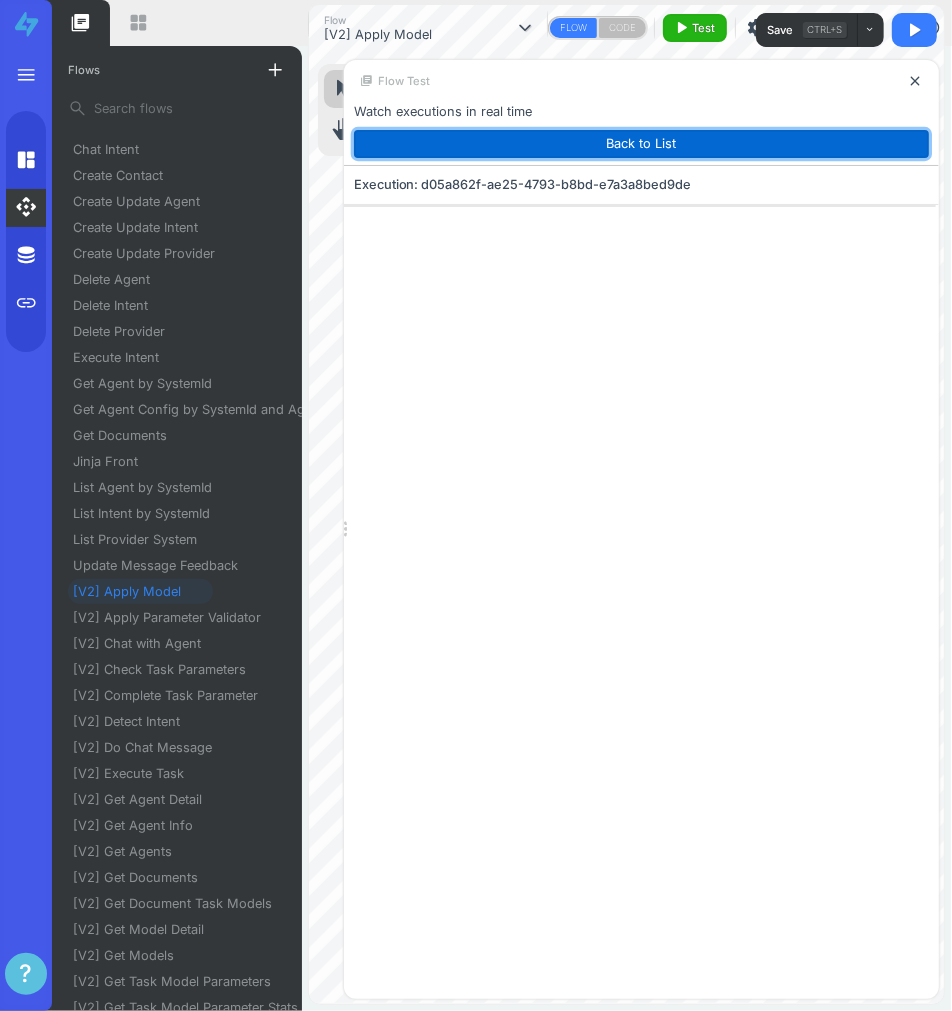 click on "Back to List" at bounding box center (641, 144) 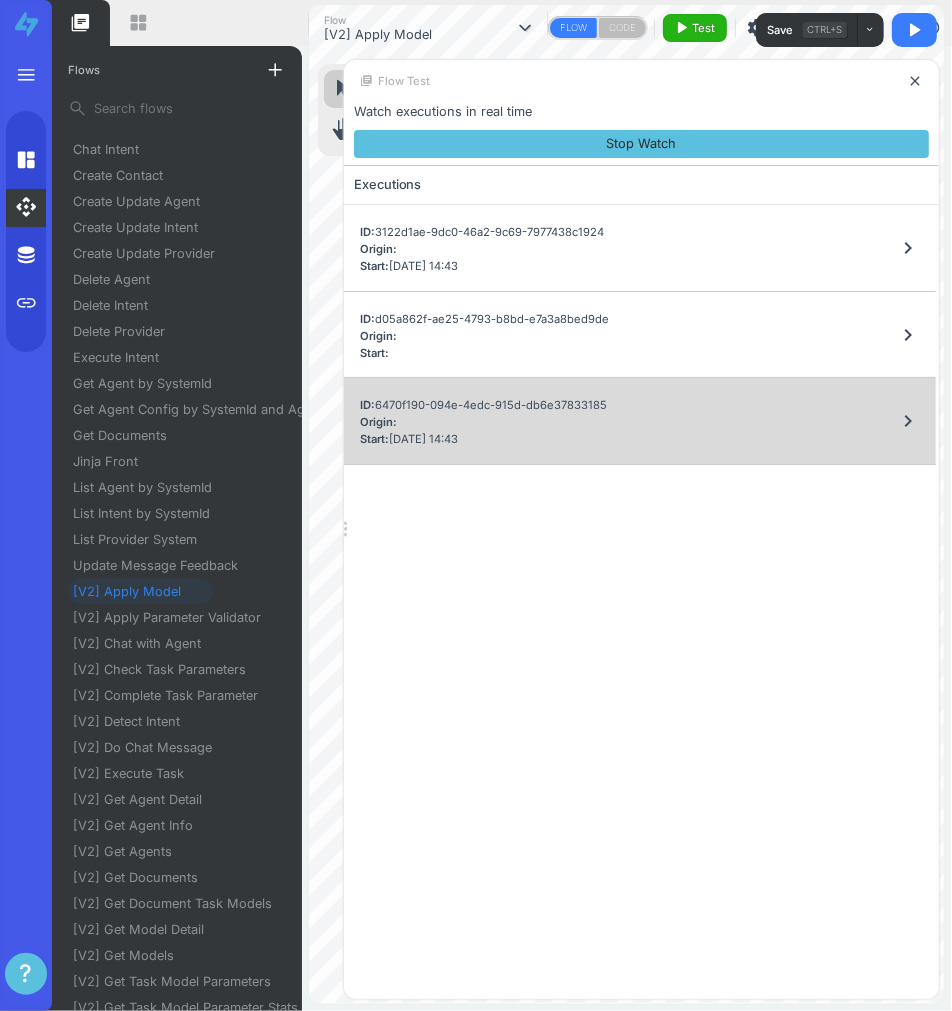 click on "ID:  6470f190-094e-4edc-915d-db6e37833185 Origin:    Start:   [DATE] 14:43 chevron_right" at bounding box center [640, 421] 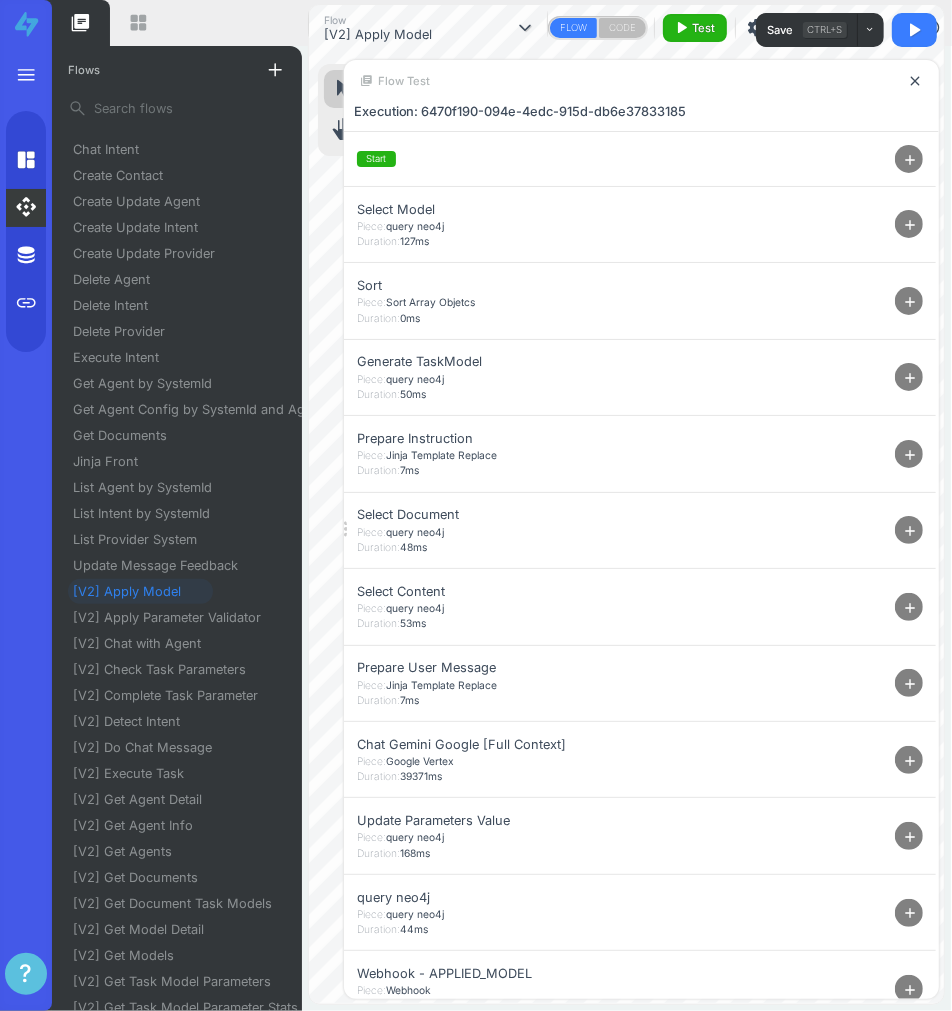 scroll, scrollTop: 0, scrollLeft: 0, axis: both 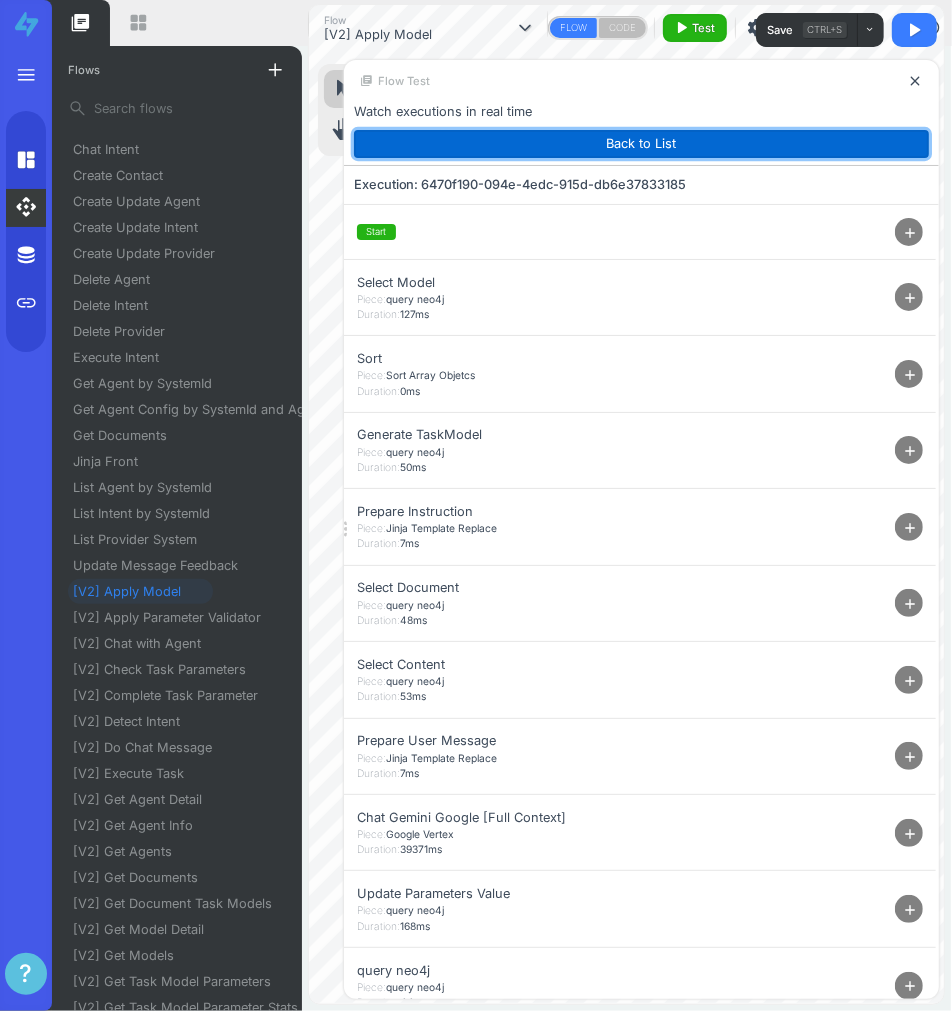 click on "Back to List" at bounding box center (641, 144) 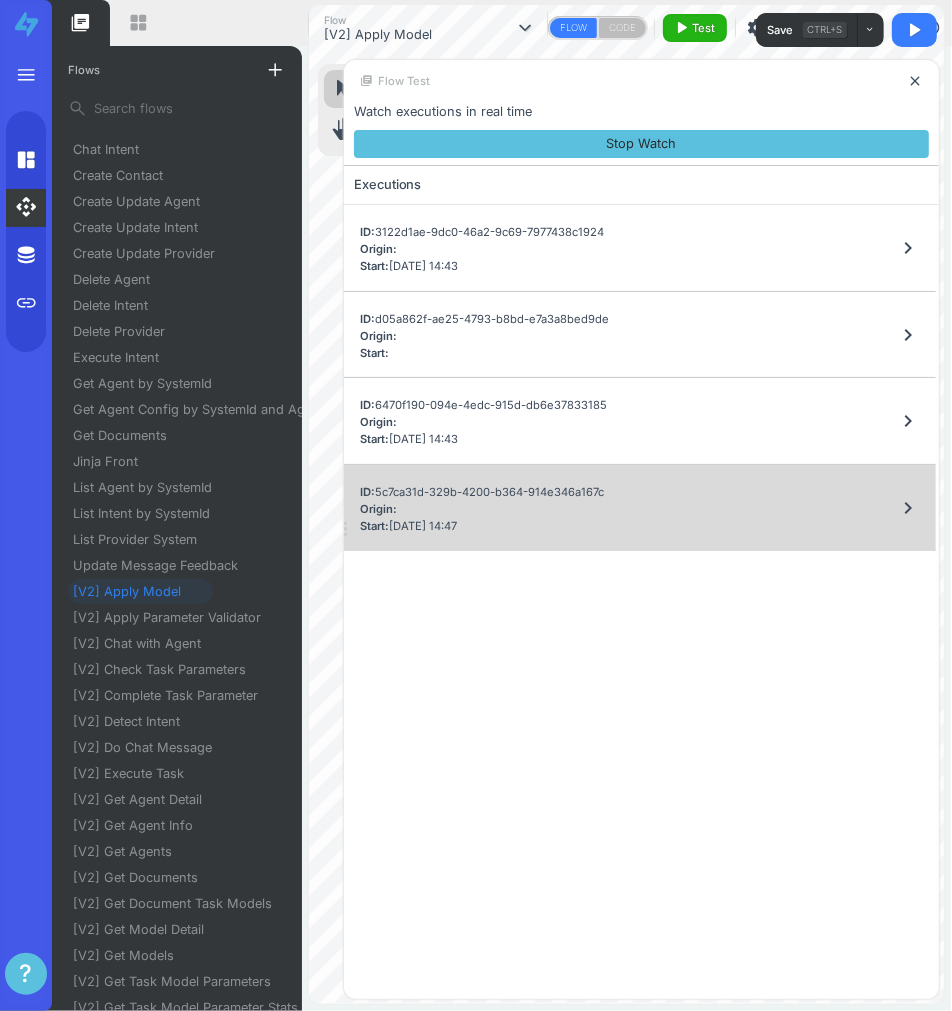 click on "ID:  5c7ca31d-329b-4200-b364-914e346a167c Origin:    Start:   [DATE] 14:47 chevron_right" at bounding box center [640, 508] 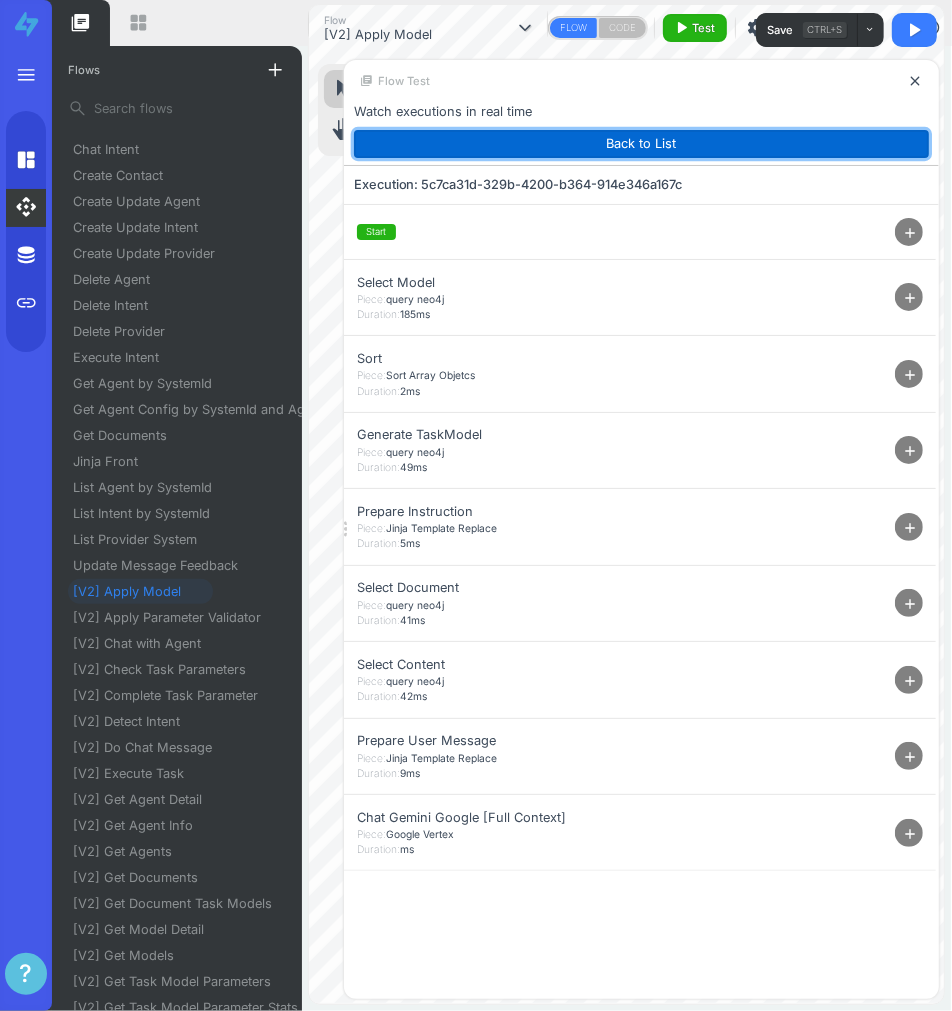 click on "Back to List" at bounding box center (641, 144) 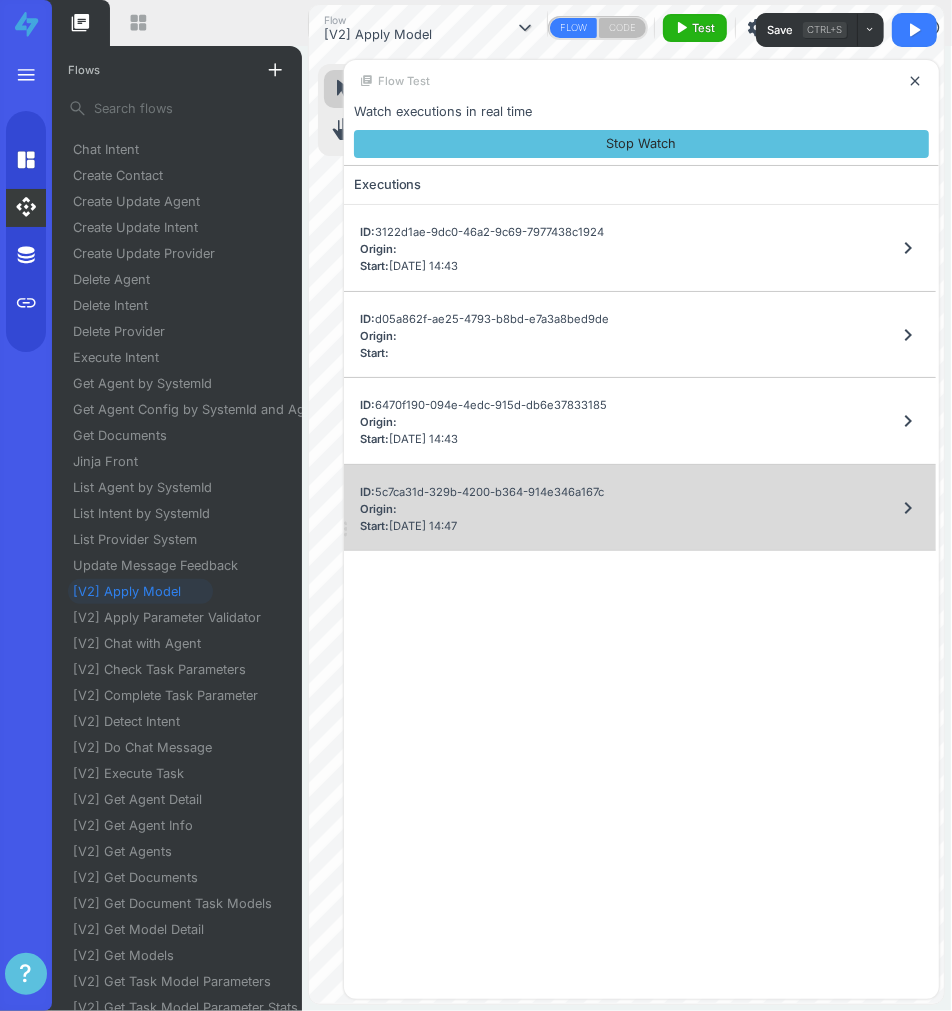 click on "ID:  5c7ca31d-329b-4200-b364-914e346a167c Origin:    Start:   [DATE] 14:47 chevron_right" at bounding box center [640, 508] 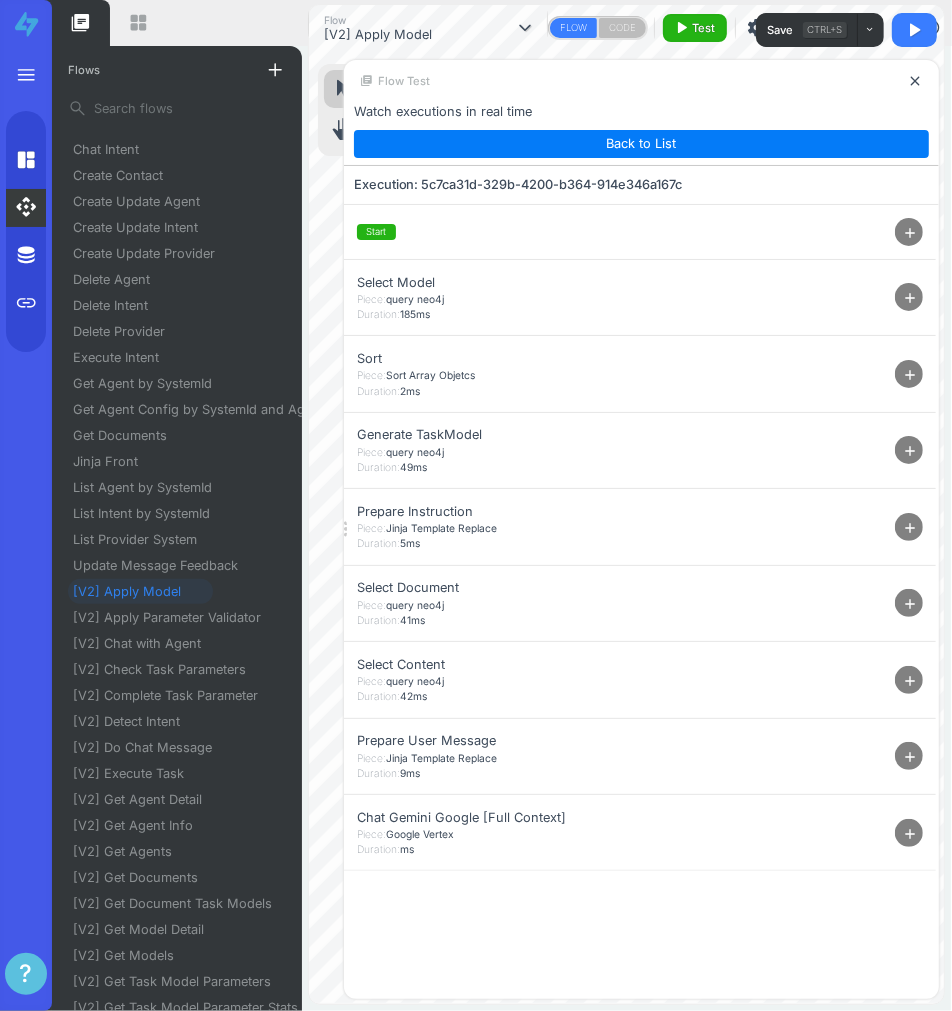 click on "add" at bounding box center [910, 834] 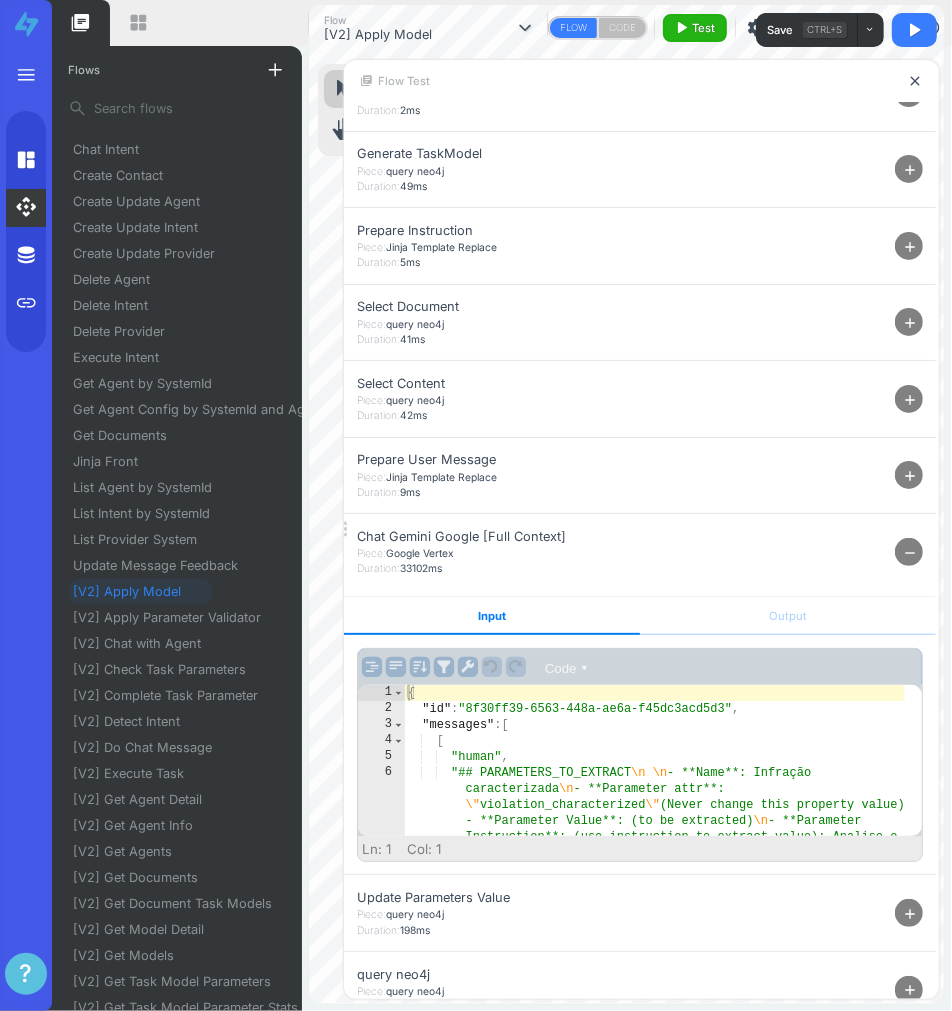 scroll, scrollTop: 333, scrollLeft: 0, axis: vertical 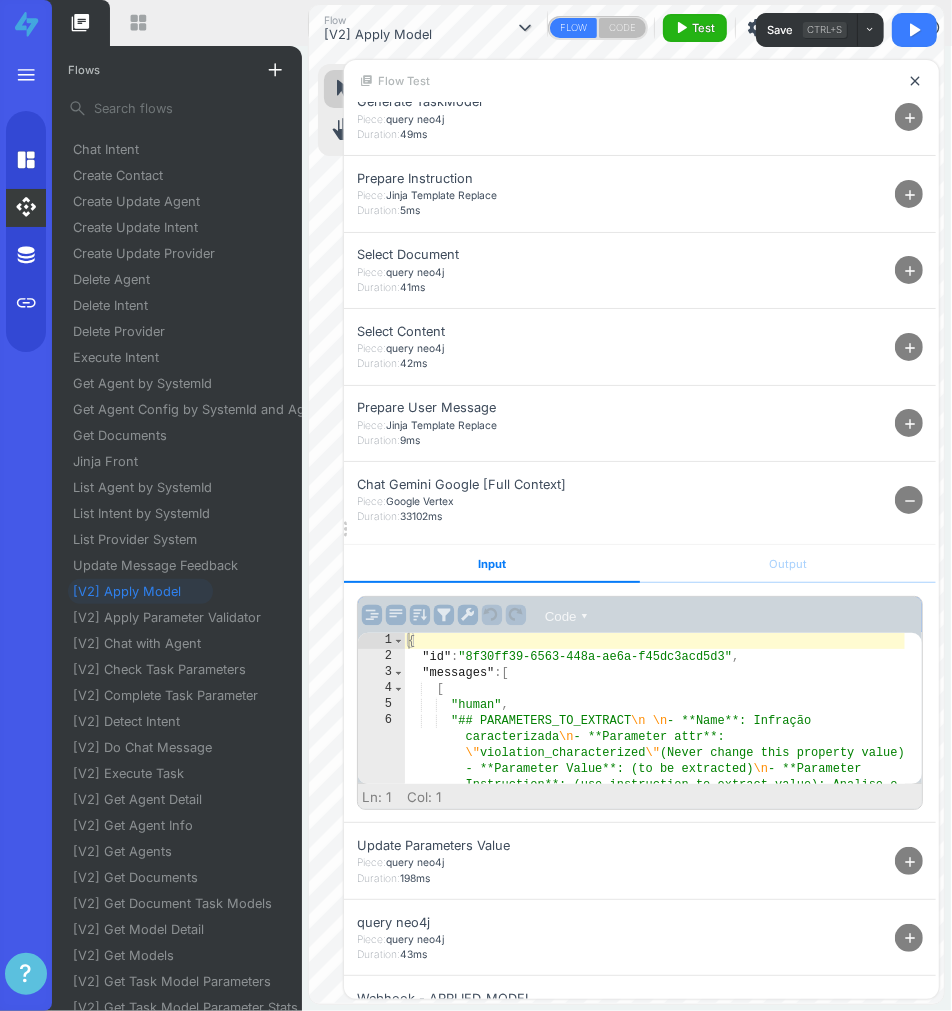 click on "remove" at bounding box center [910, 501] 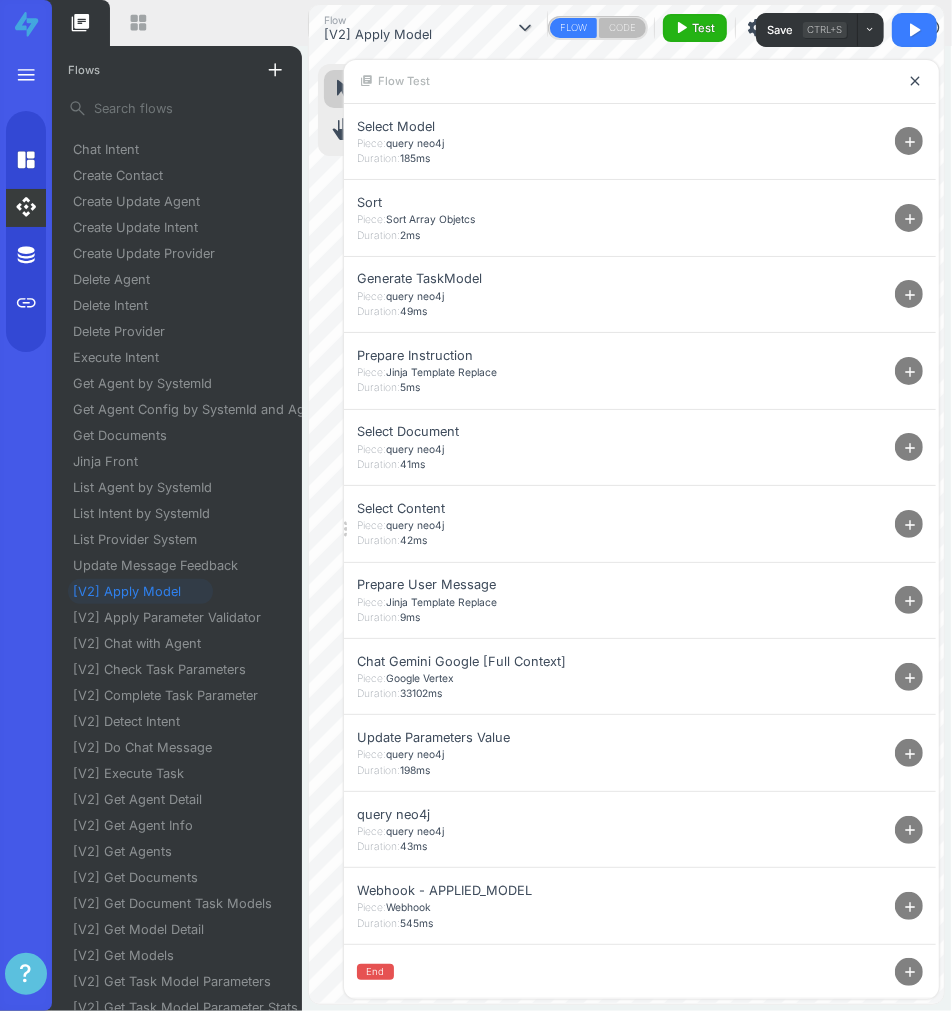 scroll, scrollTop: 156, scrollLeft: 0, axis: vertical 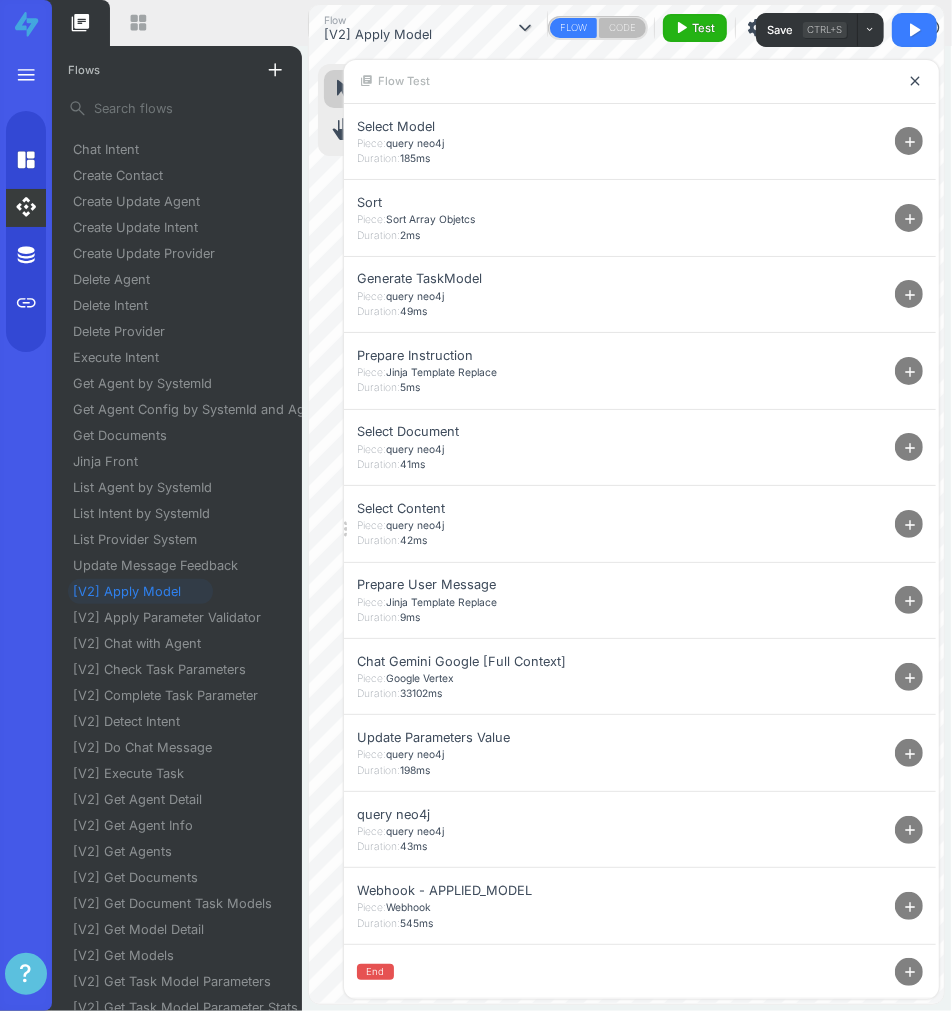 click on "add" at bounding box center [910, 525] 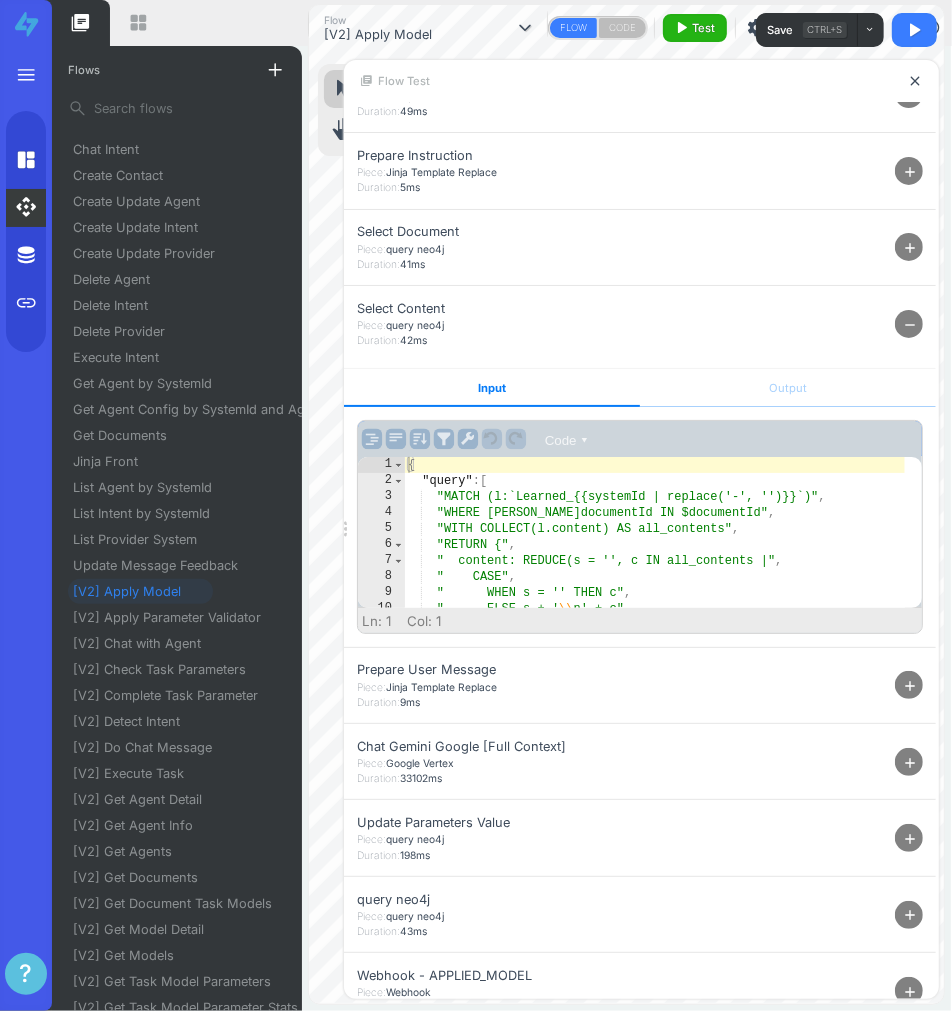 scroll, scrollTop: 220, scrollLeft: 0, axis: vertical 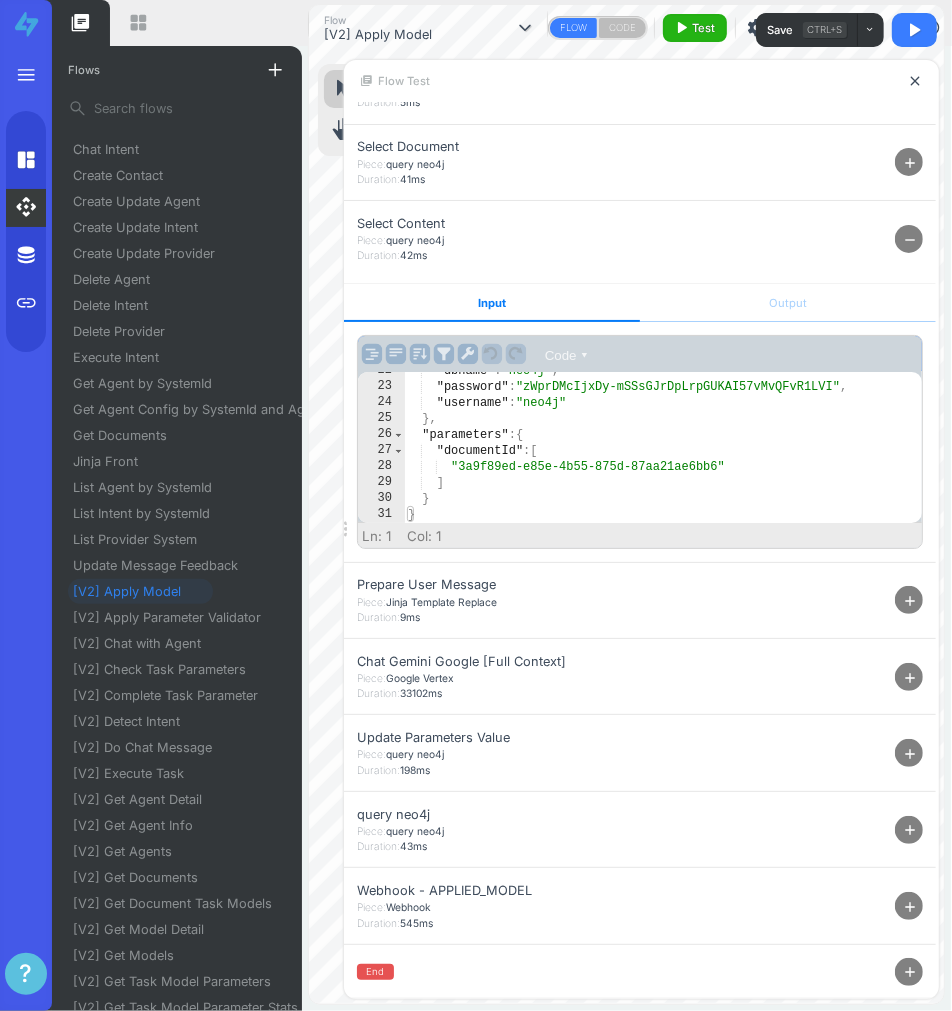 click on "Select Content Piece:  query neo4j Duration:  42ms remove" at bounding box center (640, 238) 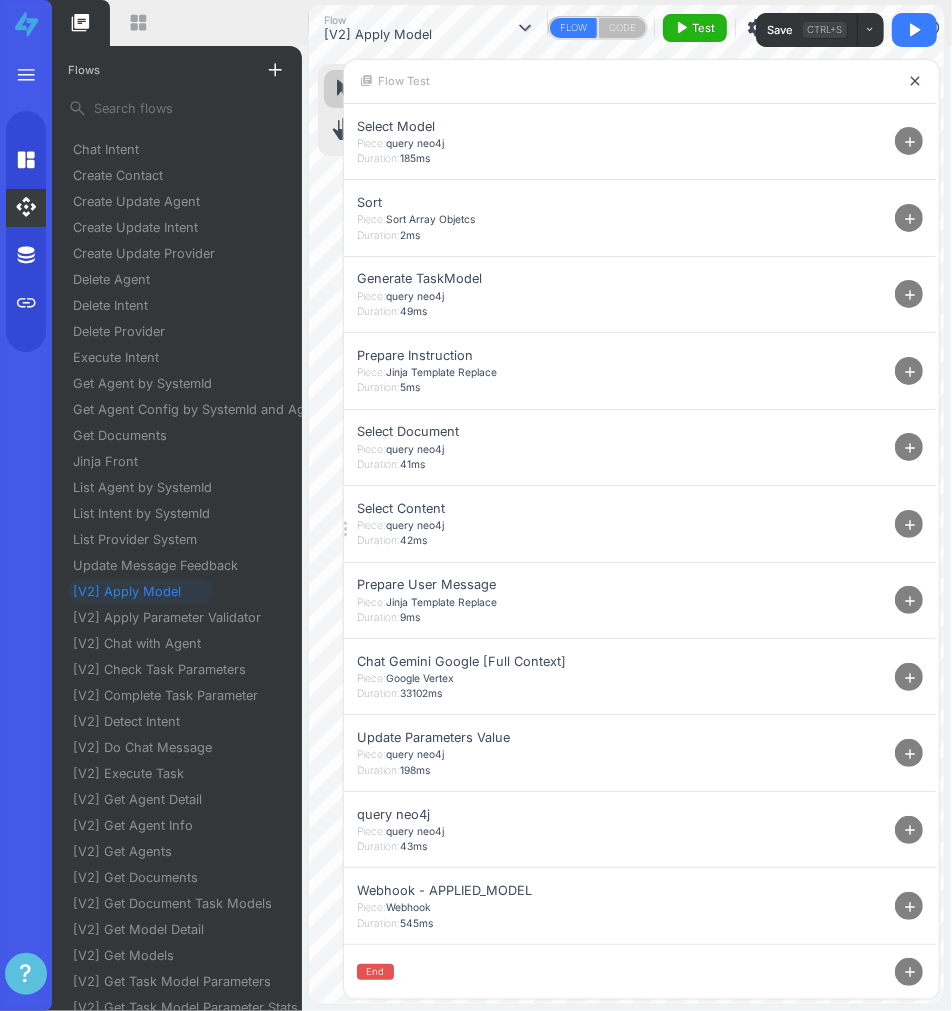 click on "add" at bounding box center [910, 601] 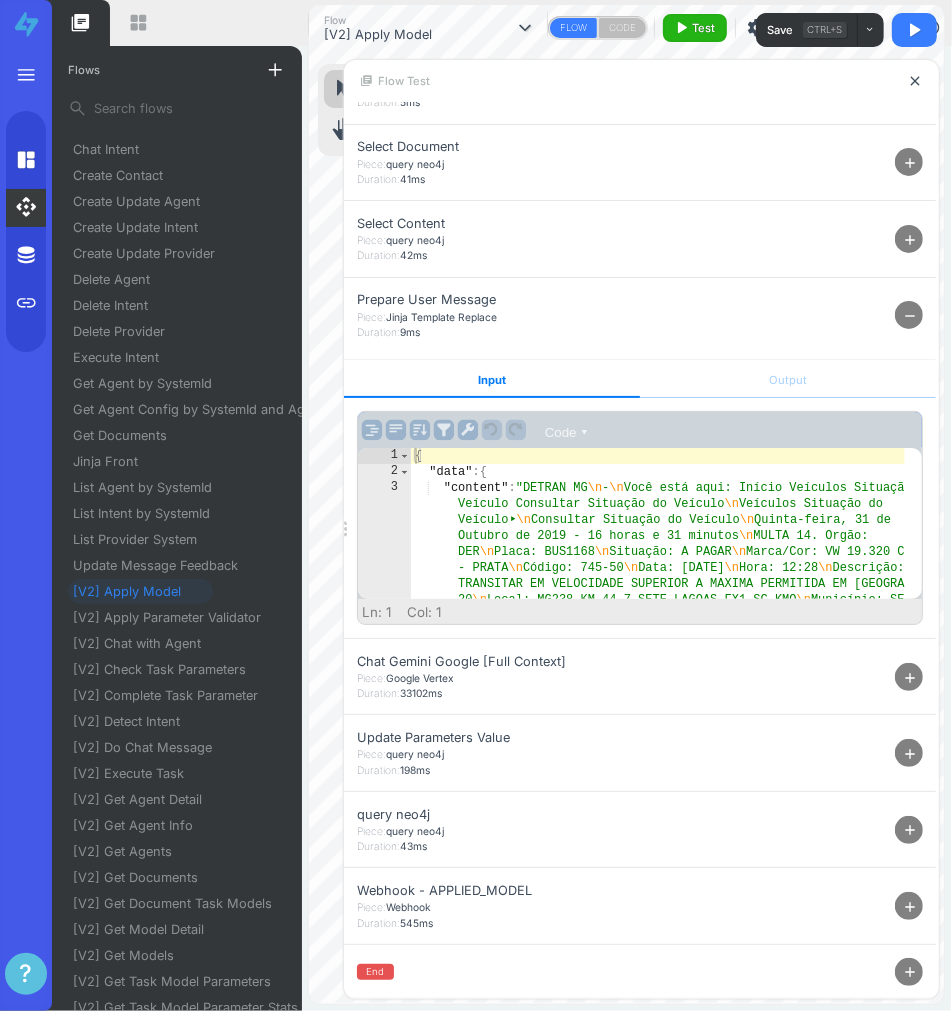 scroll, scrollTop: 442, scrollLeft: 0, axis: vertical 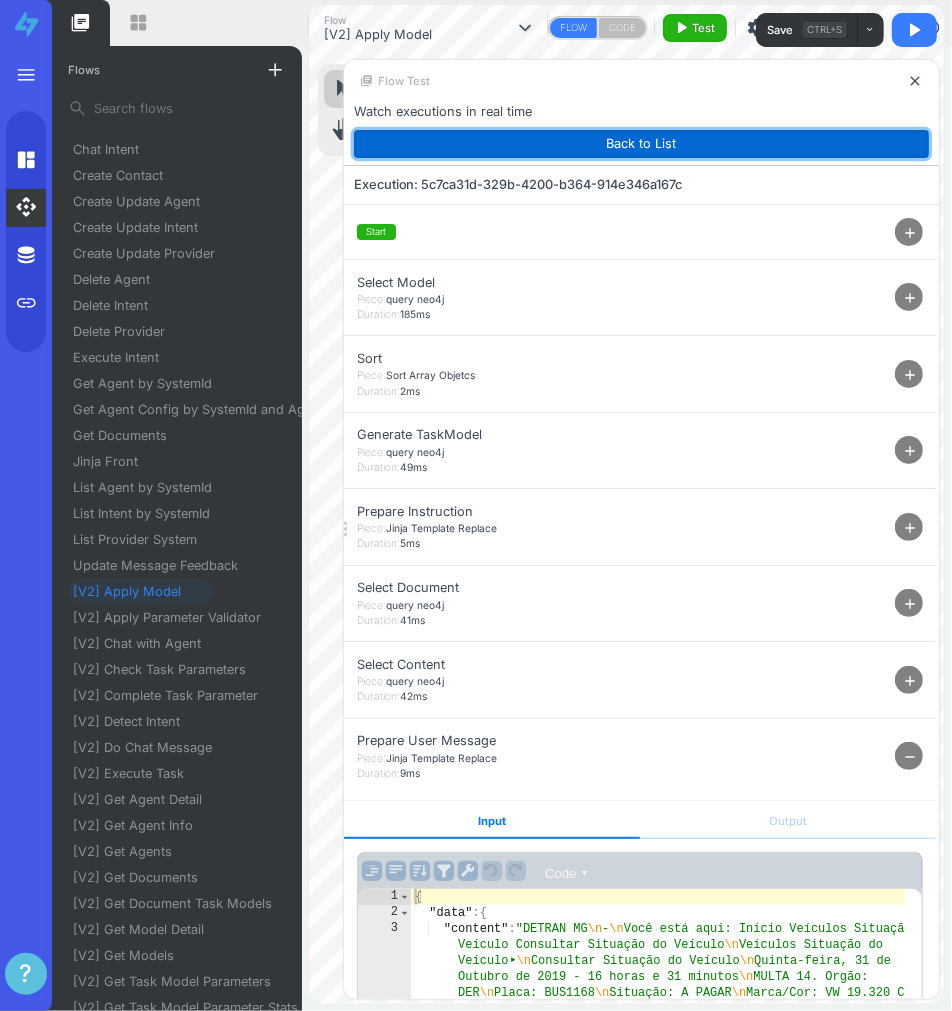 click on "Back to List" at bounding box center [641, 144] 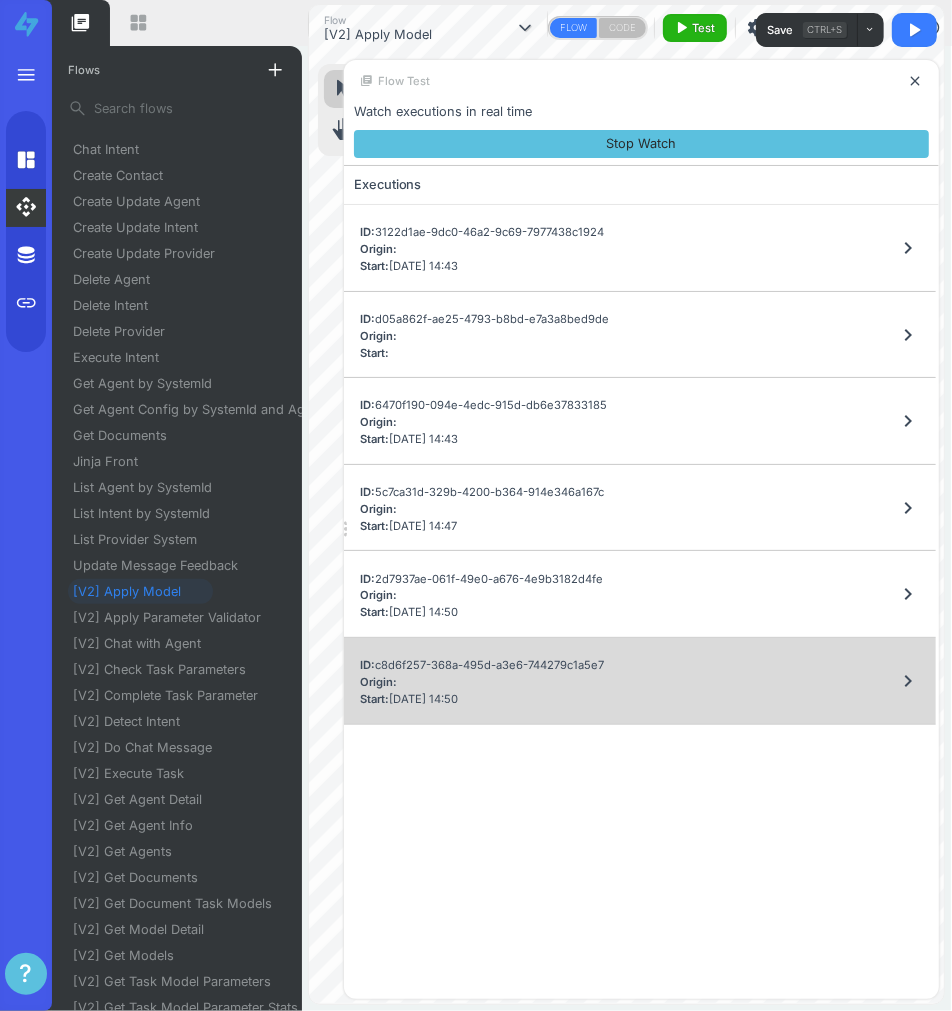 click on "ID:  c8d6f257-368a-495d-a3e6-744279c1a5e7 Origin:    Start:   [DATE] 14:50 chevron_right" at bounding box center [640, 681] 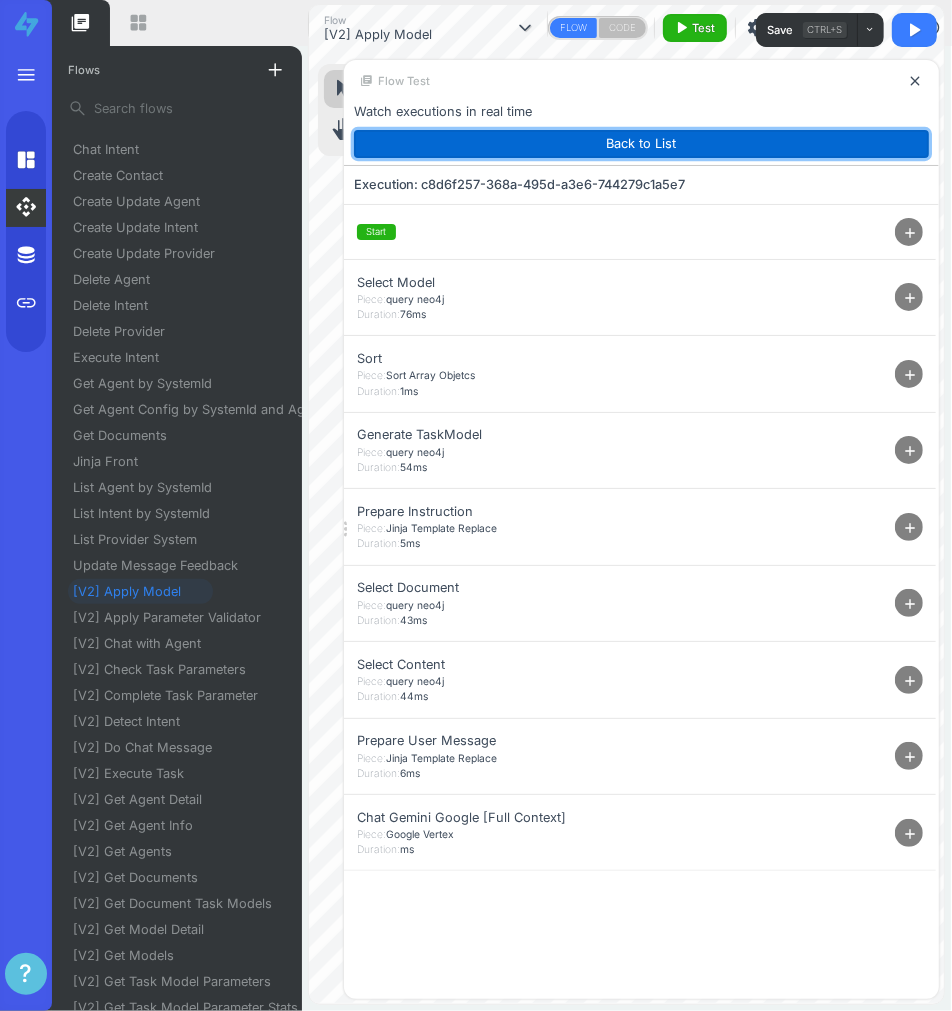 click on "Back to List" at bounding box center (641, 144) 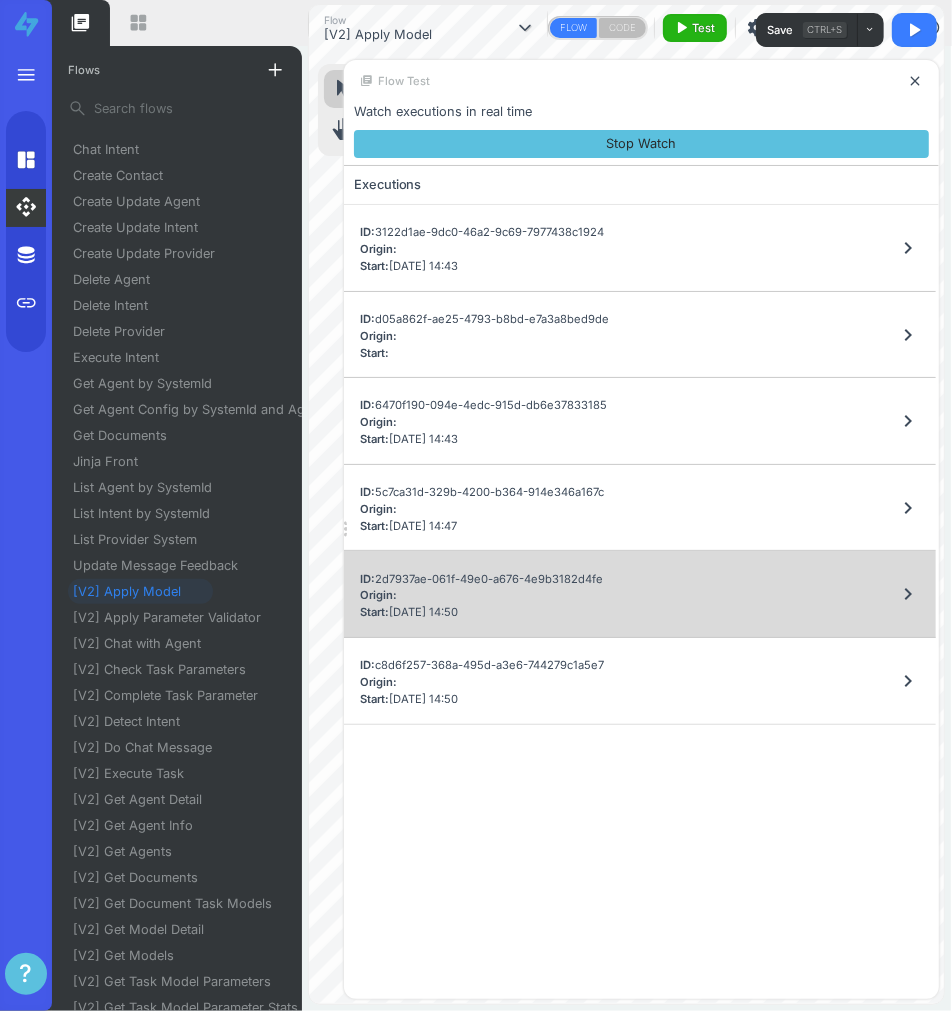 click on "ID:  2d7937ae-061f-49e0-a676-4e9b3182d4fe Origin:    Start:   [DATE] 14:50 chevron_right" at bounding box center (640, 594) 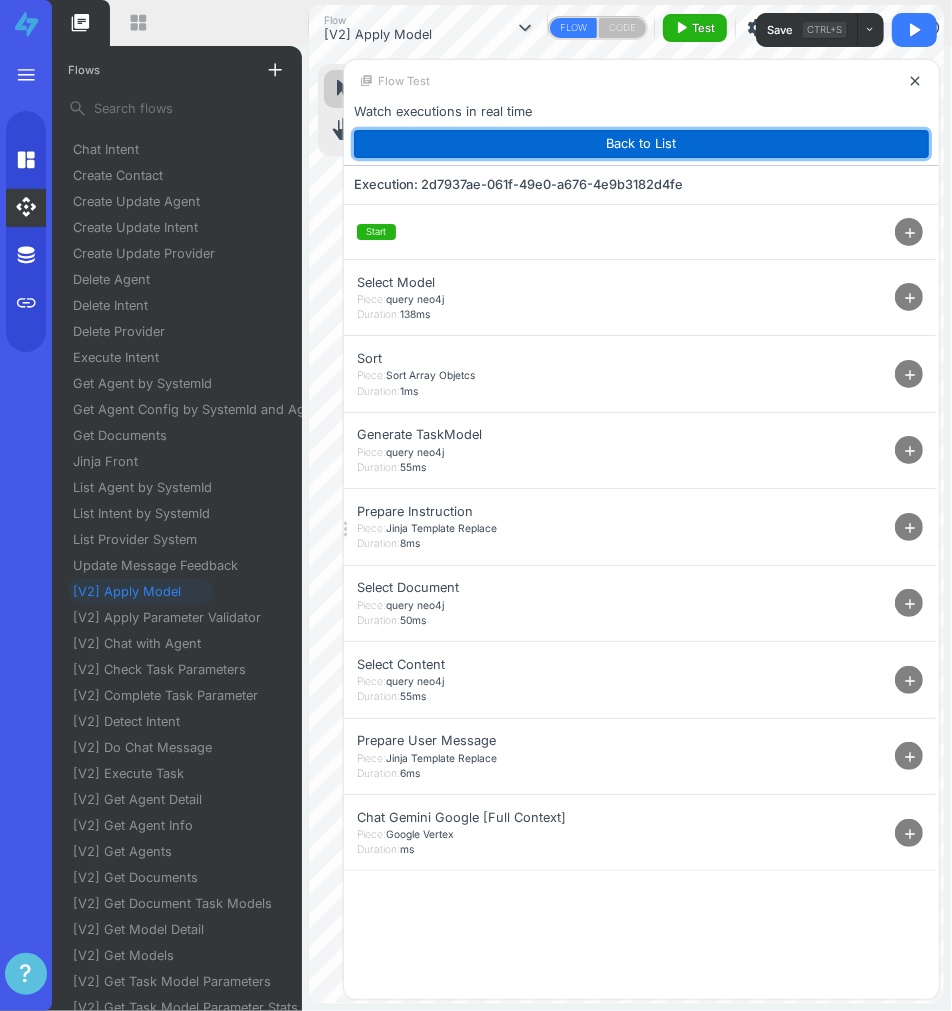 click on "Back to List" at bounding box center [641, 144] 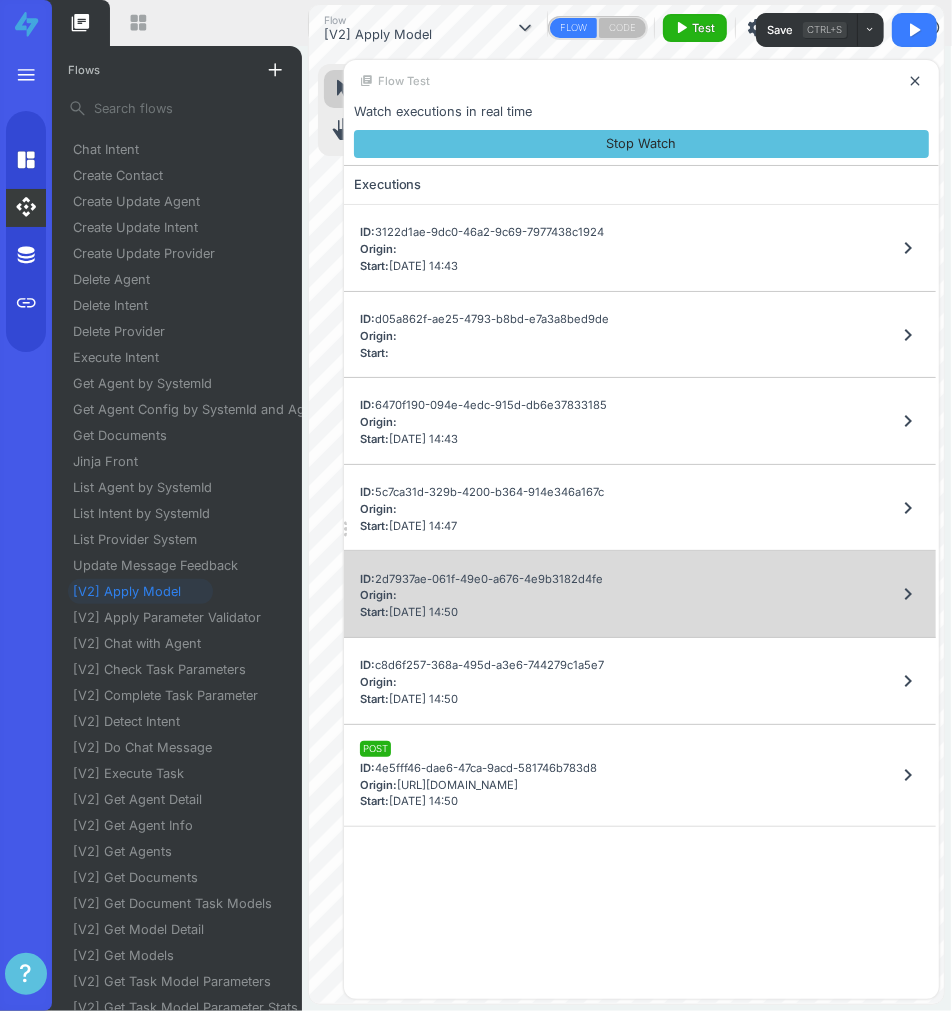click on "ID:  2d7937ae-061f-49e0-a676-4e9b3182d4fe Origin:    Start:   [DATE] 14:50 chevron_right" at bounding box center (640, 594) 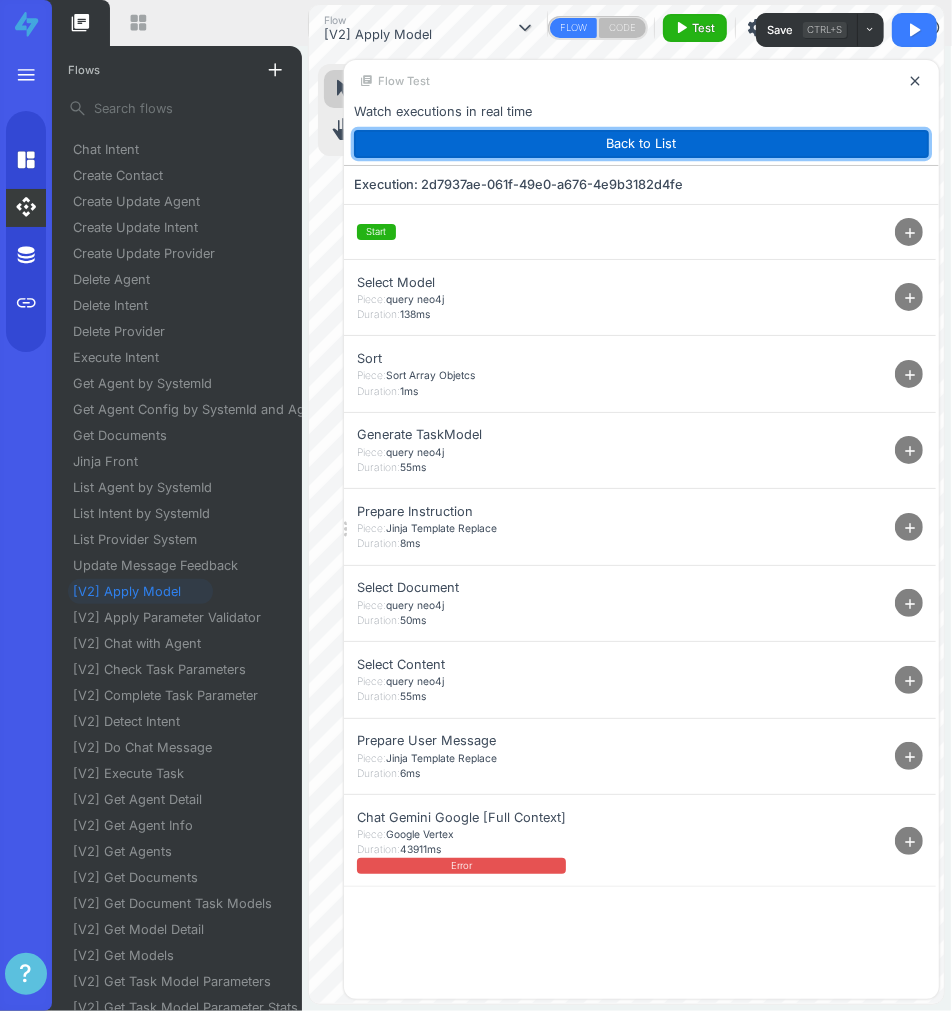 click on "Back to List" at bounding box center [641, 144] 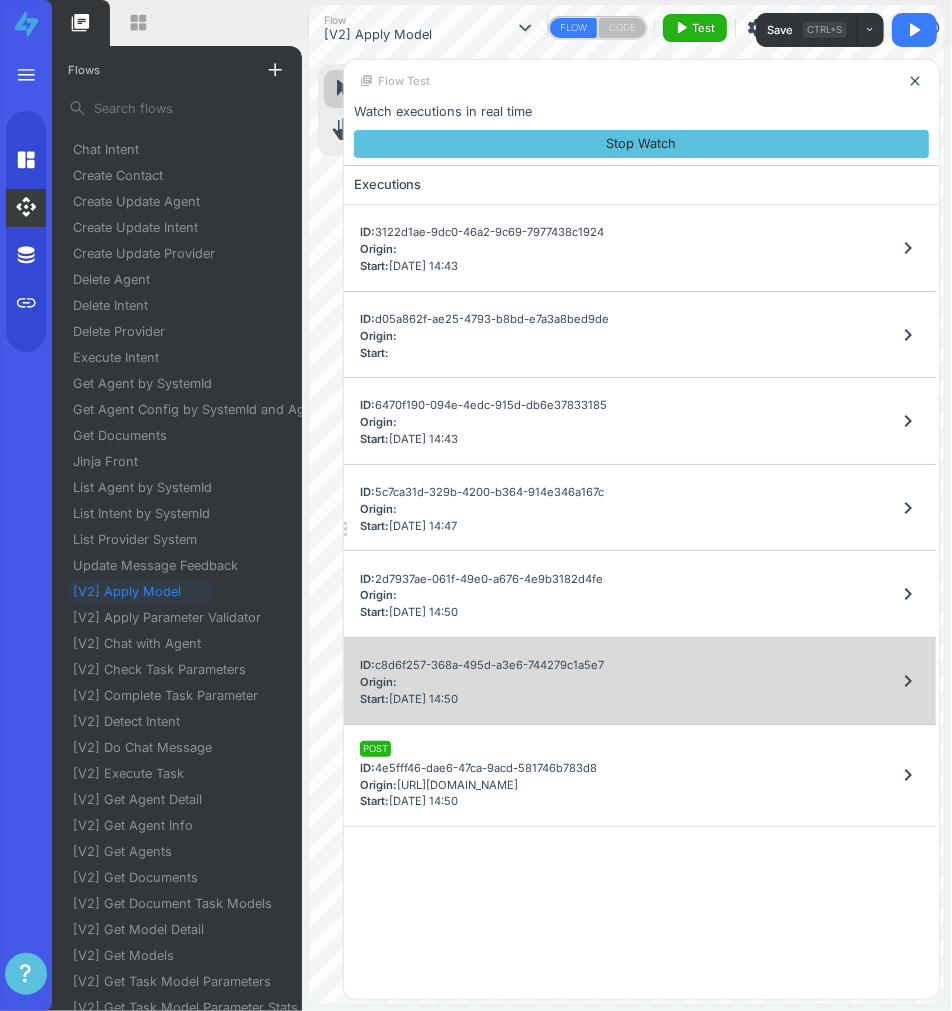 click on "Start:   [DATE] 14:50" at bounding box center [482, 699] 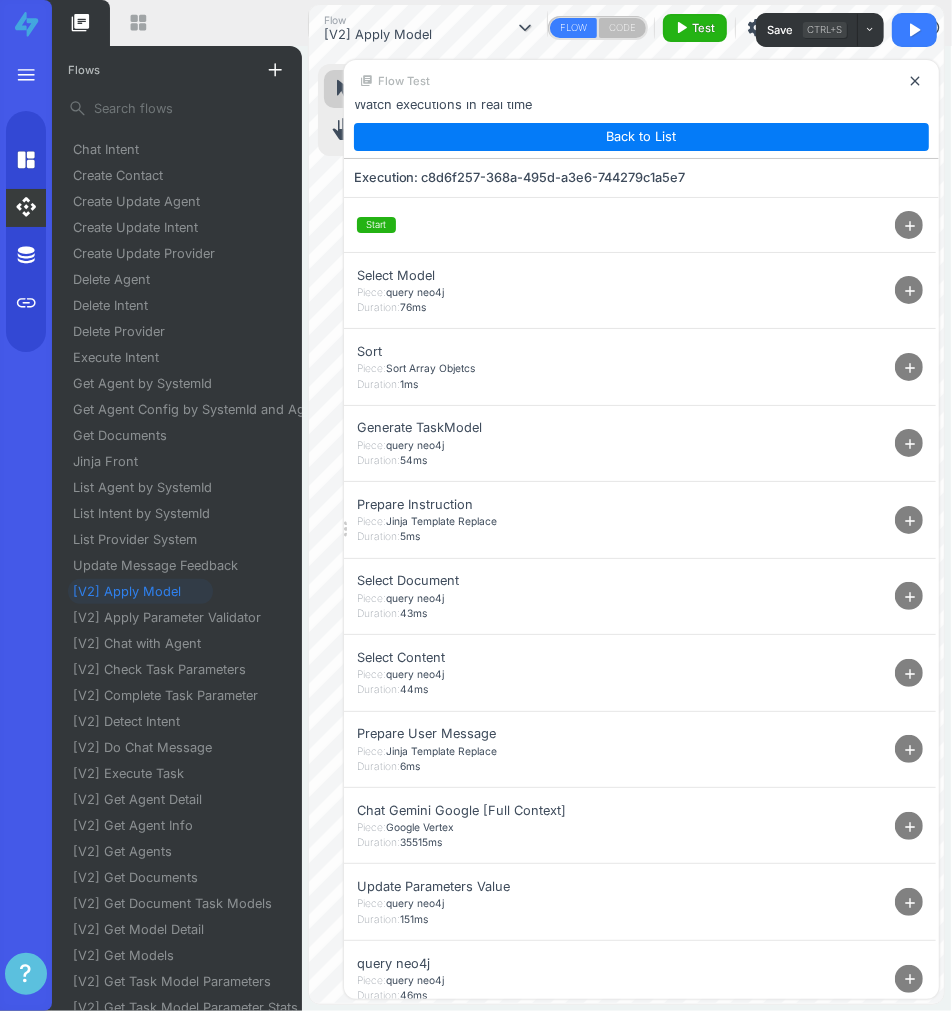 scroll, scrollTop: 0, scrollLeft: 0, axis: both 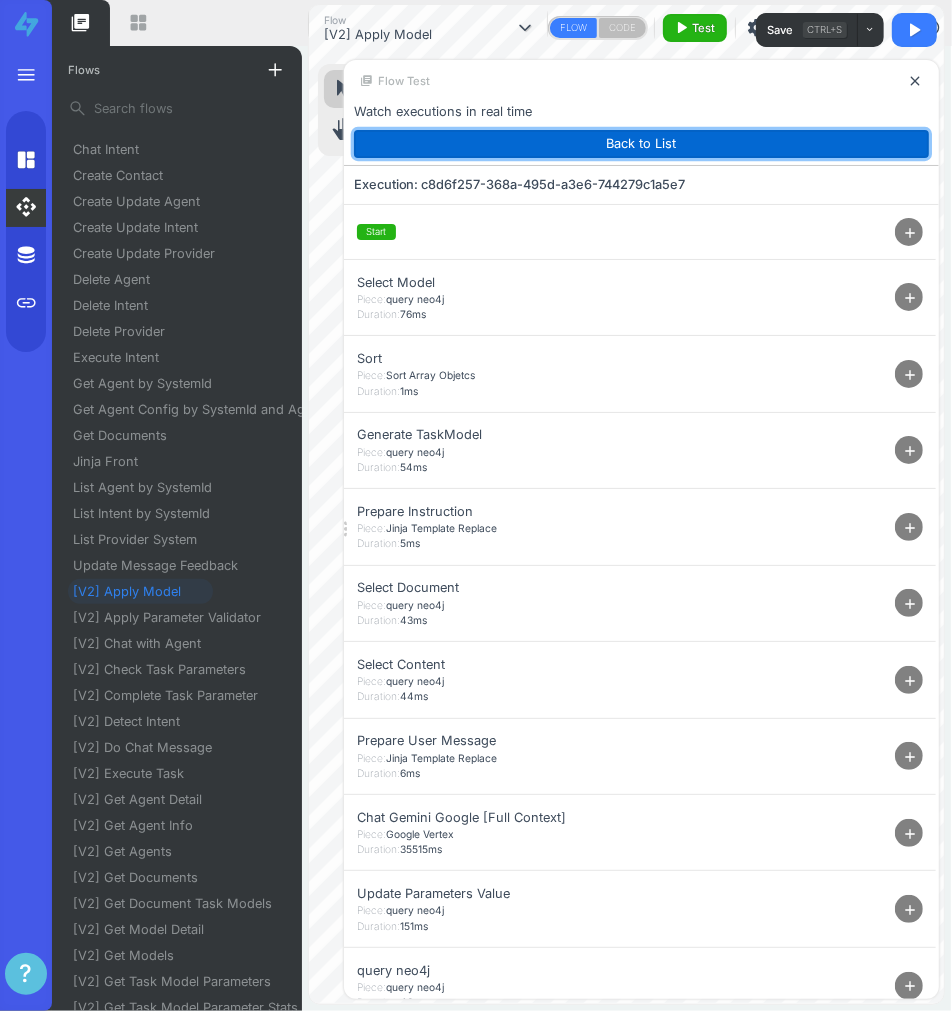 click on "Back to List" at bounding box center [641, 144] 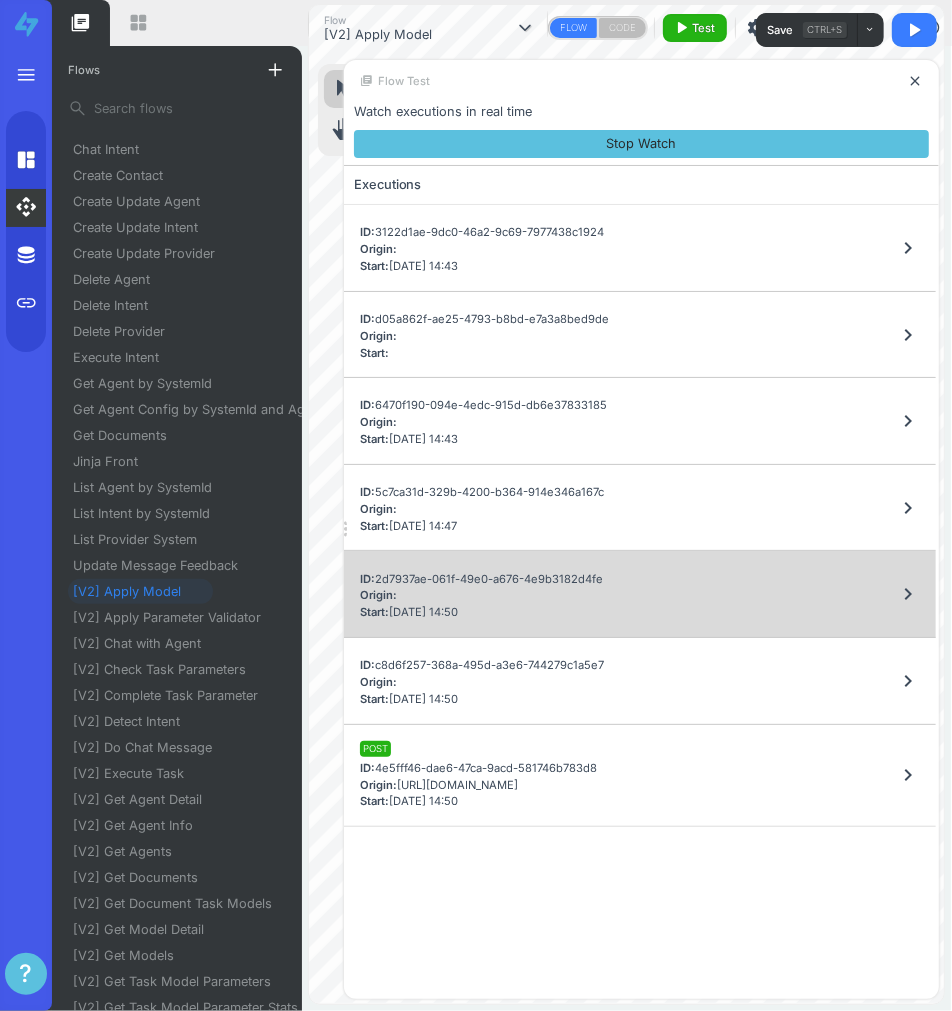 click on "ID:  2d7937ae-061f-49e0-a676-4e9b3182d4fe Origin:    Start:   [DATE] 14:50 chevron_right" at bounding box center [640, 594] 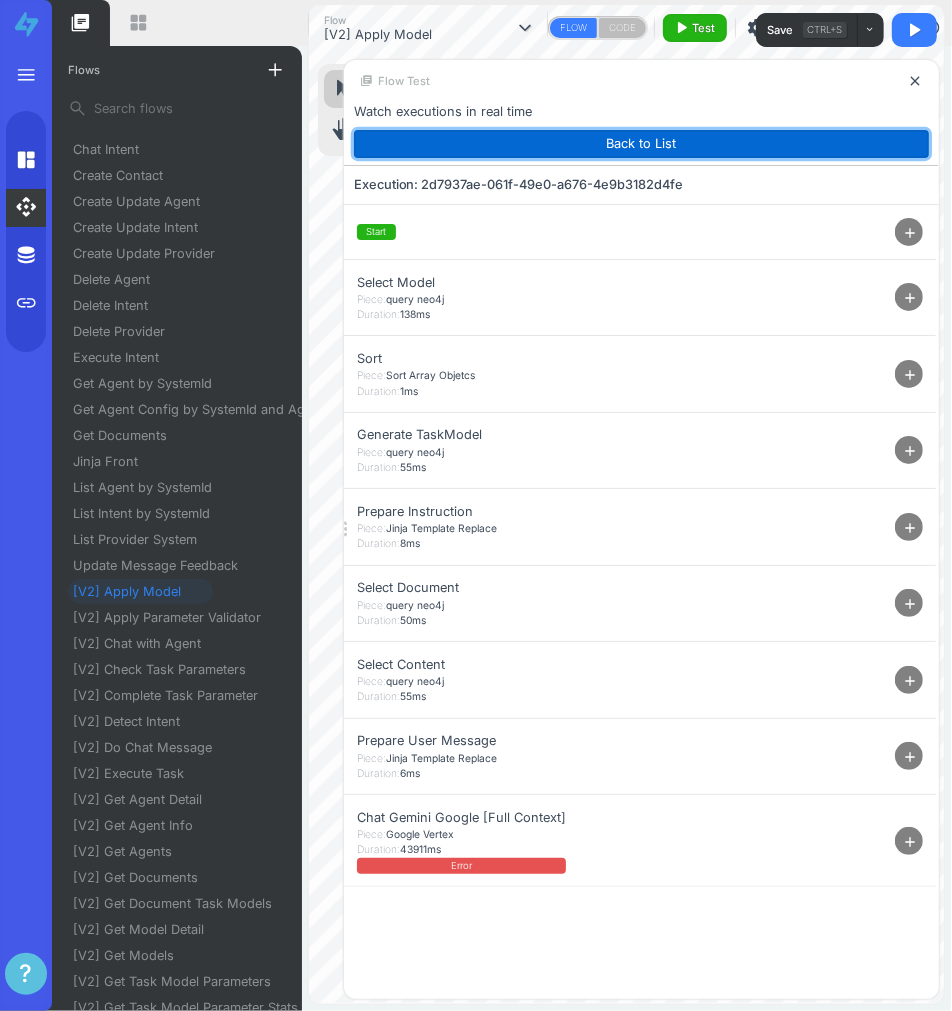 click on "Back to List" at bounding box center [641, 144] 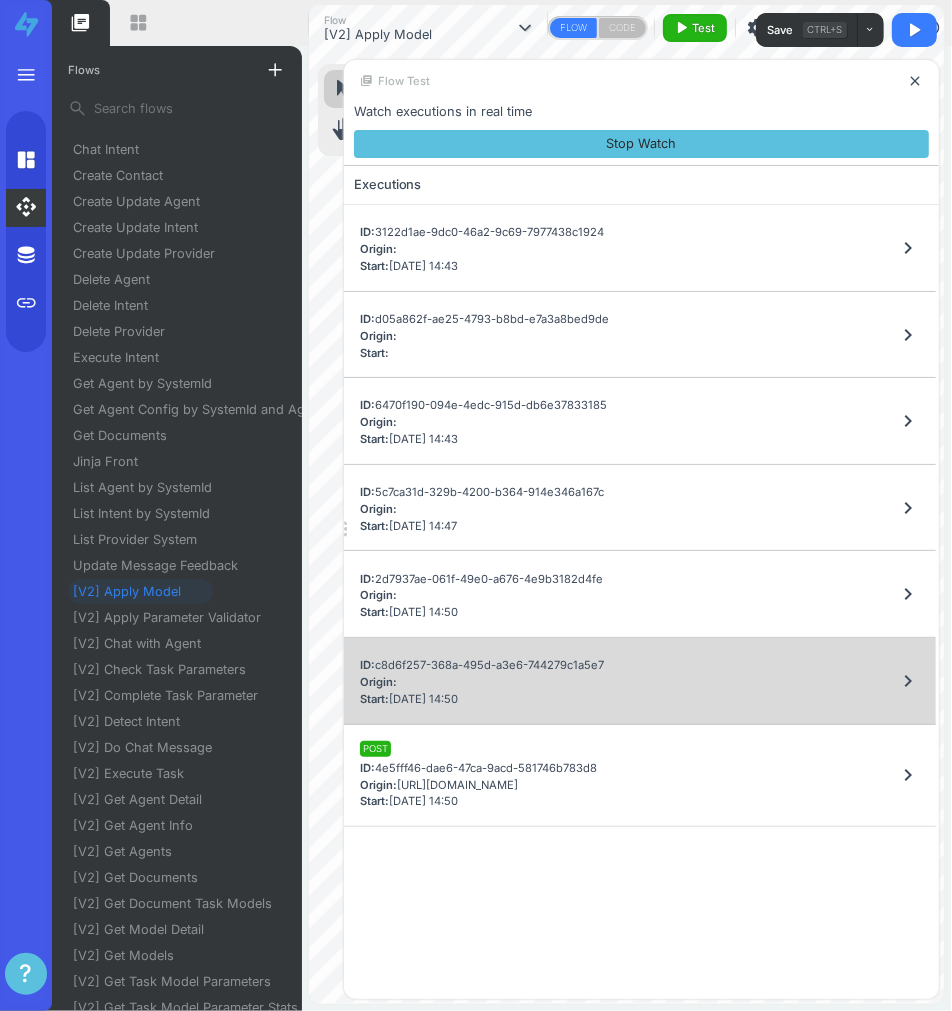 click on "ID:  c8d6f257-368a-495d-a3e6-744279c1a5e7 Origin:    Start:   [DATE] 14:50 chevron_right" at bounding box center (640, 681) 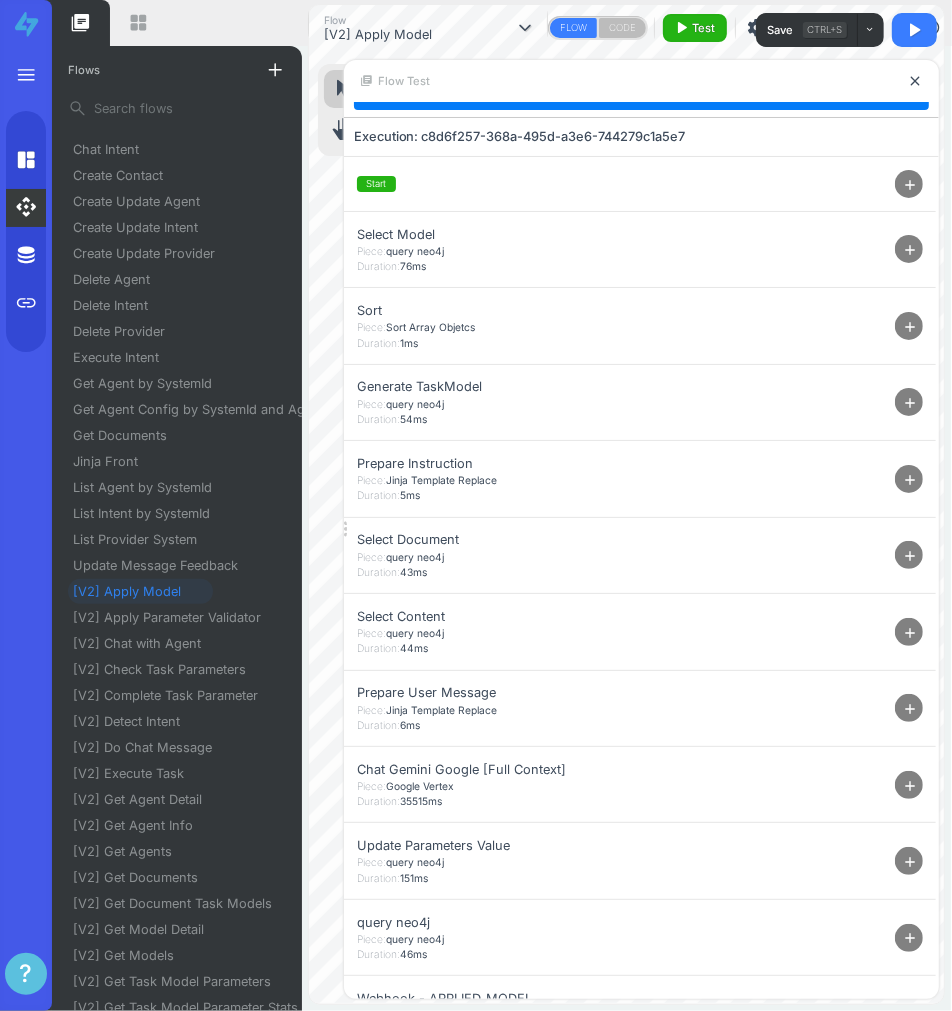 scroll, scrollTop: 0, scrollLeft: 0, axis: both 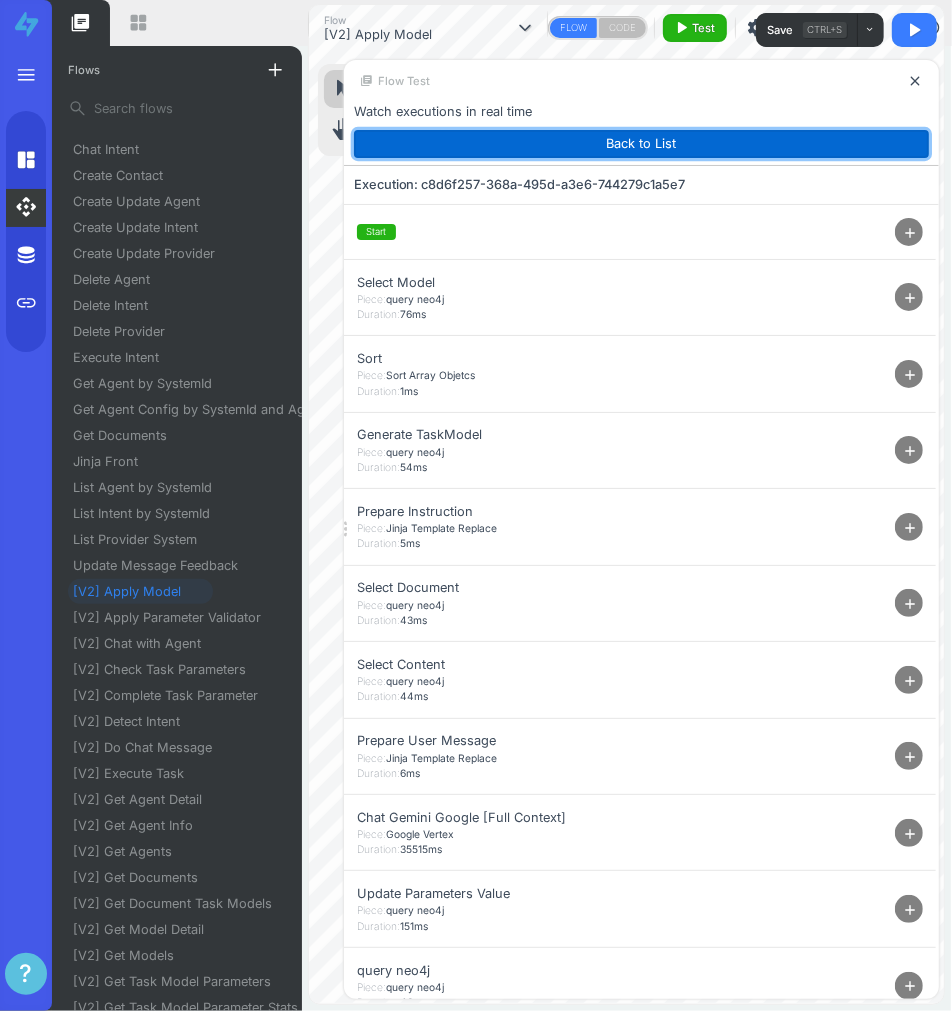 click on "Back to List" at bounding box center (641, 144) 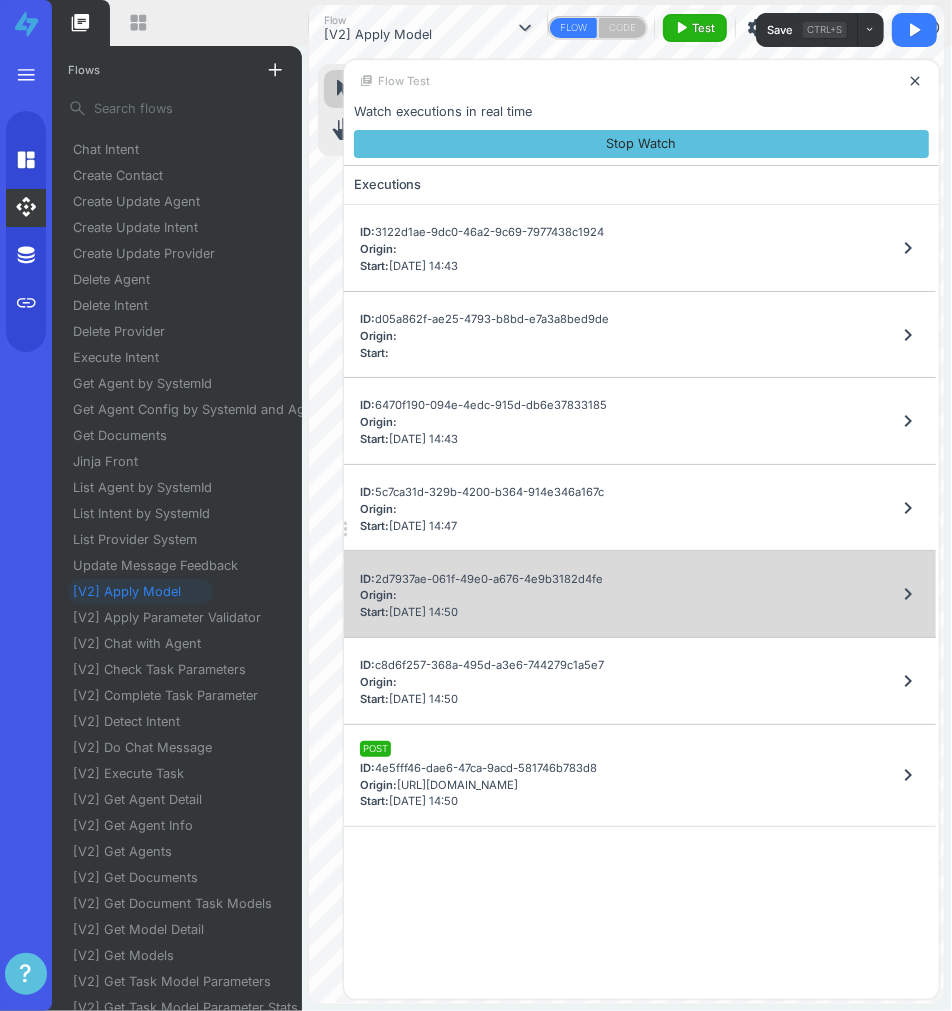 click on "ID:  2d7937ae-061f-49e0-a676-4e9b3182d4fe Origin:    Start:   [DATE] 14:50 chevron_right" at bounding box center [640, 594] 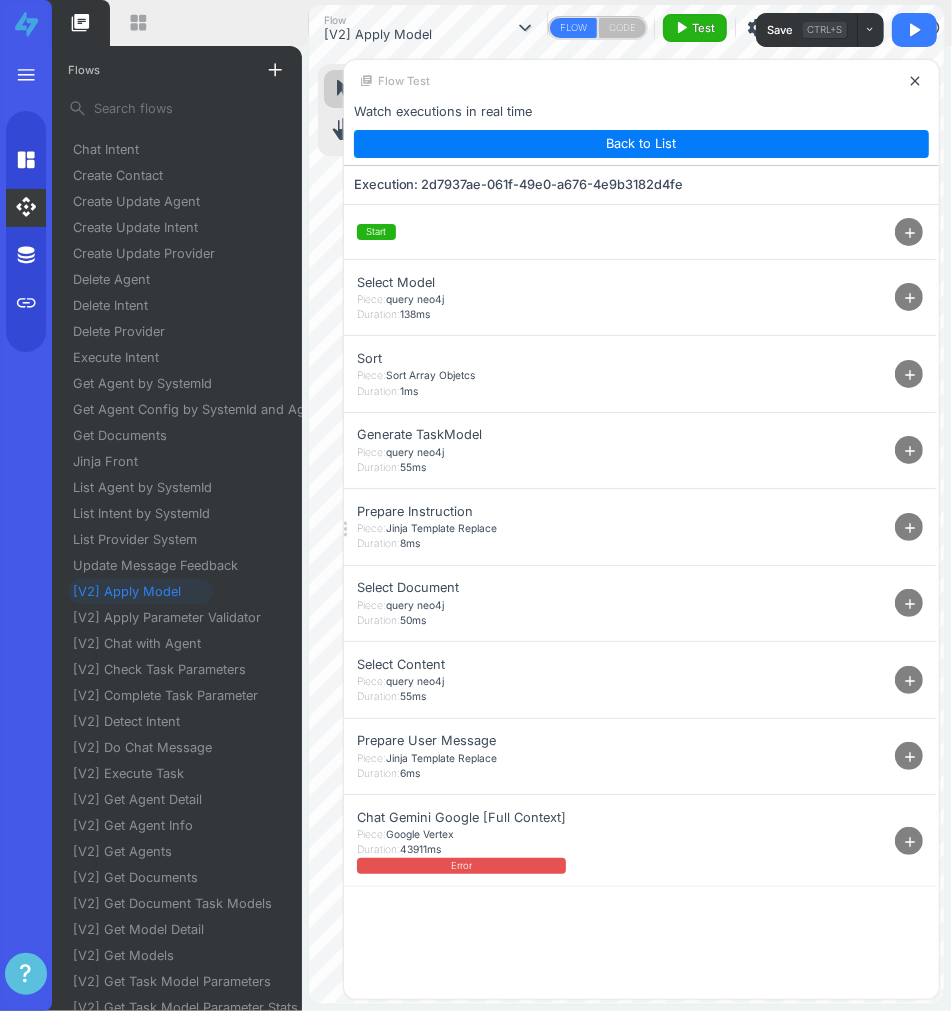 click on "add" at bounding box center [910, 842] 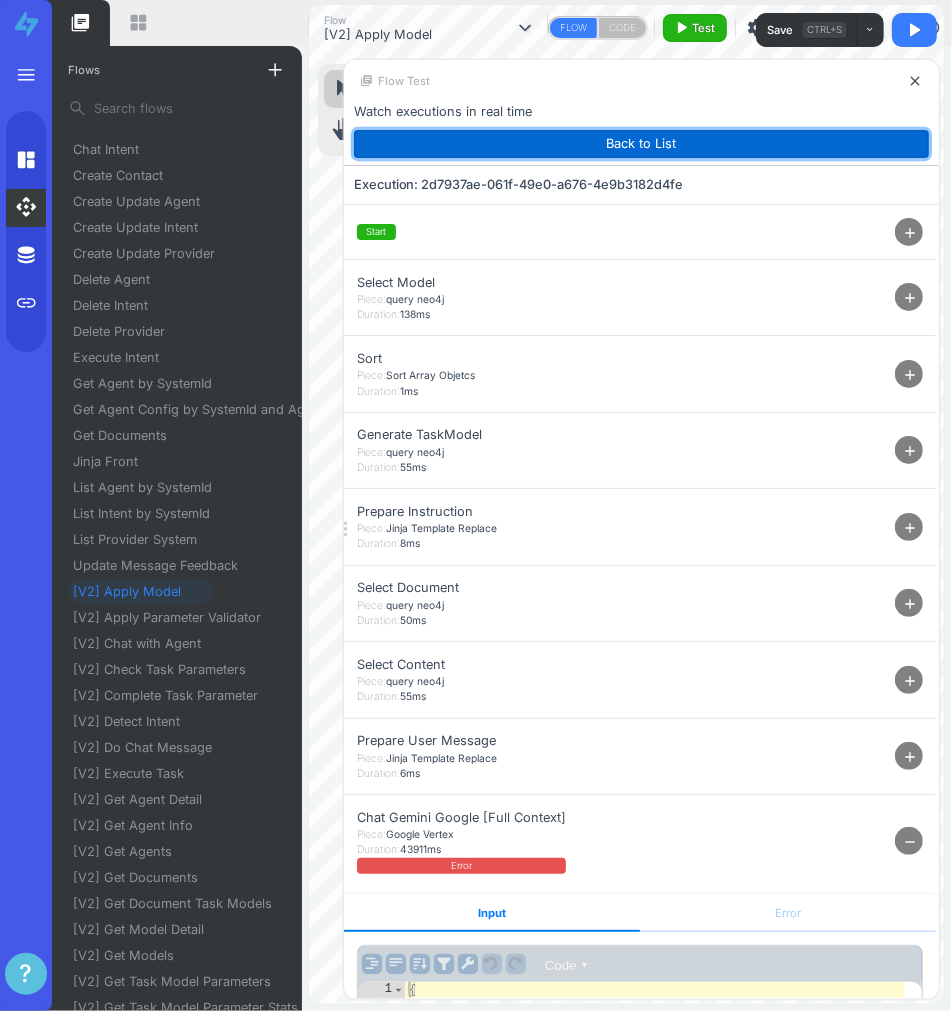 click on "Back to List" at bounding box center (641, 144) 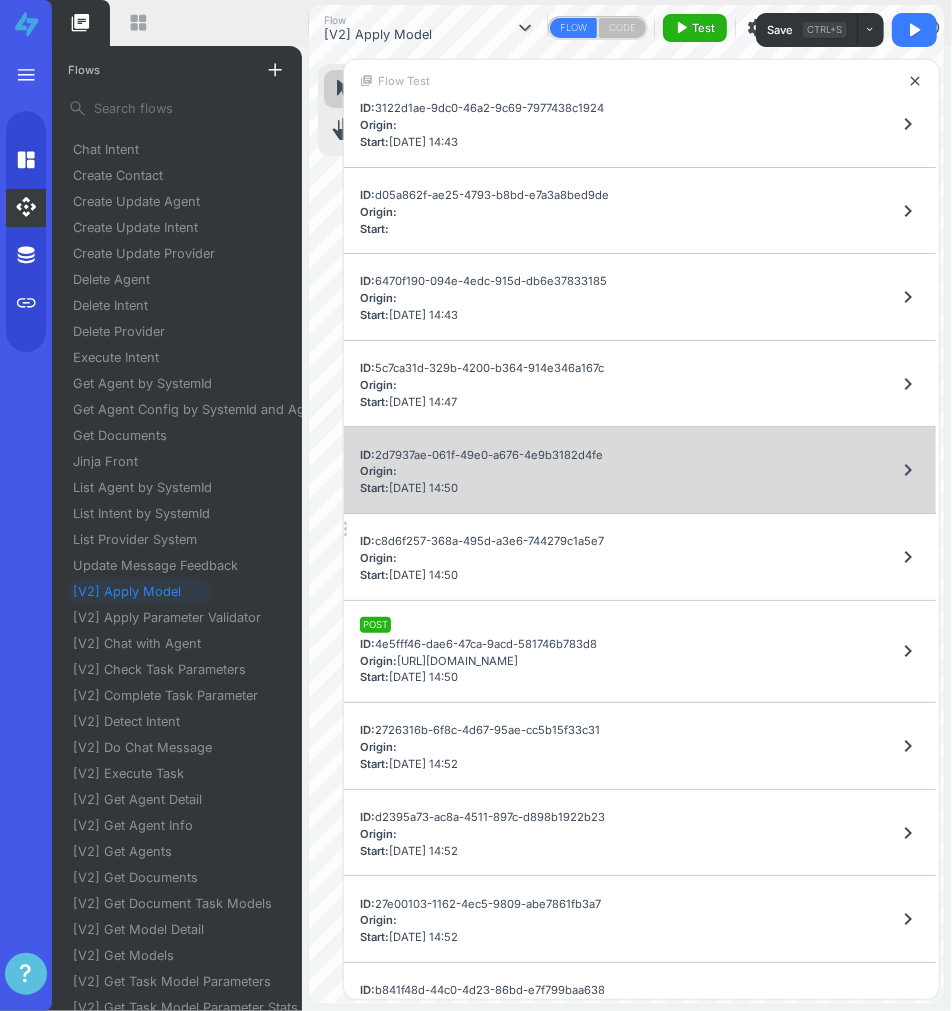 scroll, scrollTop: 173, scrollLeft: 0, axis: vertical 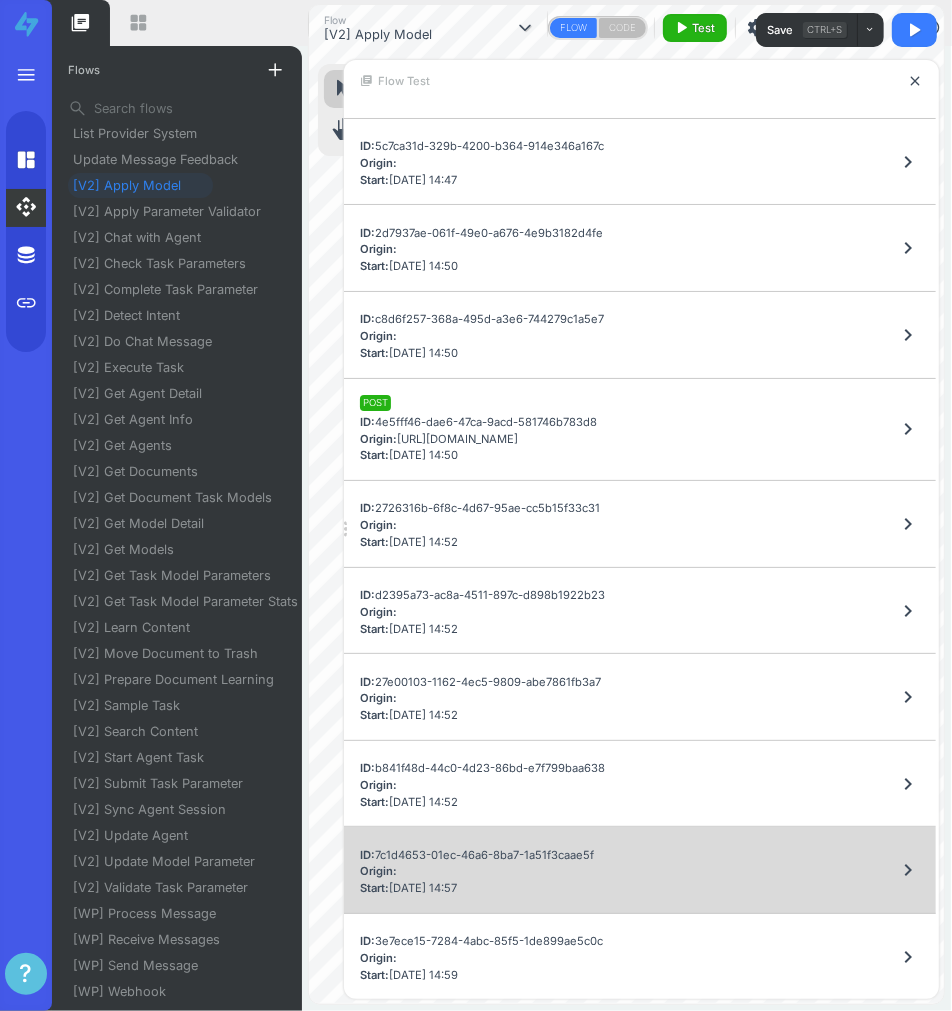 click on "ID:  7c1d4653-01ec-46a6-8ba7-1a51f3caae5f Origin:    Start:   [DATE] 14:57 chevron_right" at bounding box center (640, 870) 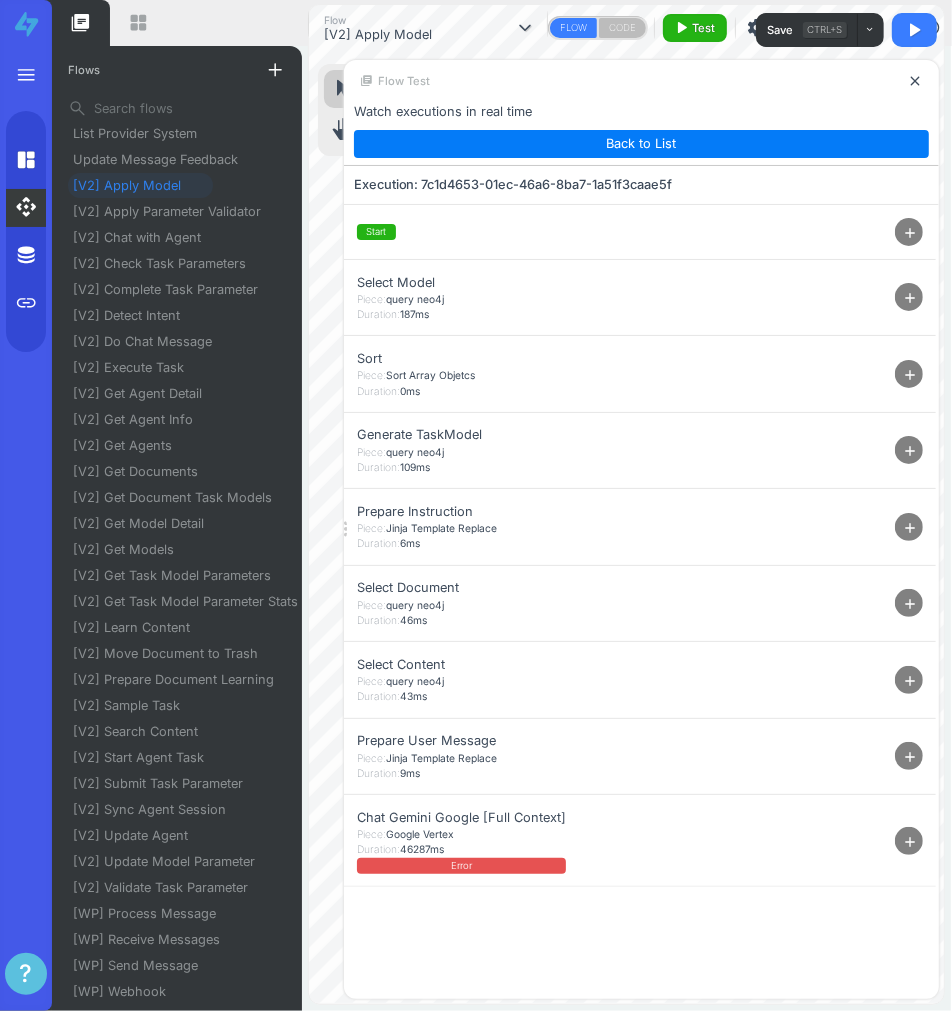 scroll, scrollTop: 0, scrollLeft: 0, axis: both 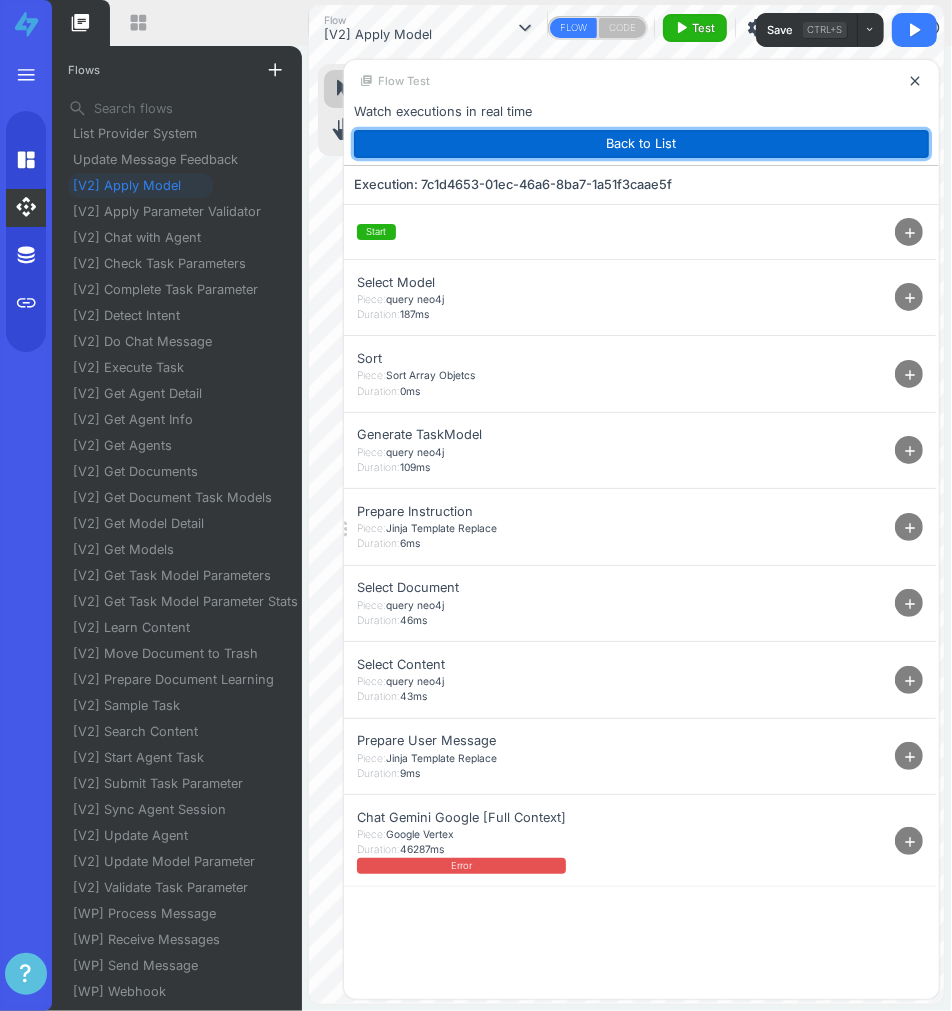 click on "Back to List" at bounding box center [641, 144] 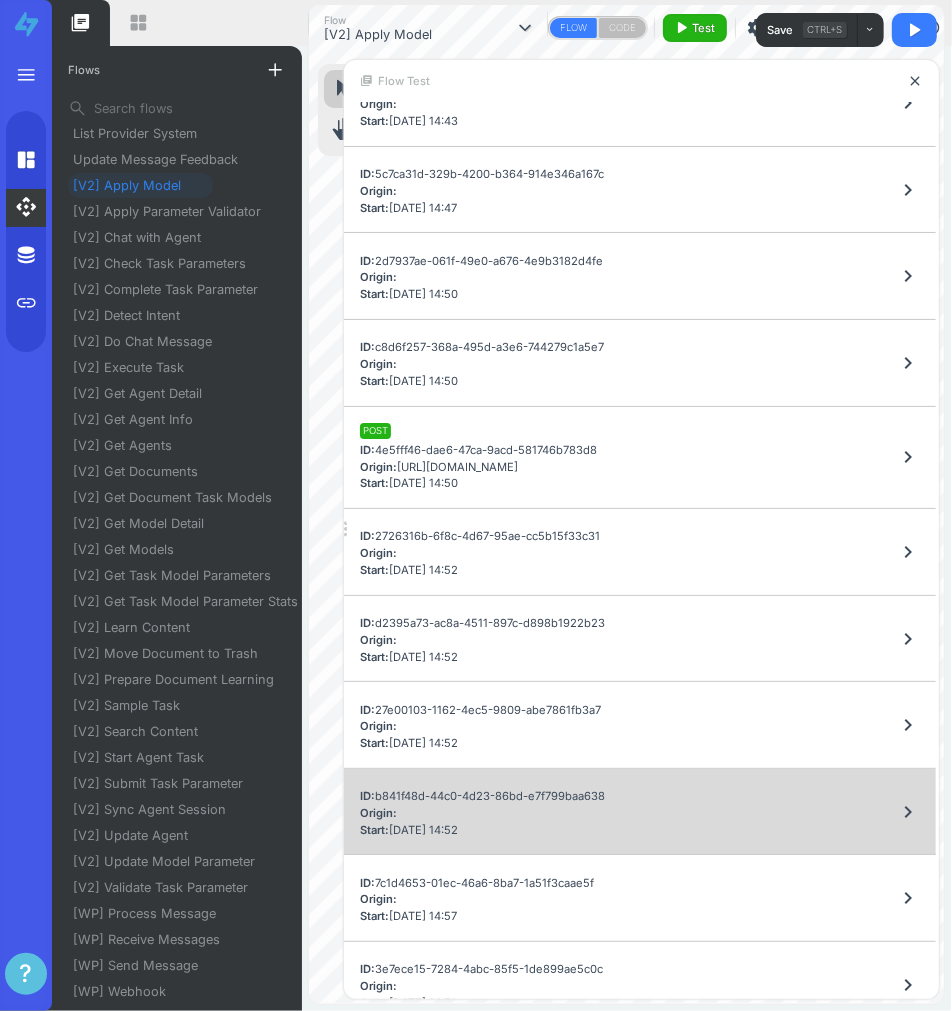 scroll, scrollTop: 346, scrollLeft: 0, axis: vertical 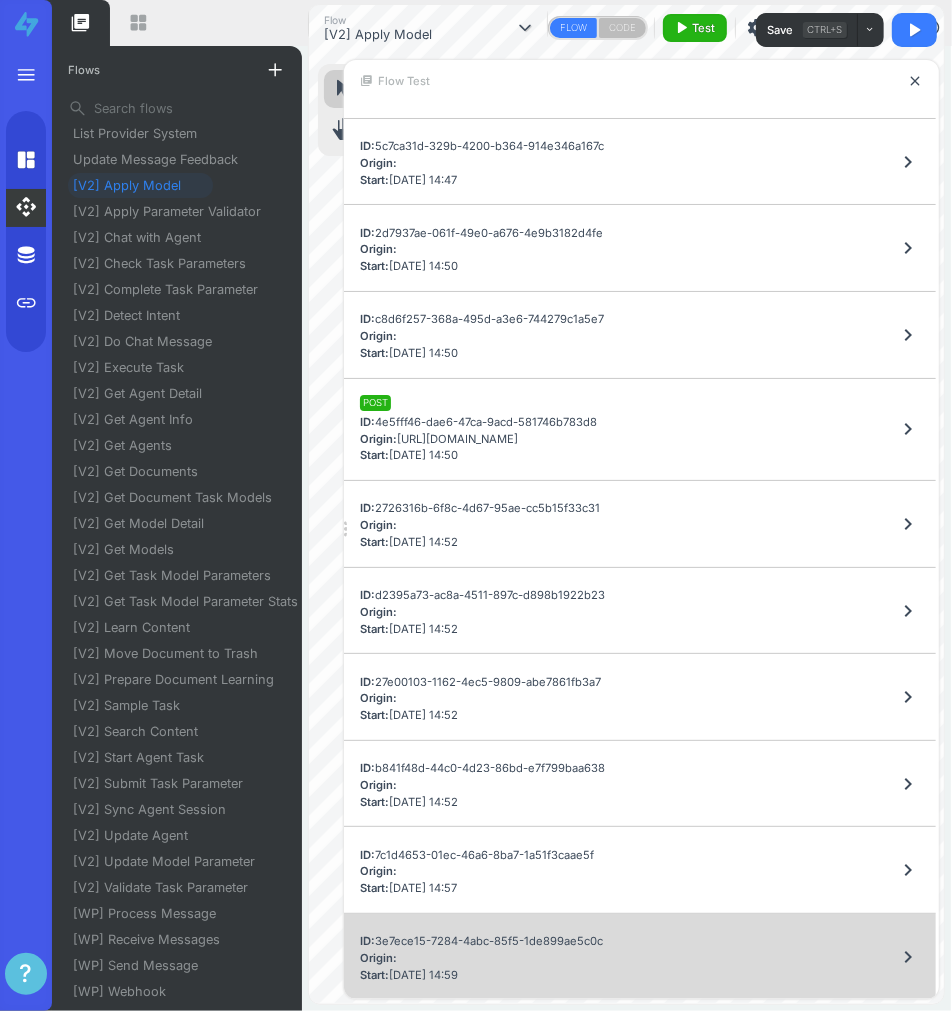 click on "ID:  3e7ece15-7284-4abc-85f5-1de899ae5c0c Origin:    Start:   [DATE] 14:59 chevron_right" at bounding box center [640, 957] 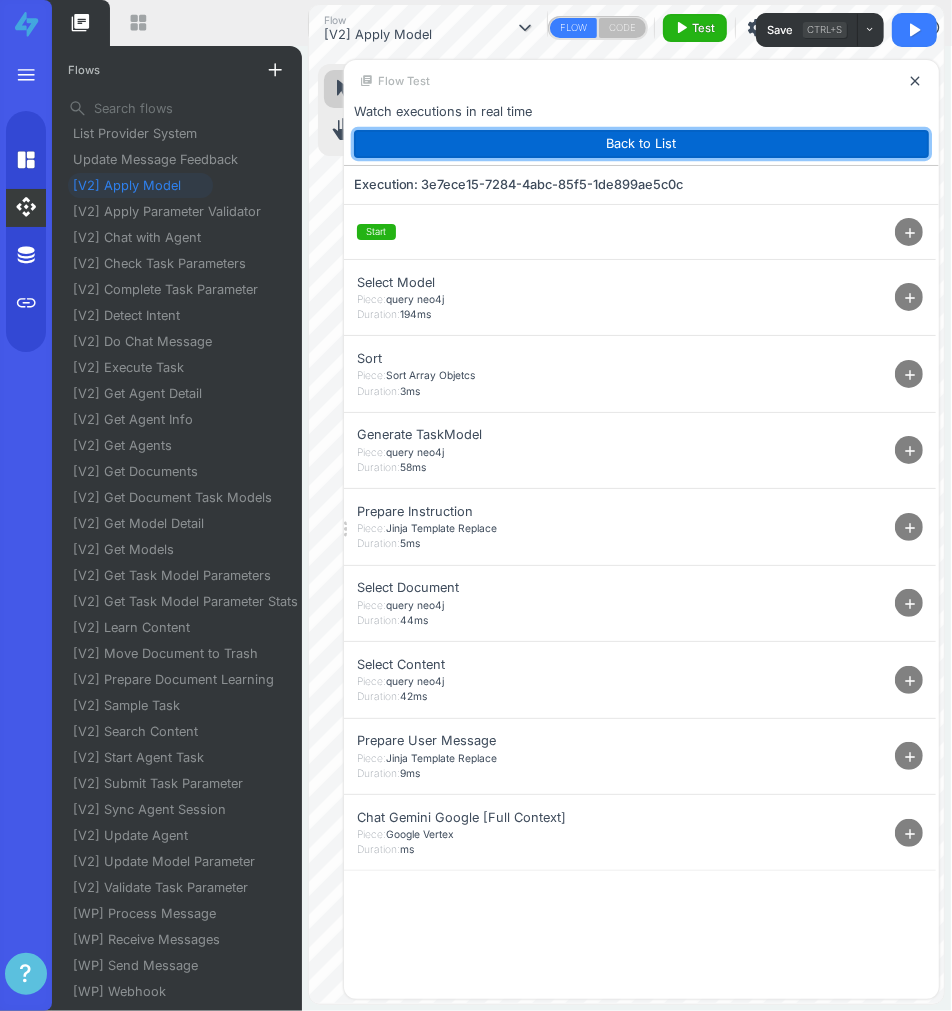drag, startPoint x: 646, startPoint y: 144, endPoint x: 681, endPoint y: 316, distance: 175.52493 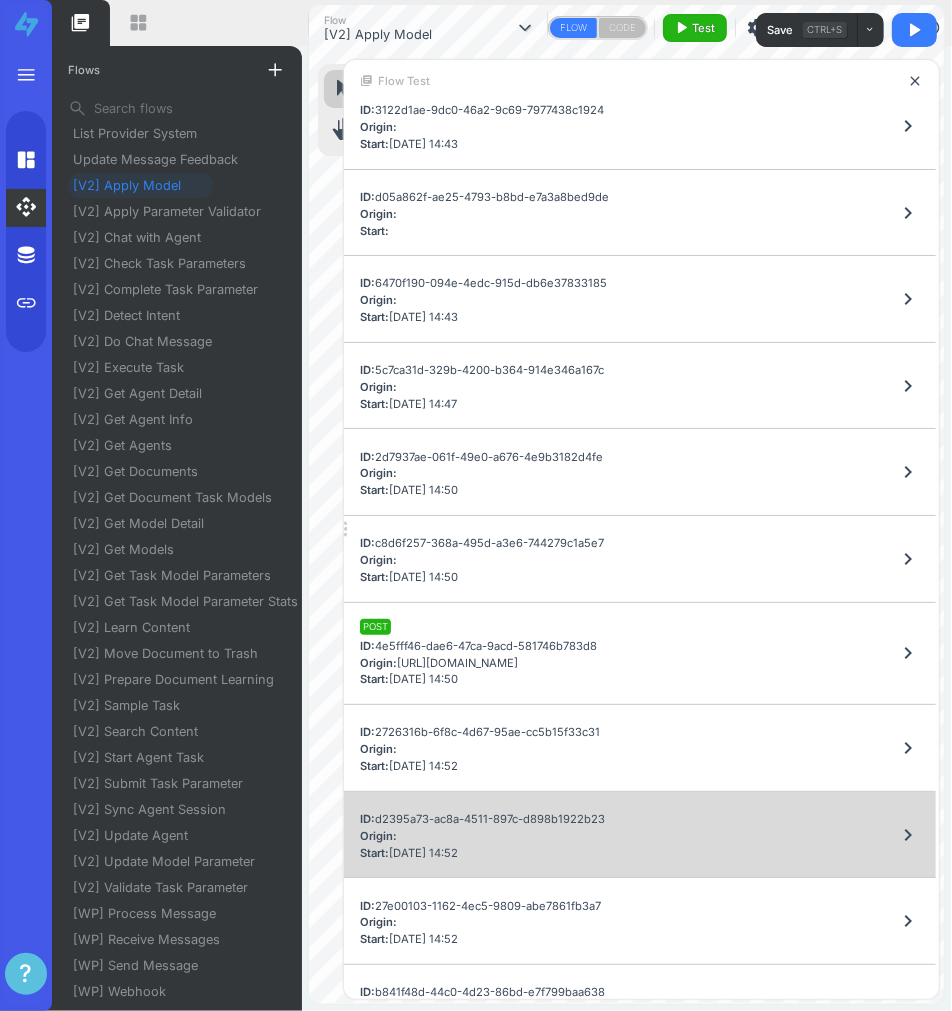 scroll, scrollTop: 346, scrollLeft: 0, axis: vertical 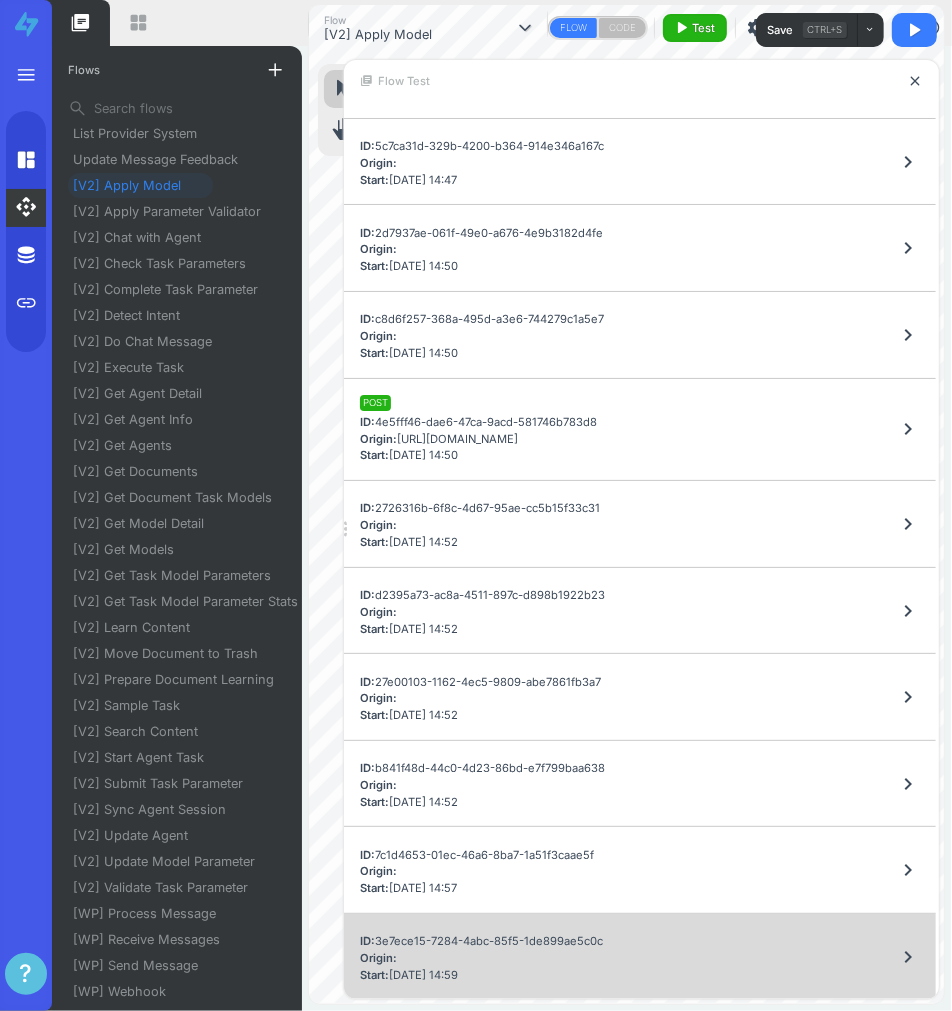 click on "ID:  3e7ece15-7284-4abc-85f5-1de899ae5c0c Origin:    Start:   [DATE] 14:59 chevron_right" at bounding box center [640, 957] 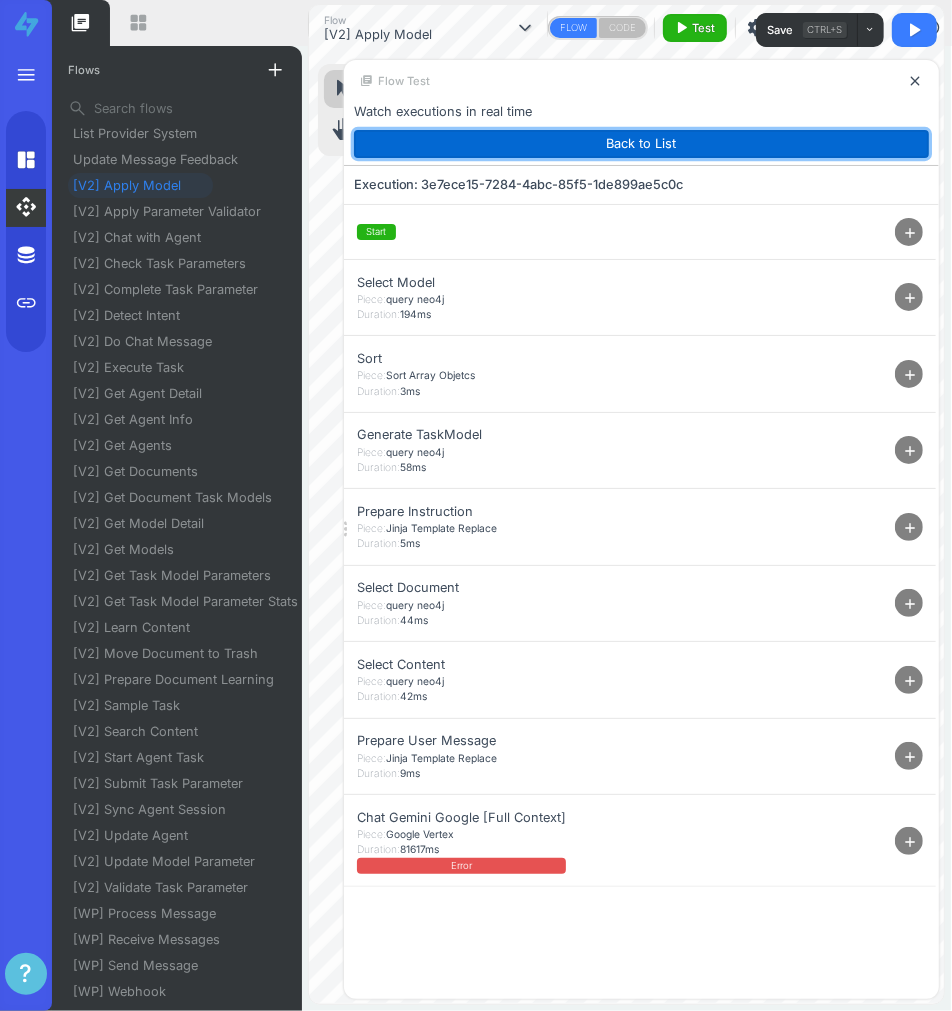 click on "Back to List" at bounding box center (641, 144) 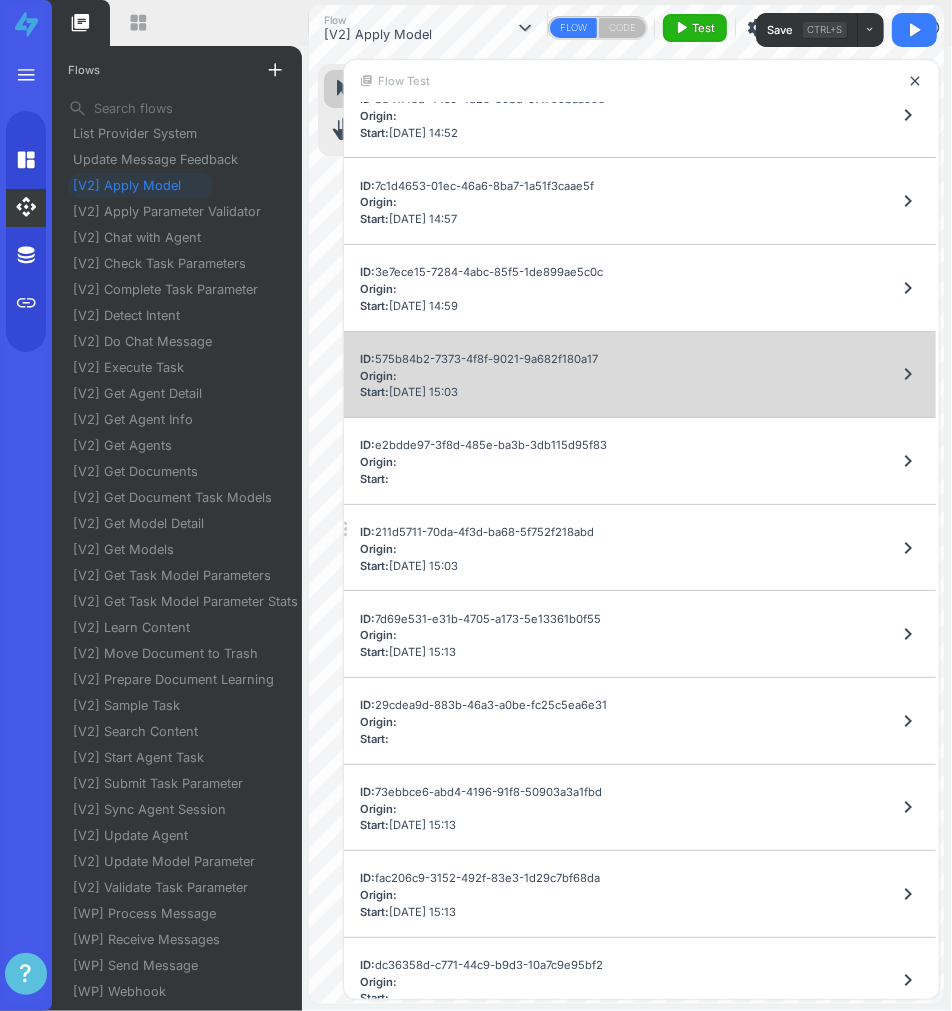 scroll, scrollTop: 1333, scrollLeft: 0, axis: vertical 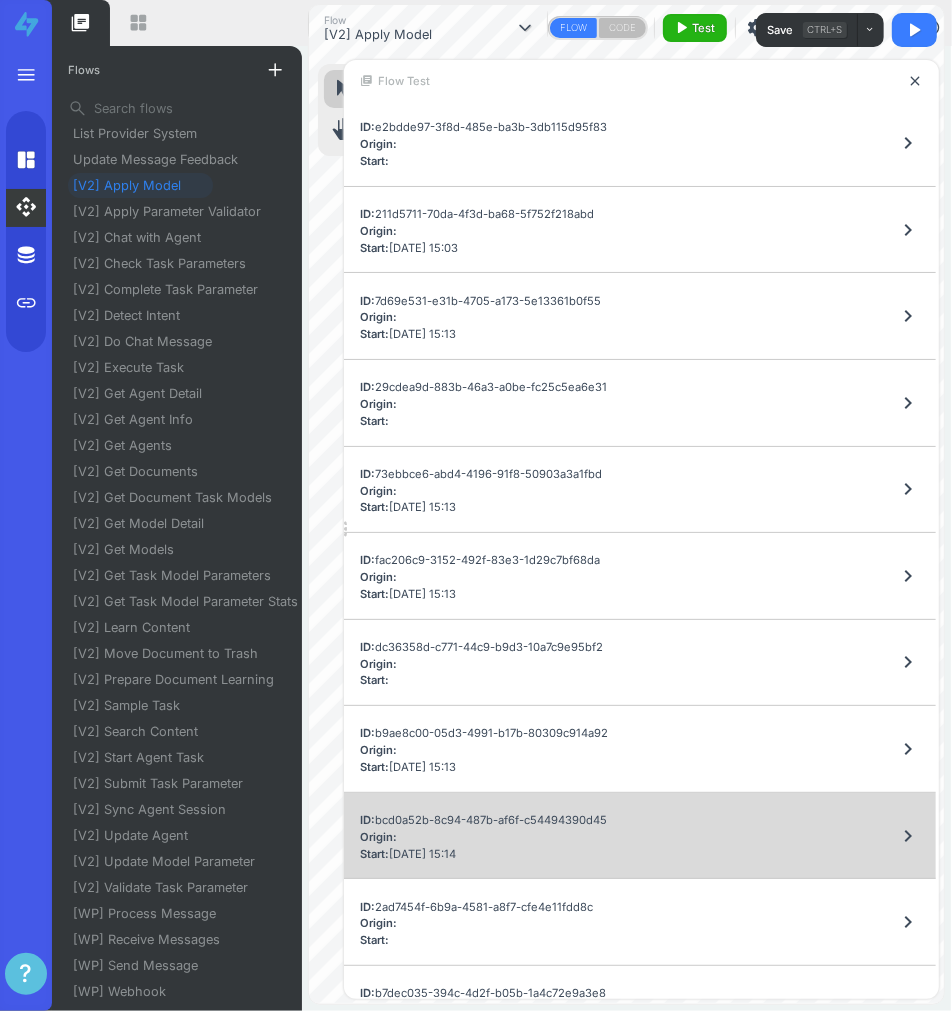 click on "ID:  bcd0a52b-8c94-487b-af6f-c54494390d45 Origin:    Start:   [DATE] 15:14 chevron_right" at bounding box center [640, 836] 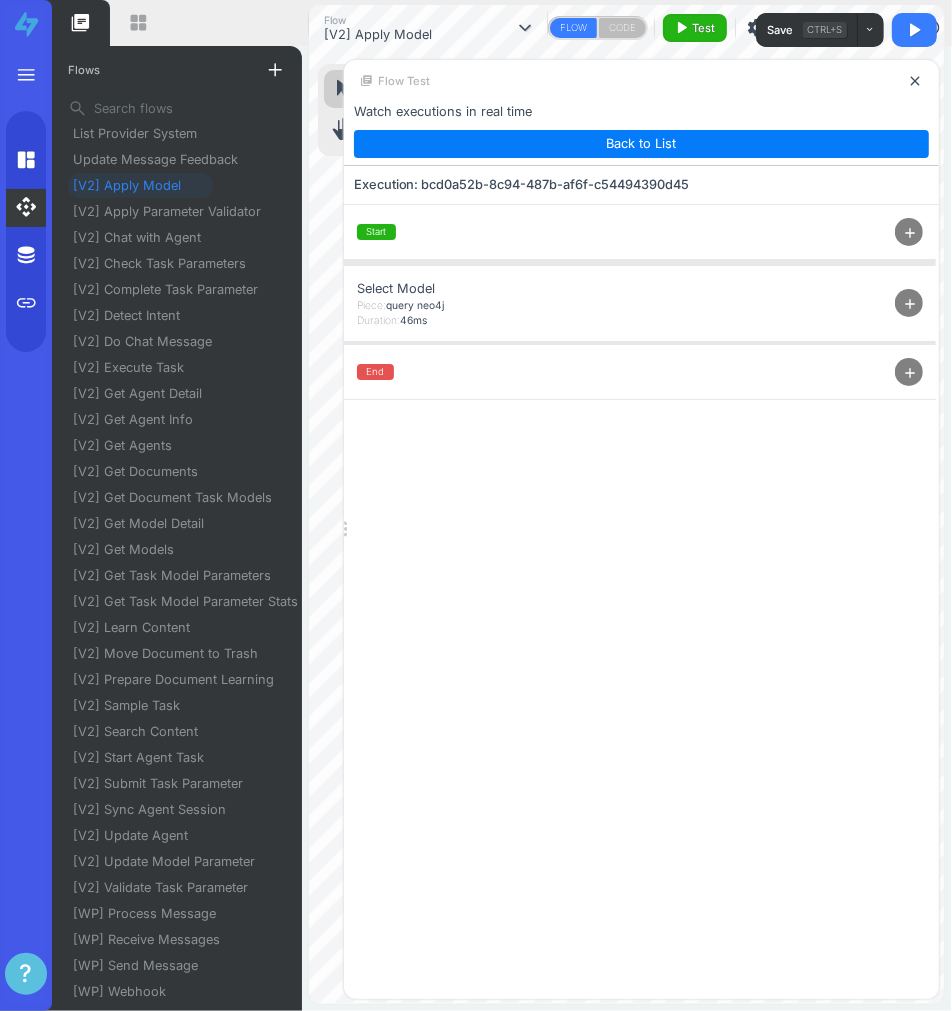 scroll, scrollTop: 0, scrollLeft: 0, axis: both 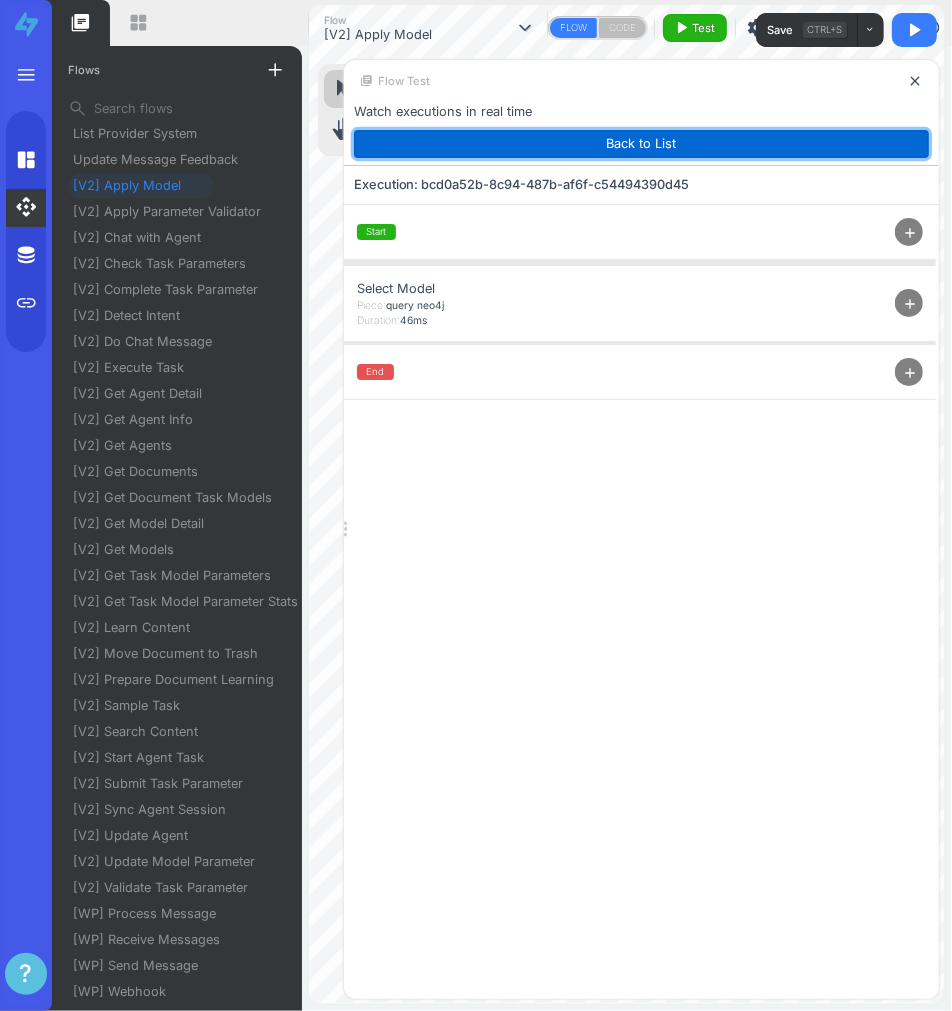 click on "Back to List" at bounding box center (641, 144) 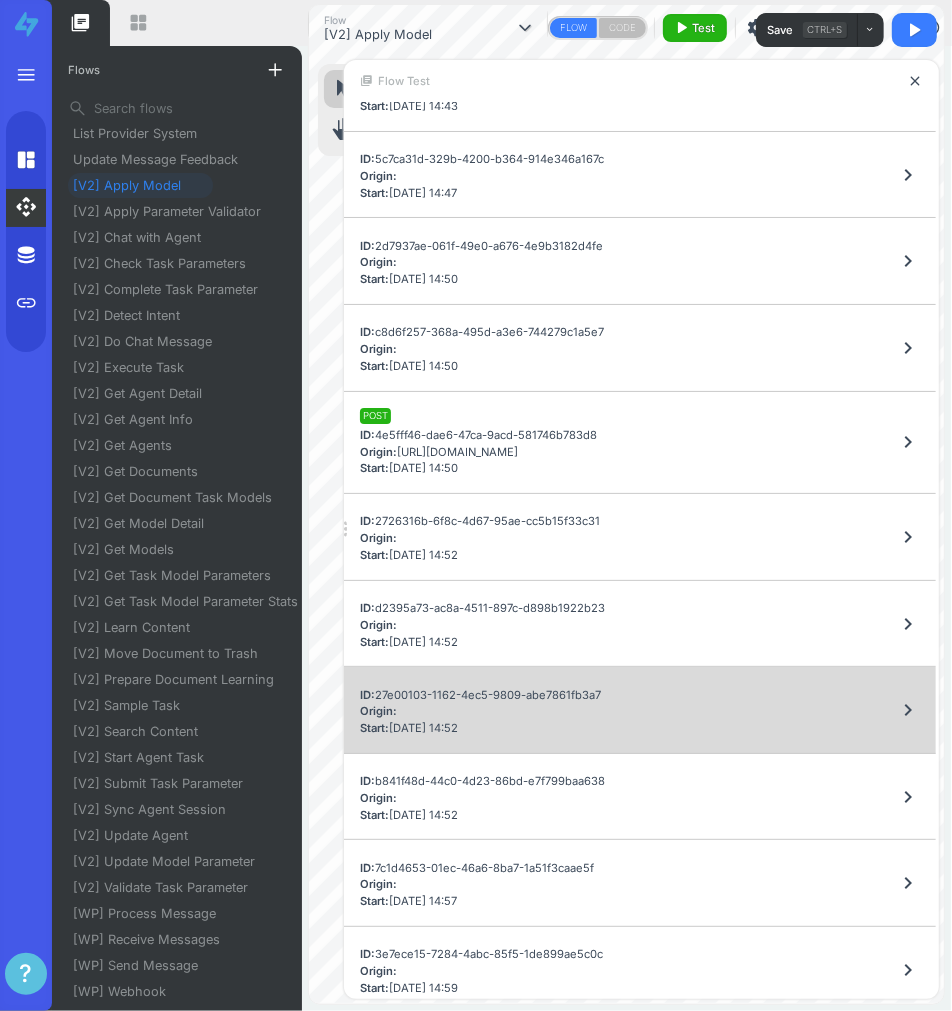 click on "Start:   [DATE] 14:52" at bounding box center [480, 728] 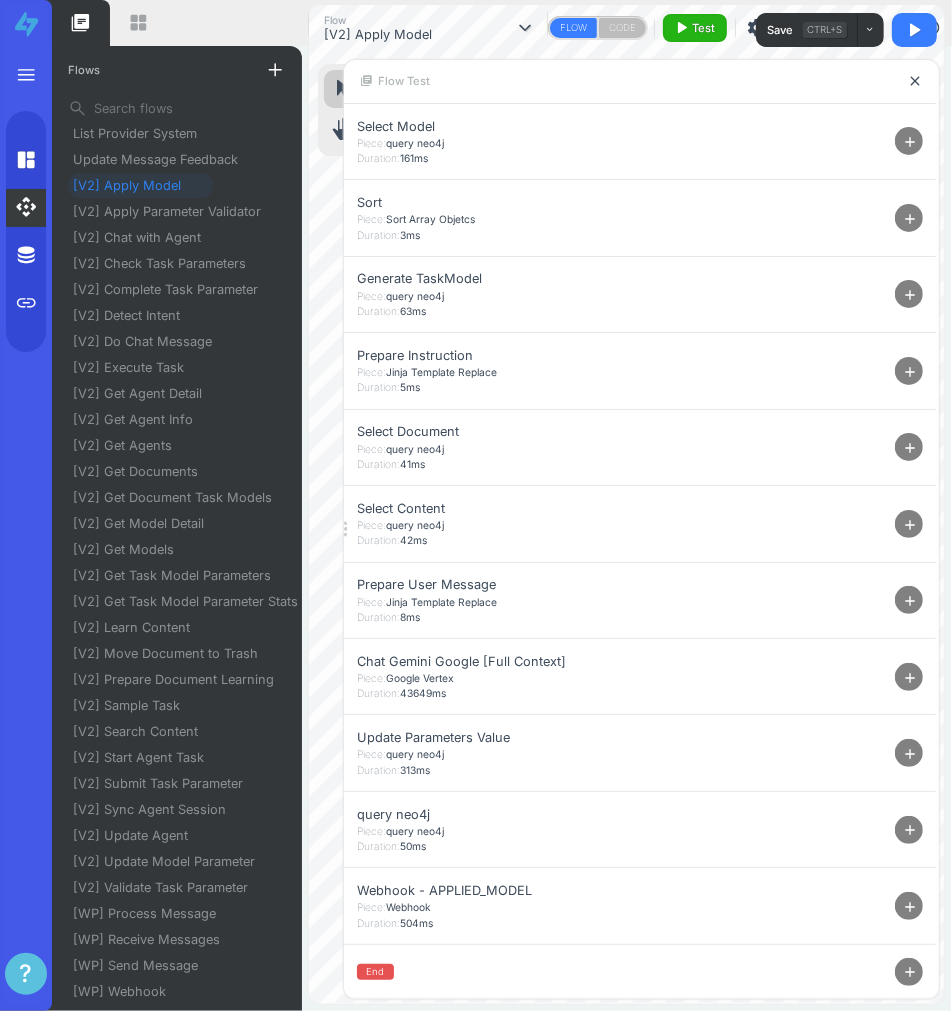 scroll, scrollTop: 156, scrollLeft: 0, axis: vertical 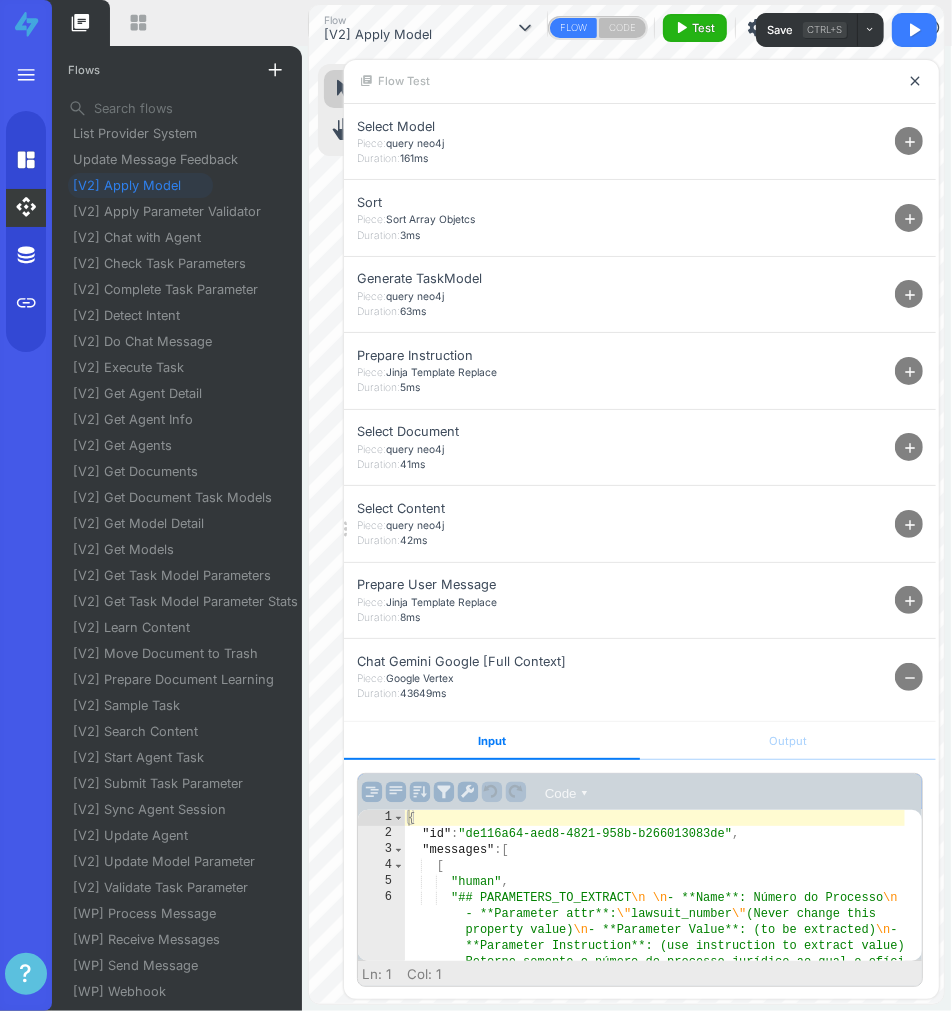 type on ""messages": [" 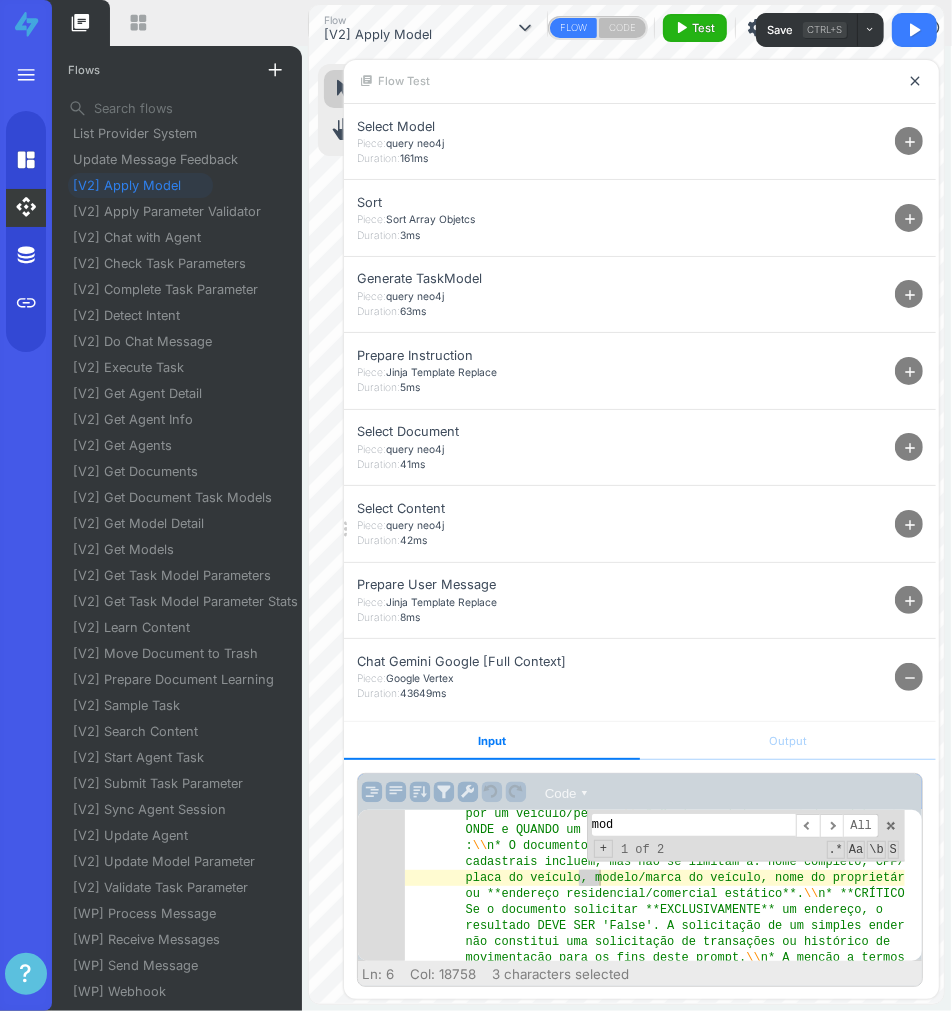 scroll, scrollTop: 4756, scrollLeft: 0, axis: vertical 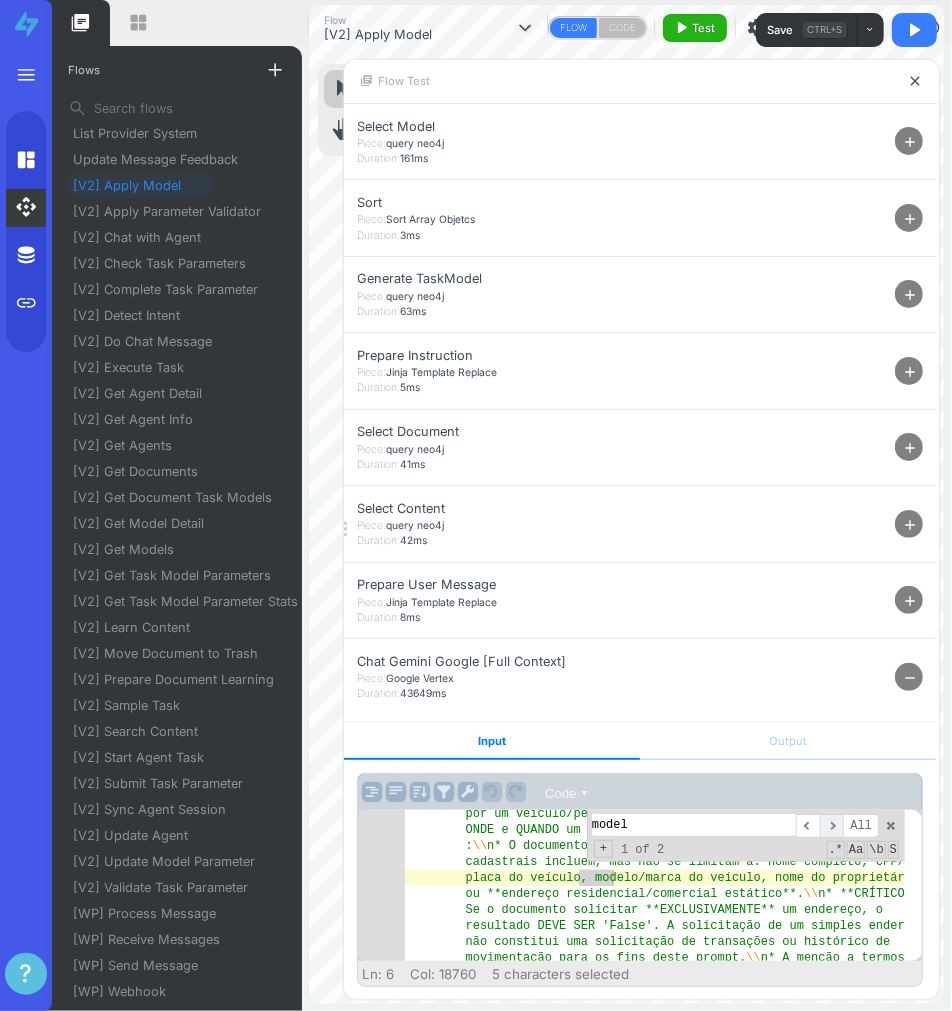 type on "model" 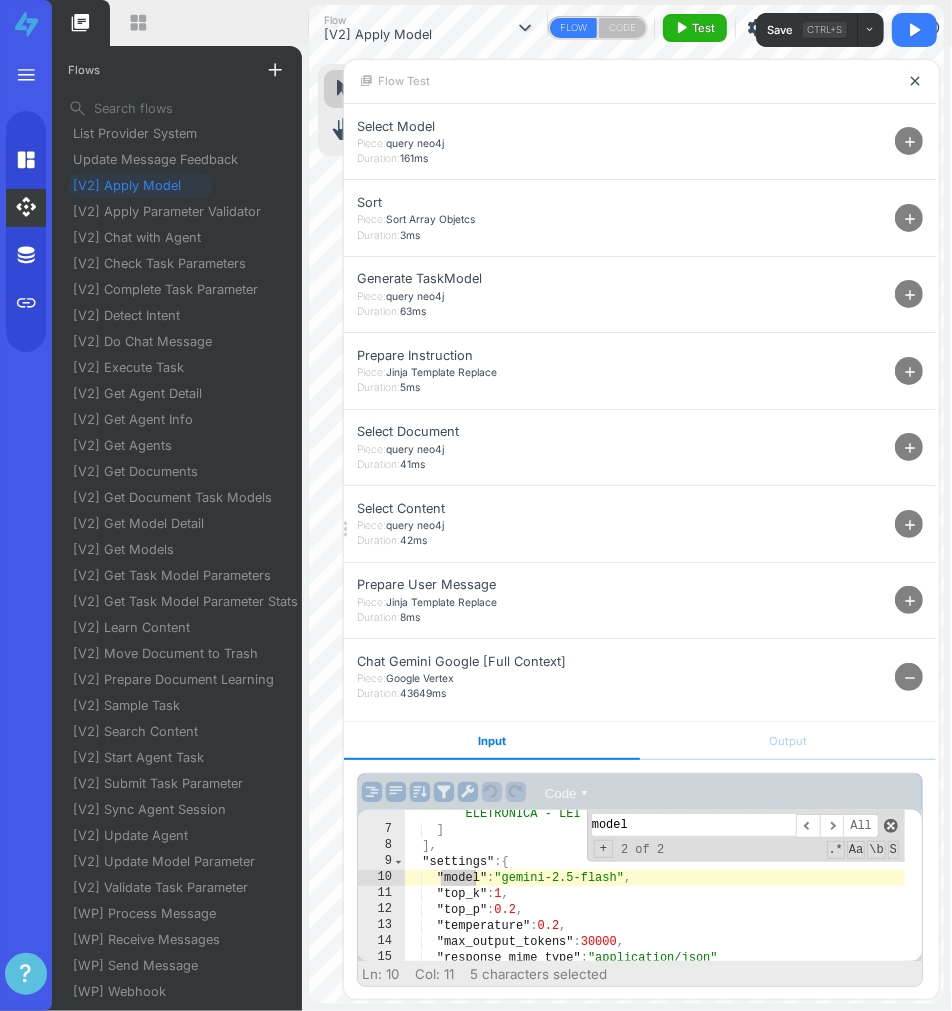 click at bounding box center [891, 826] 